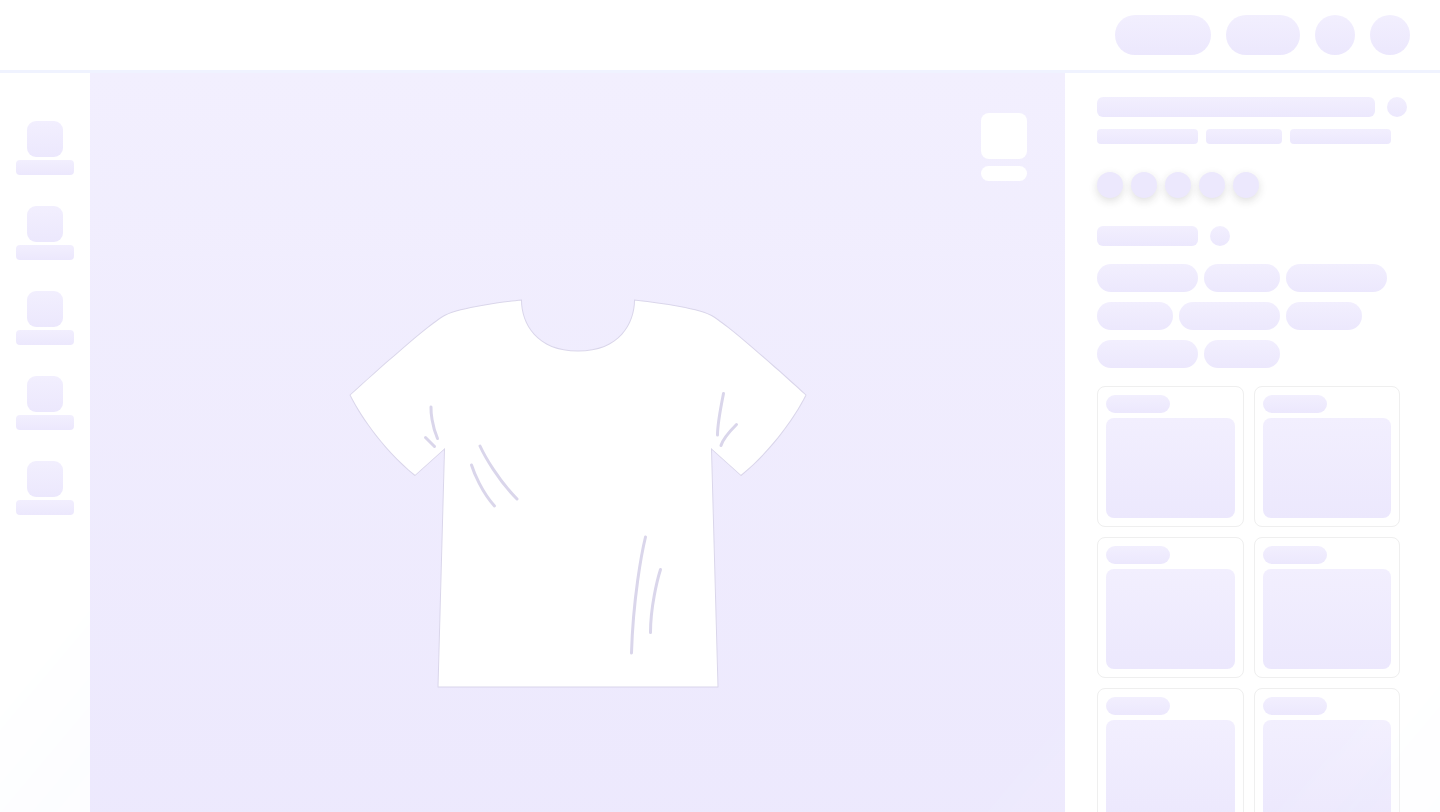 scroll, scrollTop: 0, scrollLeft: 0, axis: both 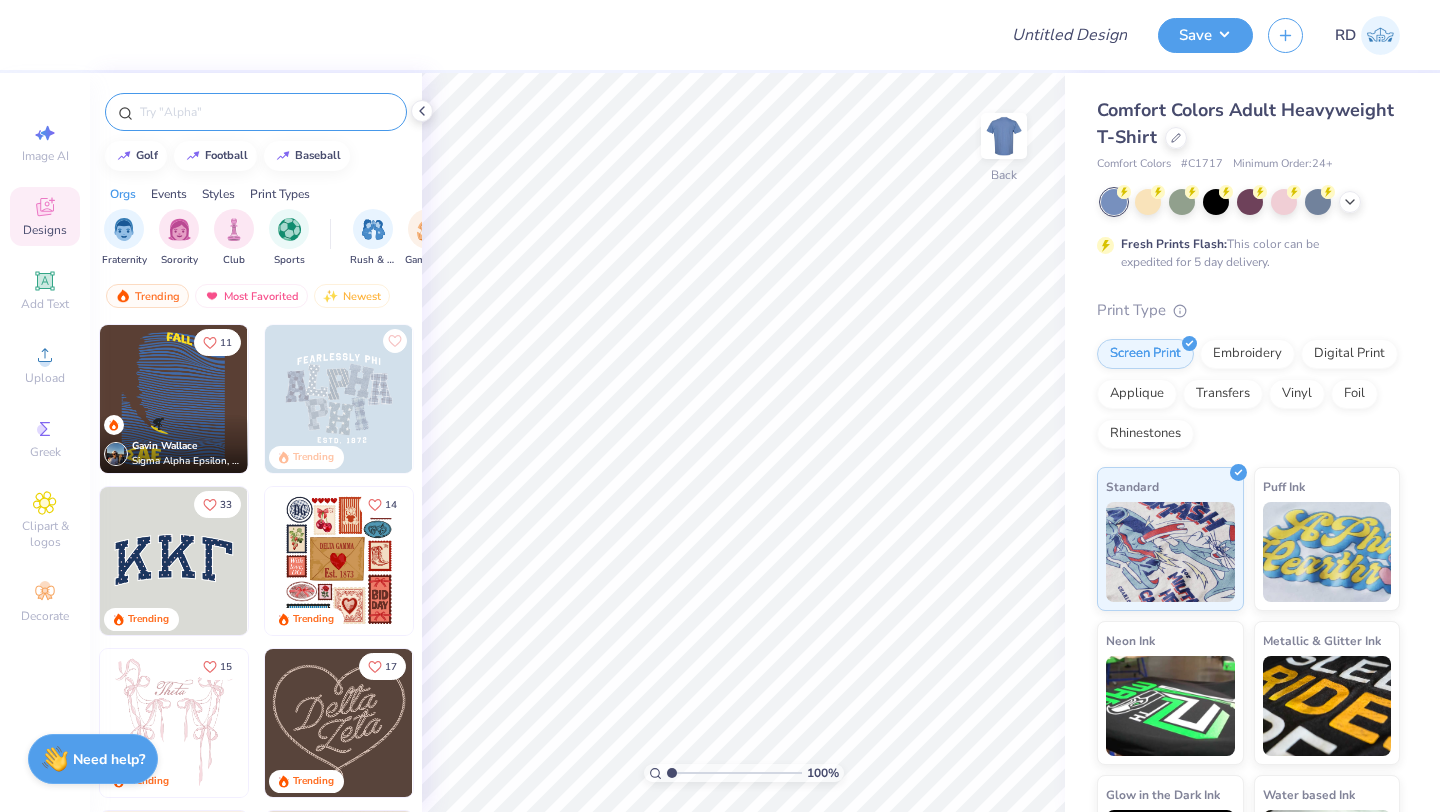 click at bounding box center [266, 112] 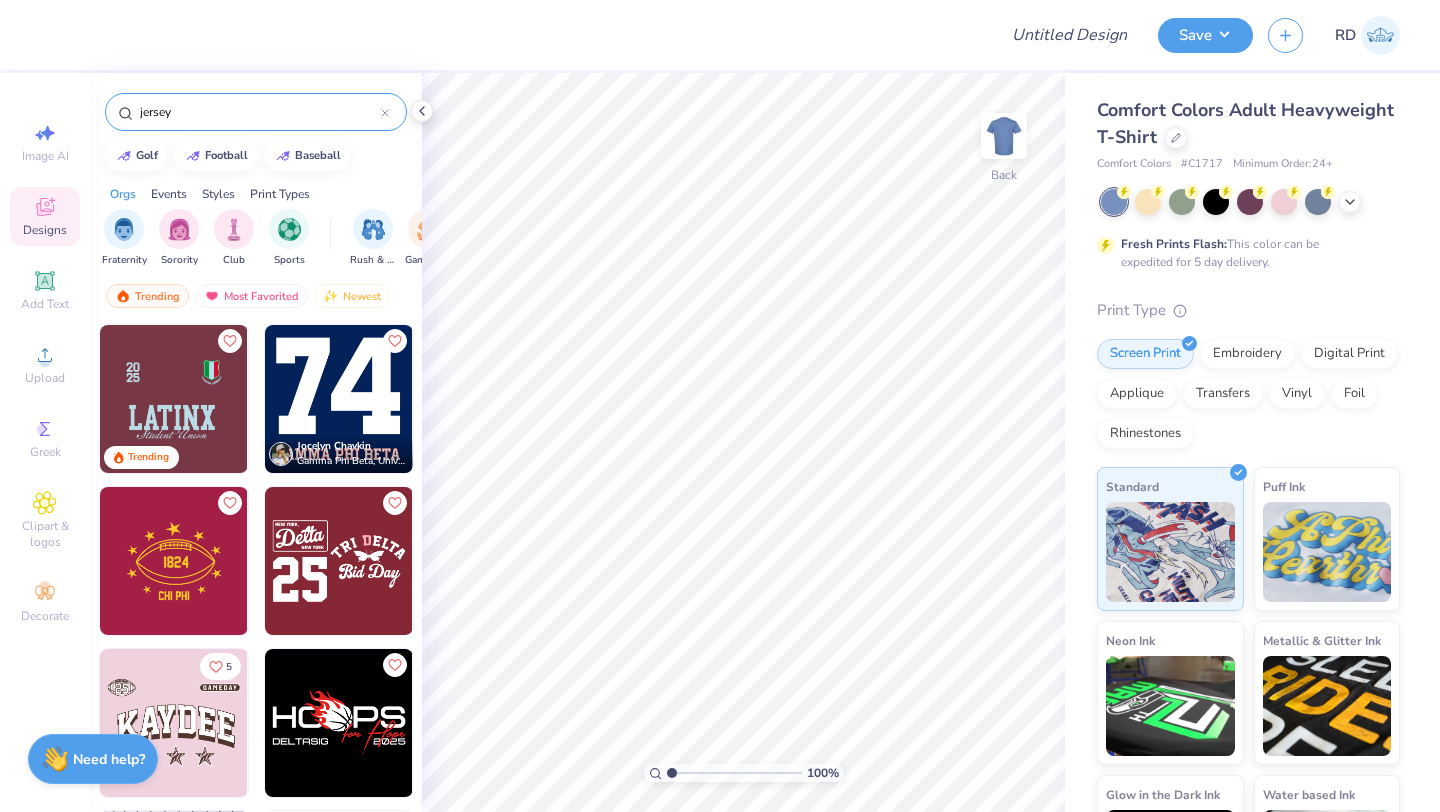 type on "jersey" 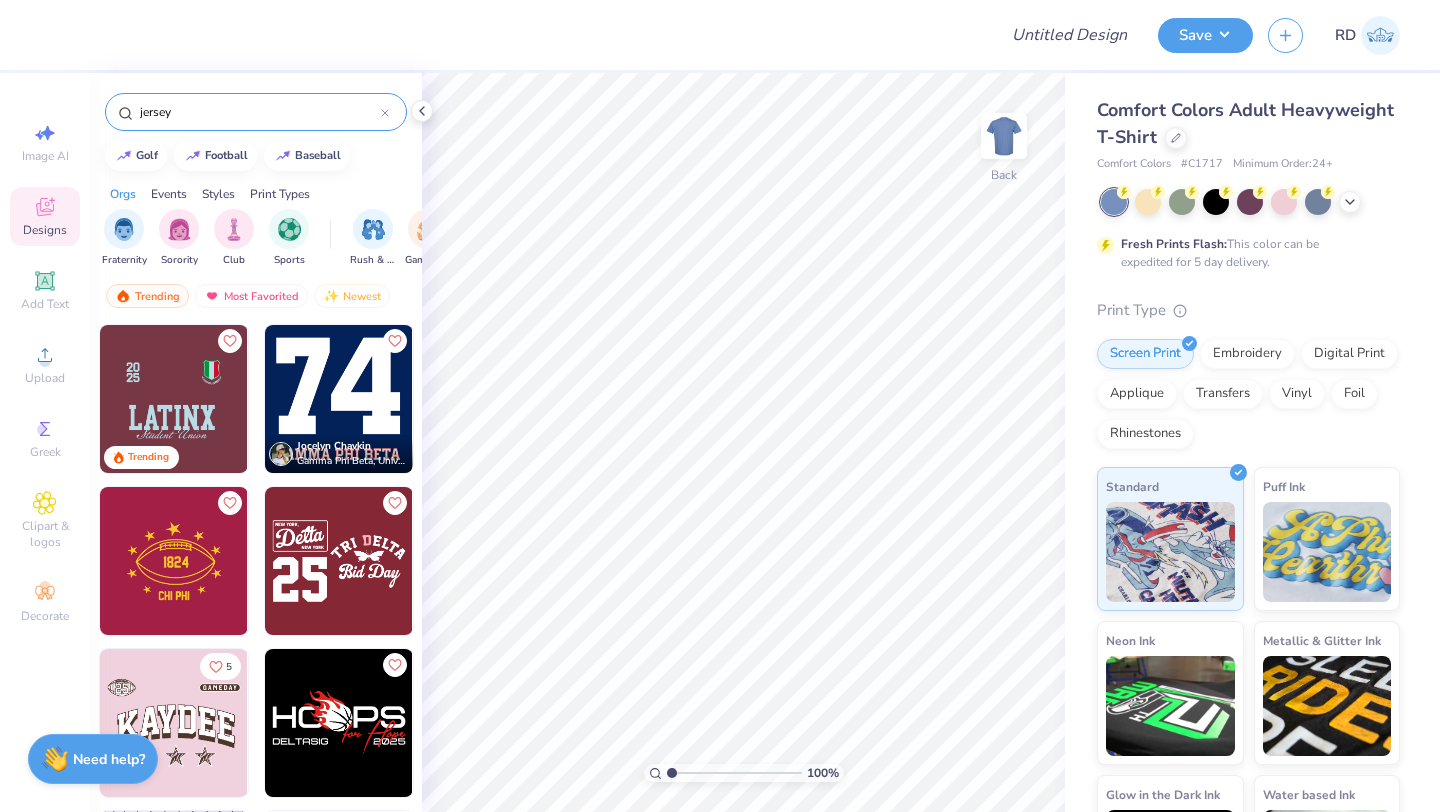 click on "jersey" at bounding box center (256, 112) 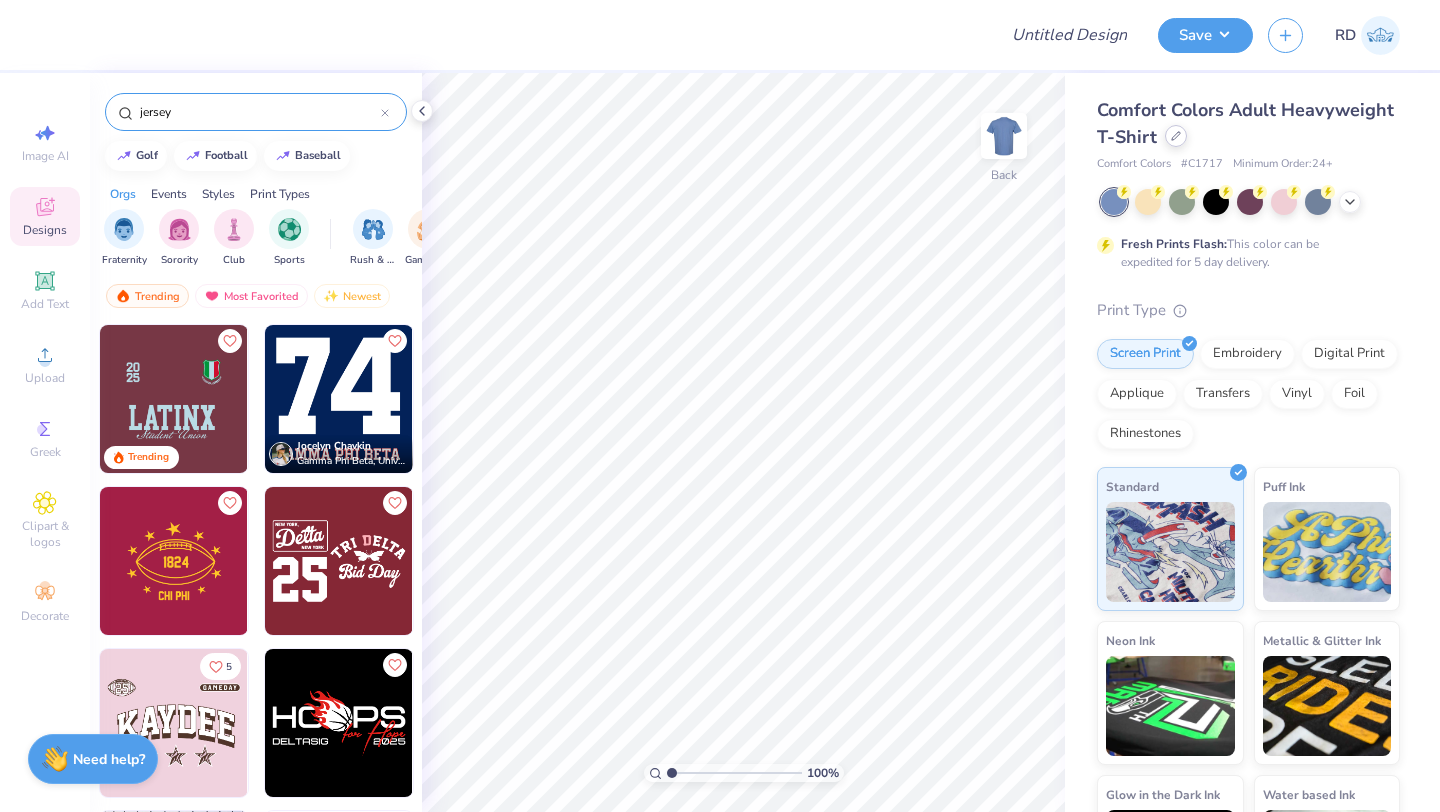 click 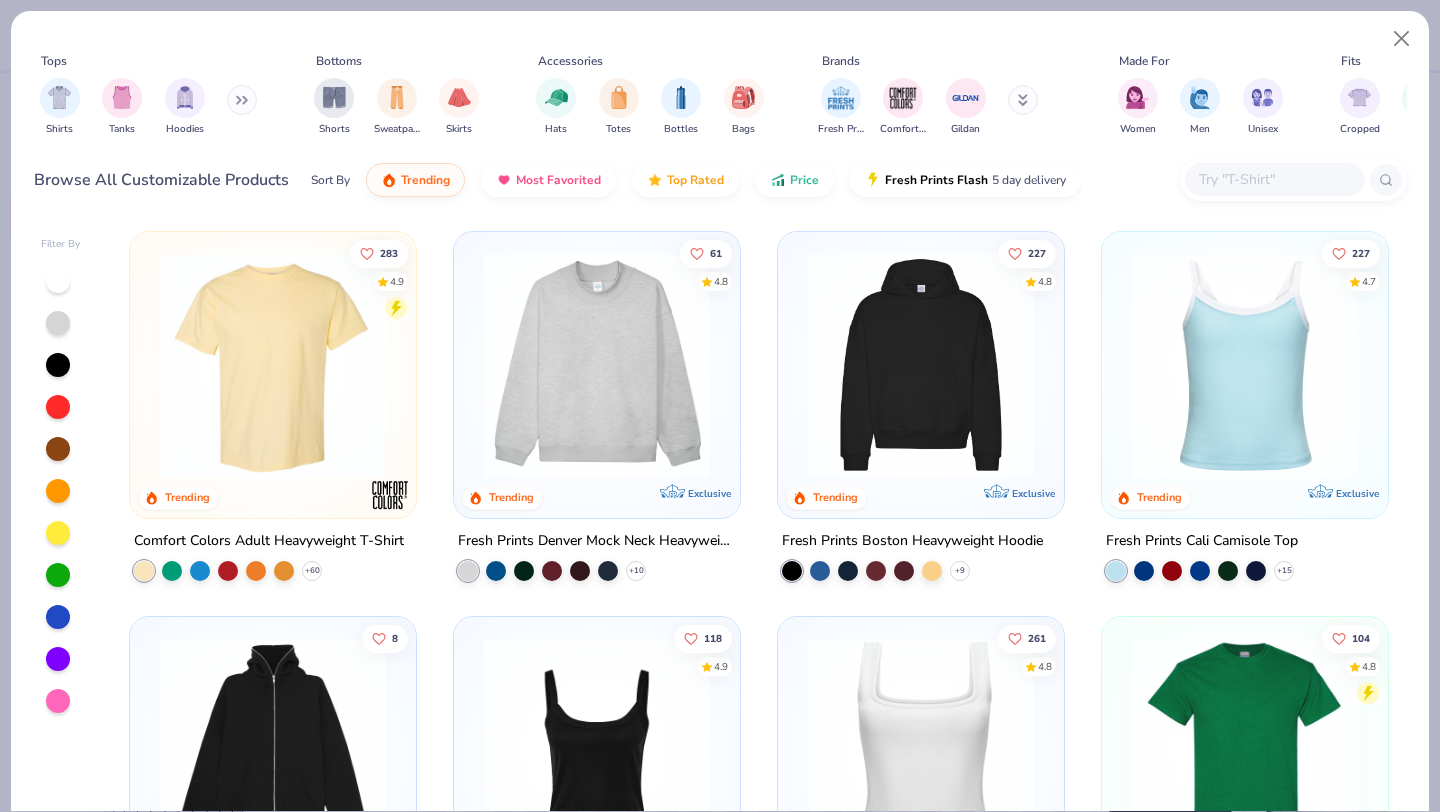 click at bounding box center [1274, 179] 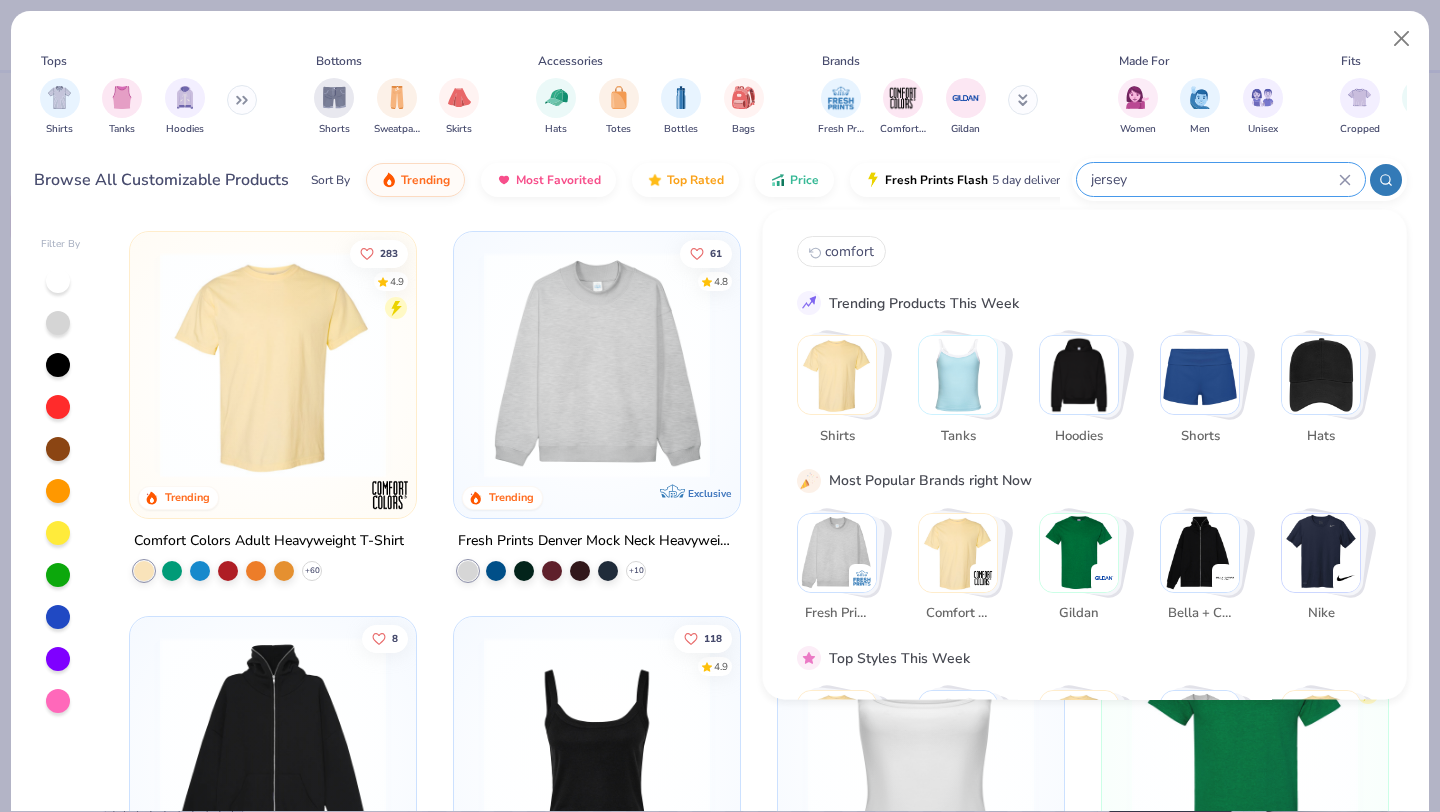 type on "jersey" 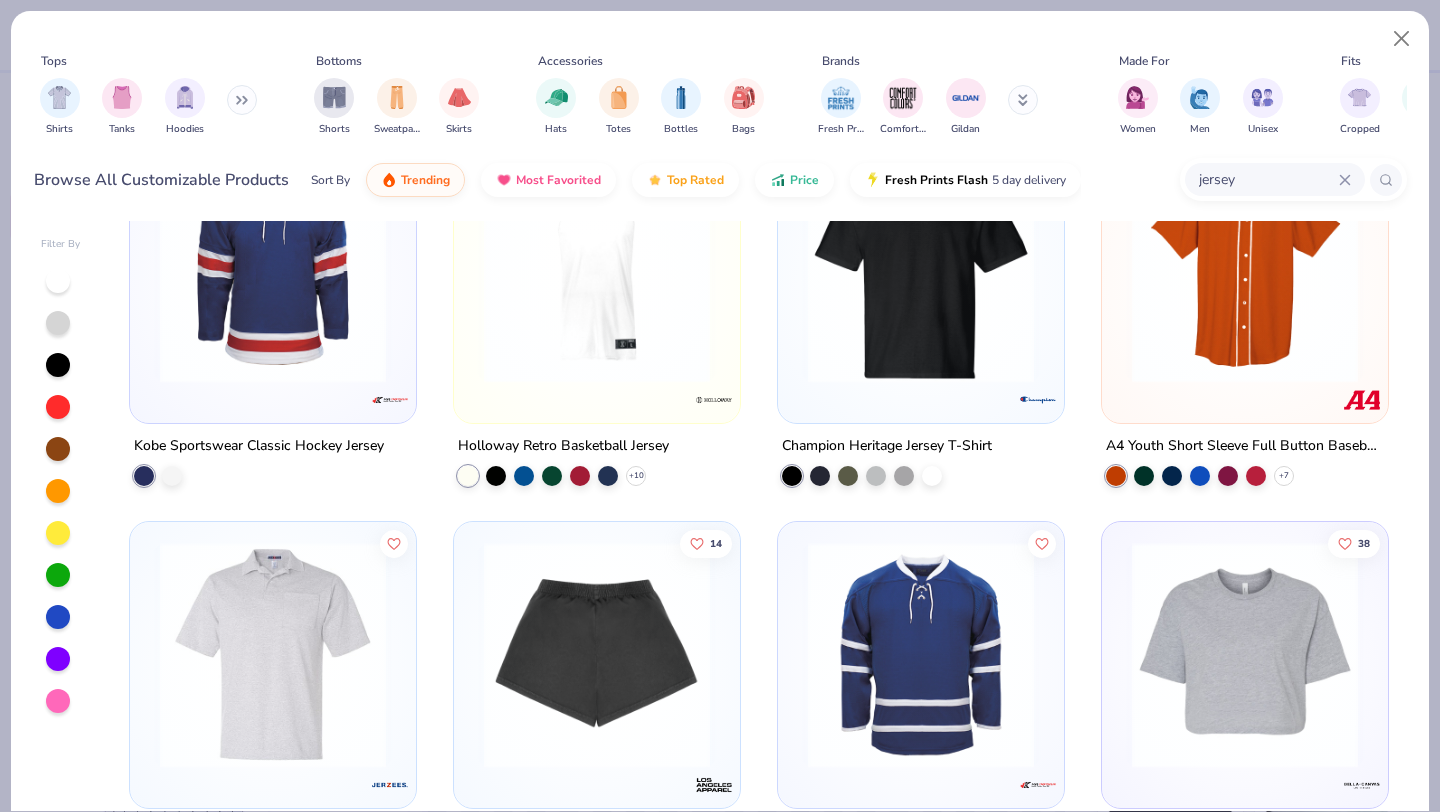 scroll, scrollTop: 2016, scrollLeft: 0, axis: vertical 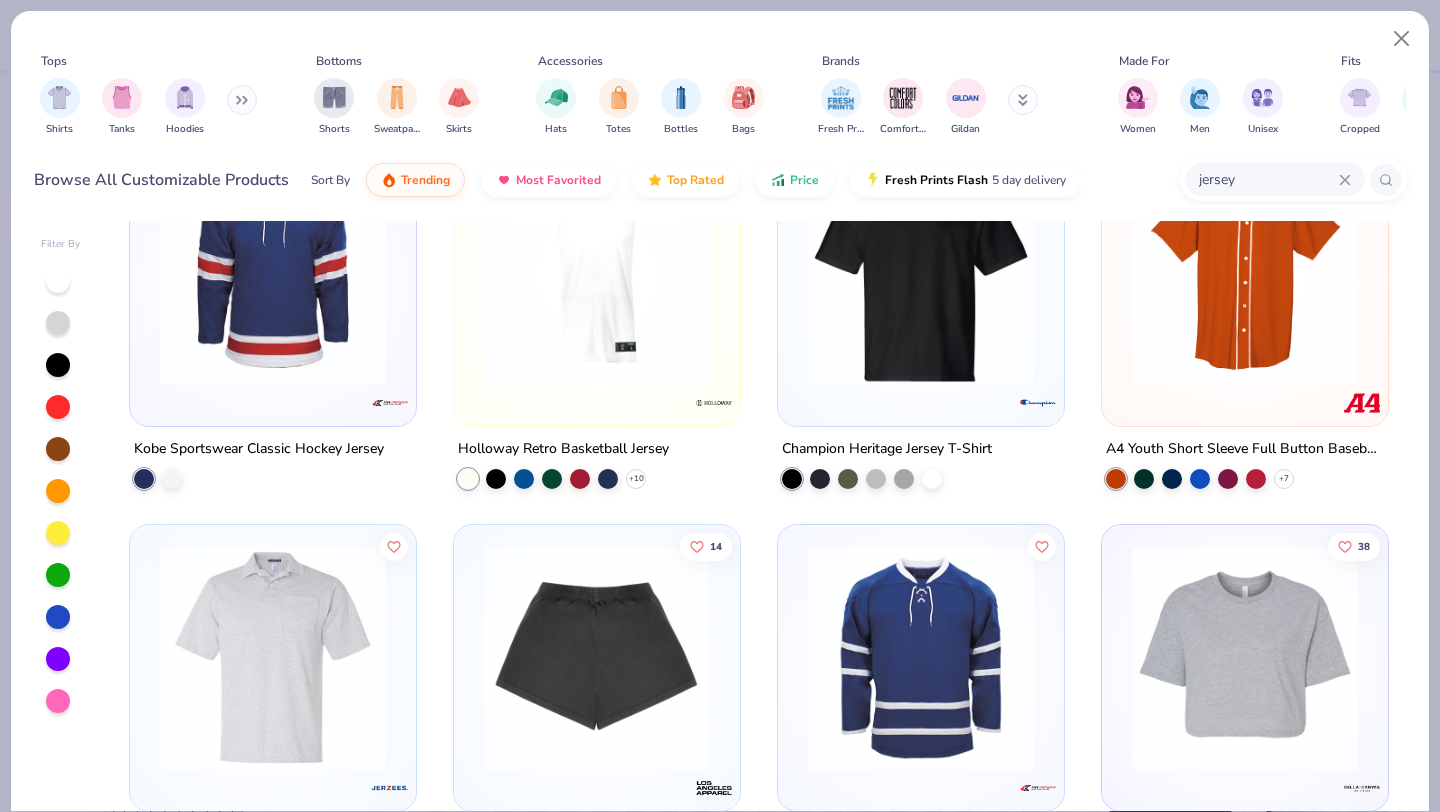 click at bounding box center (1245, 273) 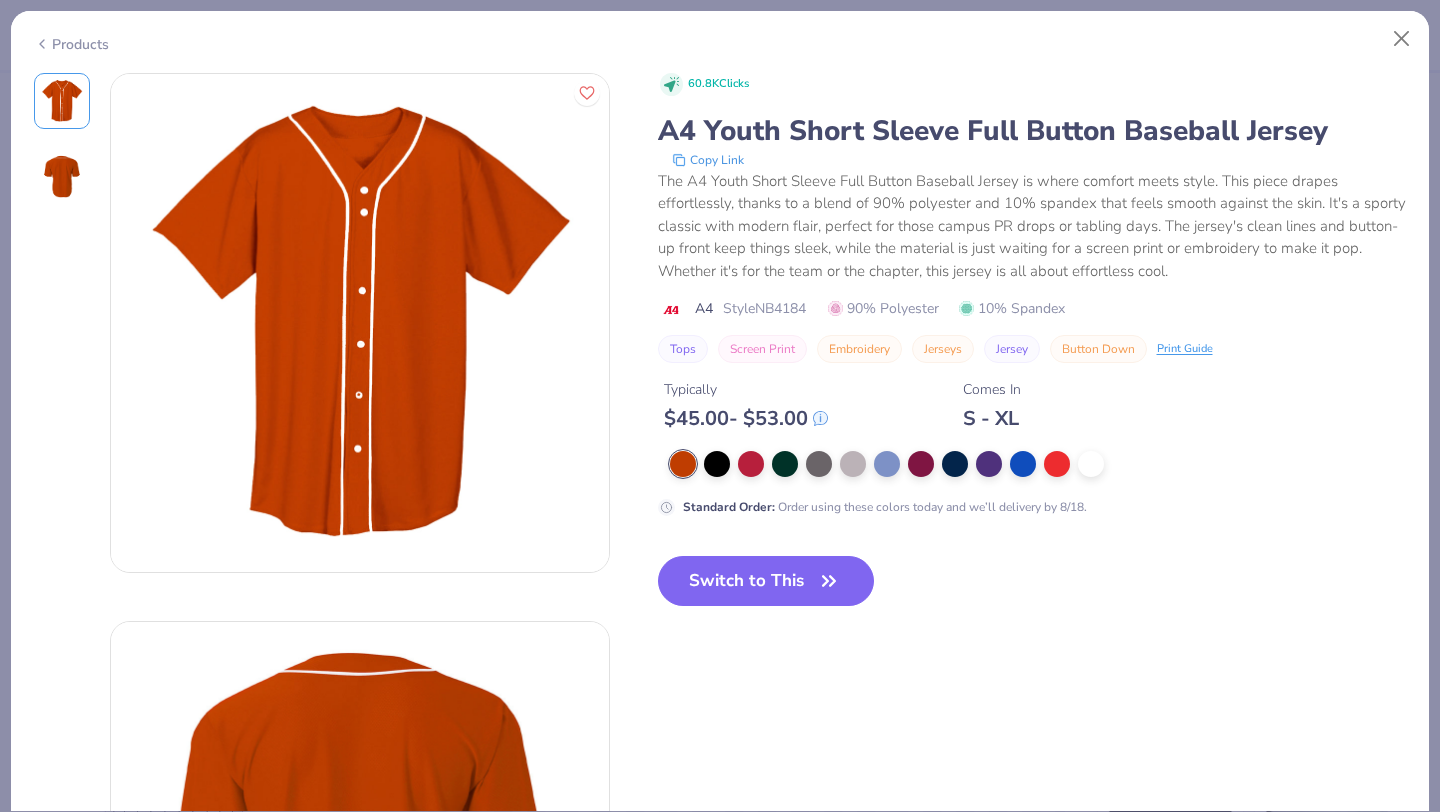 click on "Products" at bounding box center [720, 37] 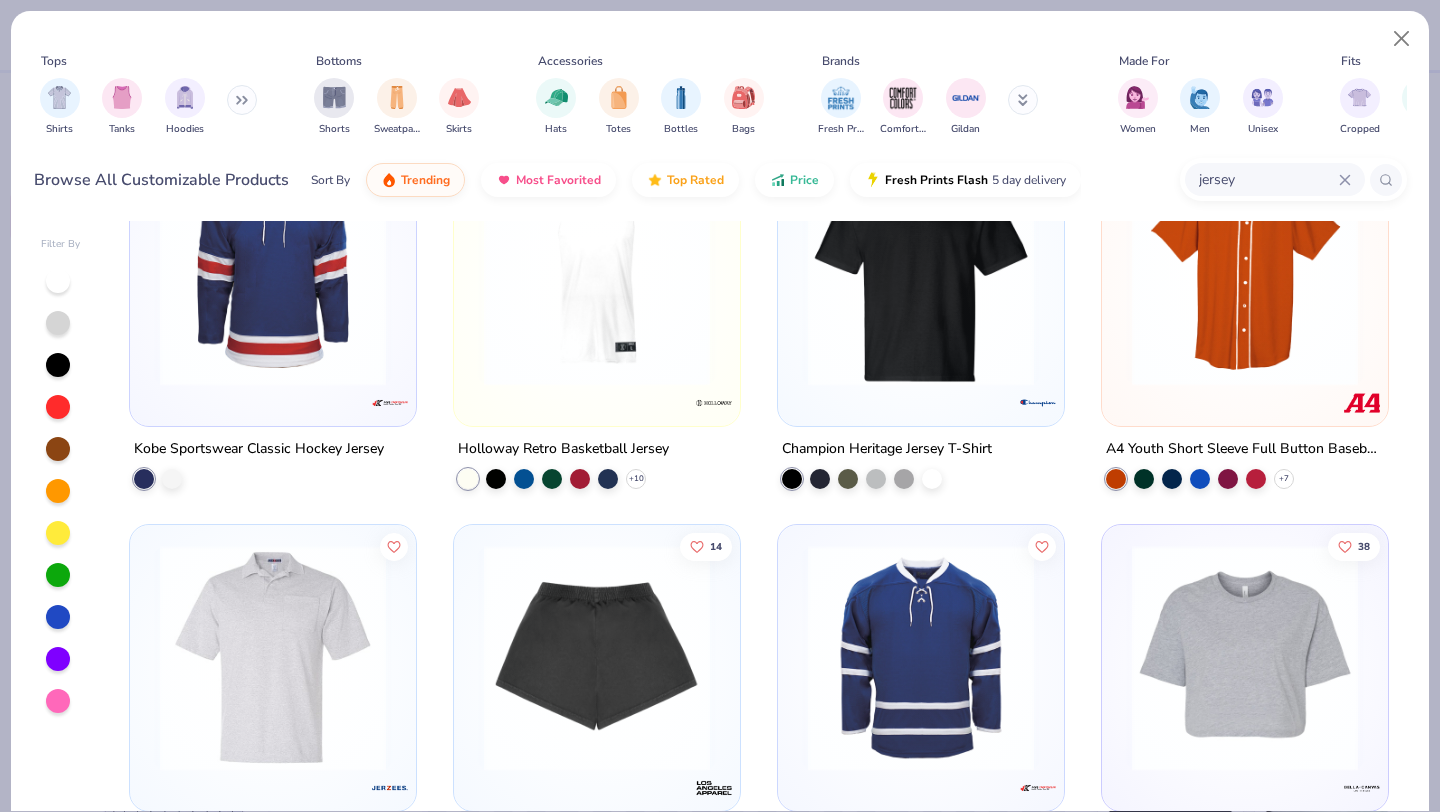 click at bounding box center [273, 273] 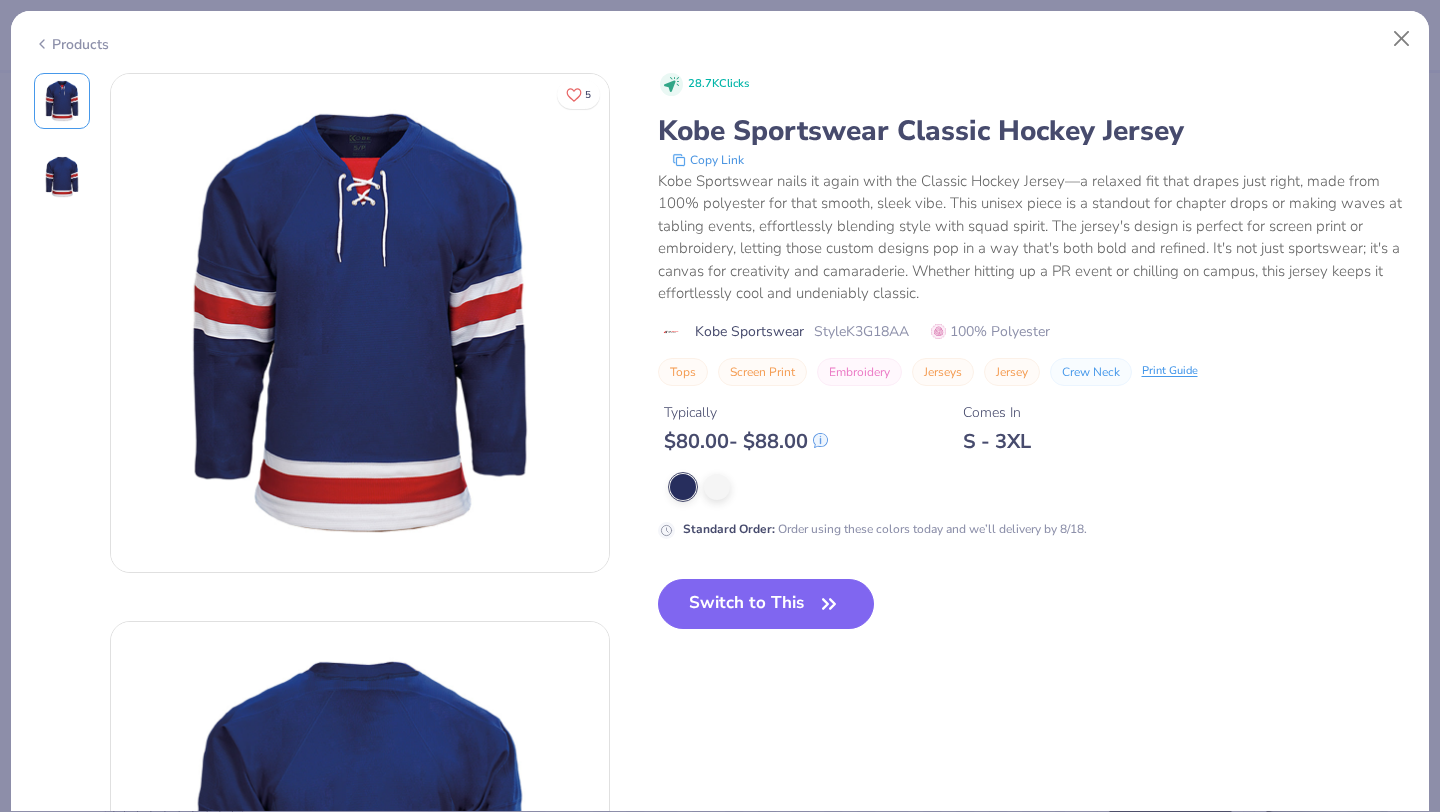 click 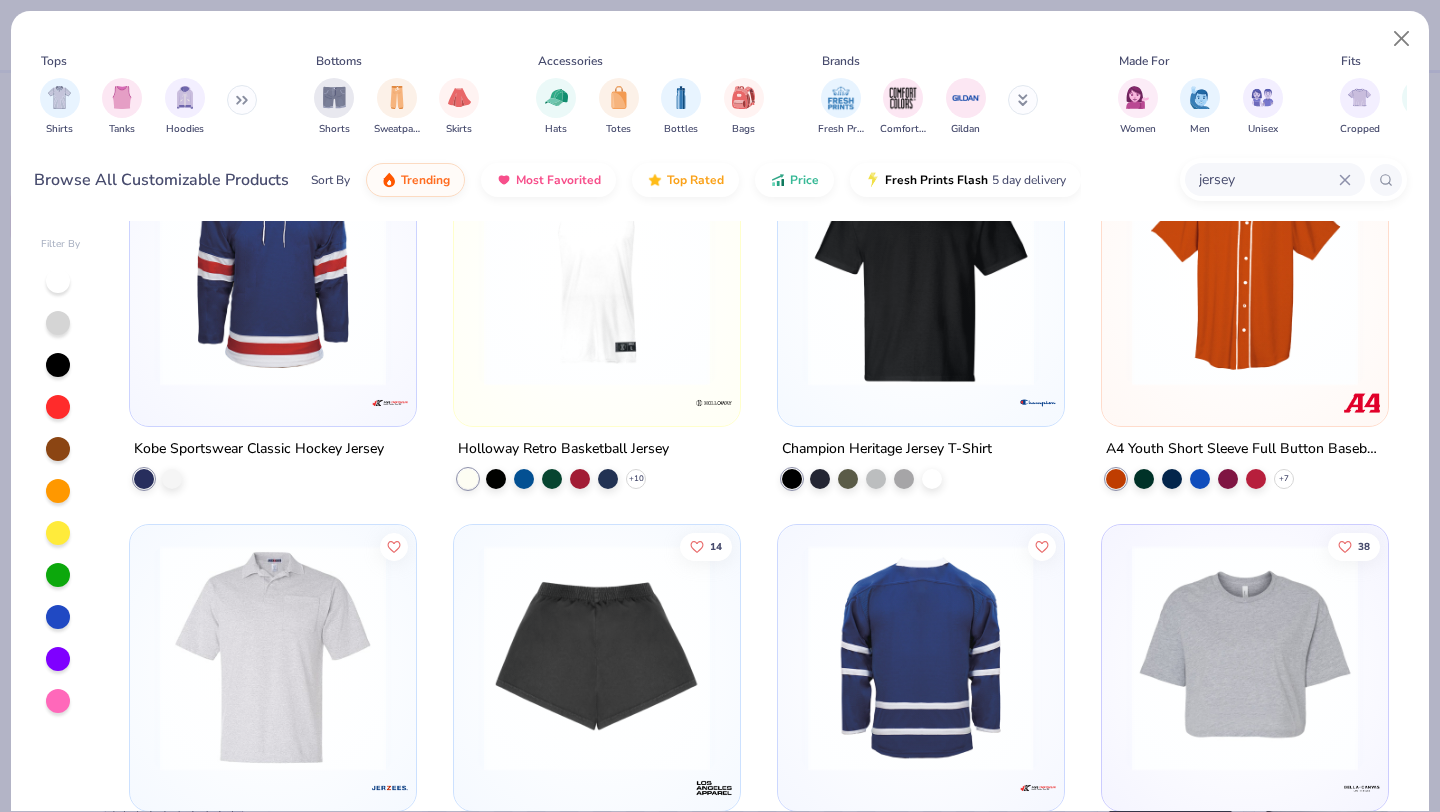 click at bounding box center [675, 657] 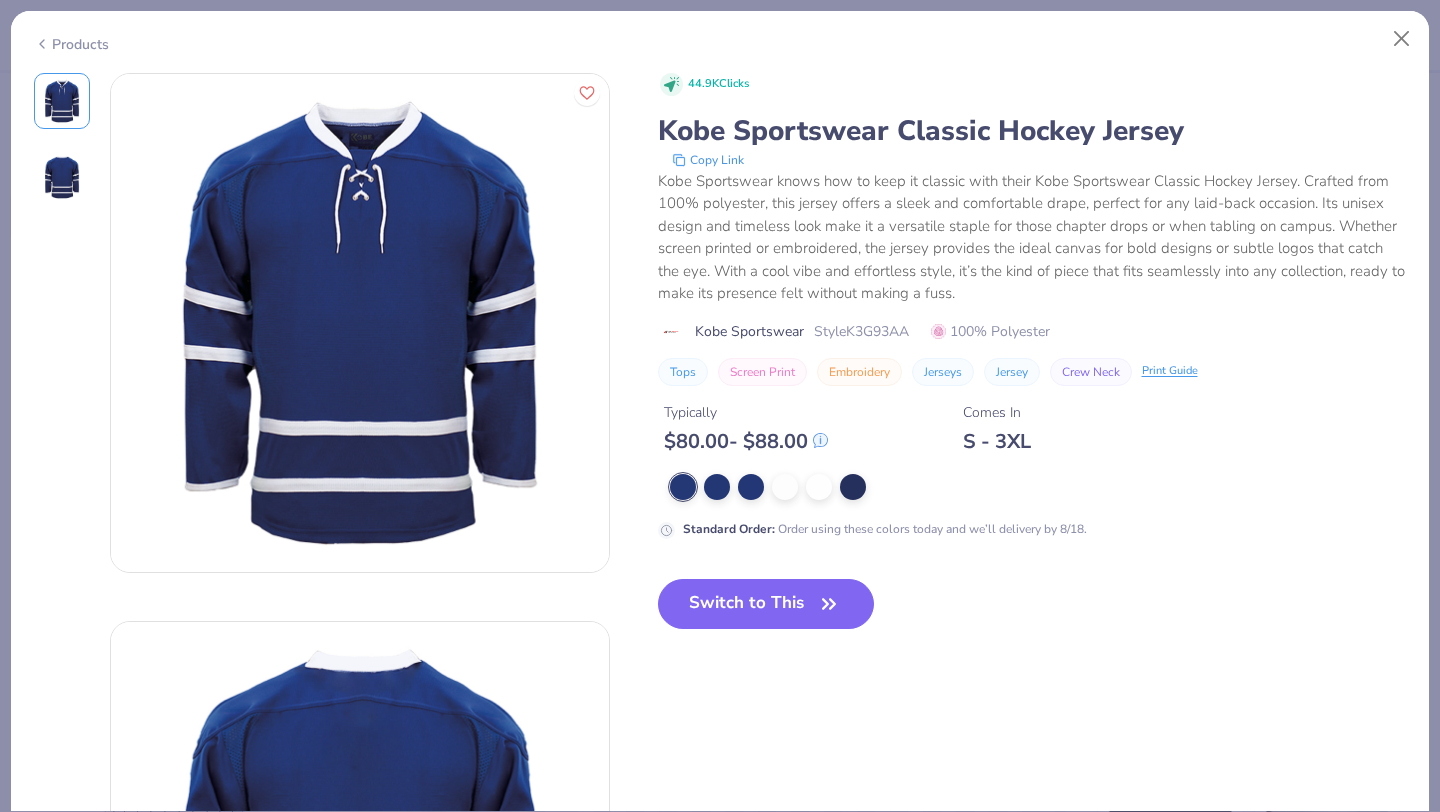 click on "Products" at bounding box center [71, 44] 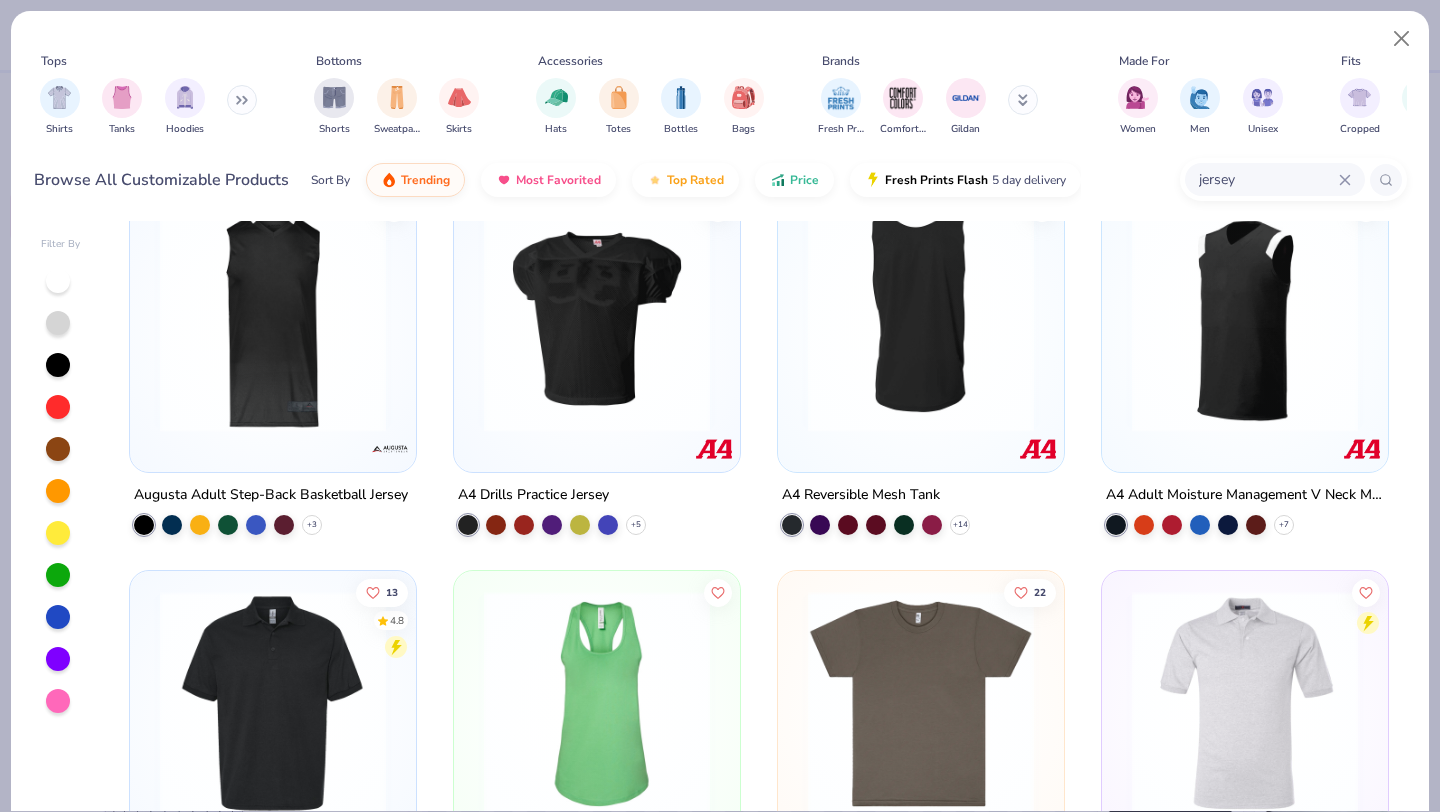 scroll, scrollTop: 0, scrollLeft: 0, axis: both 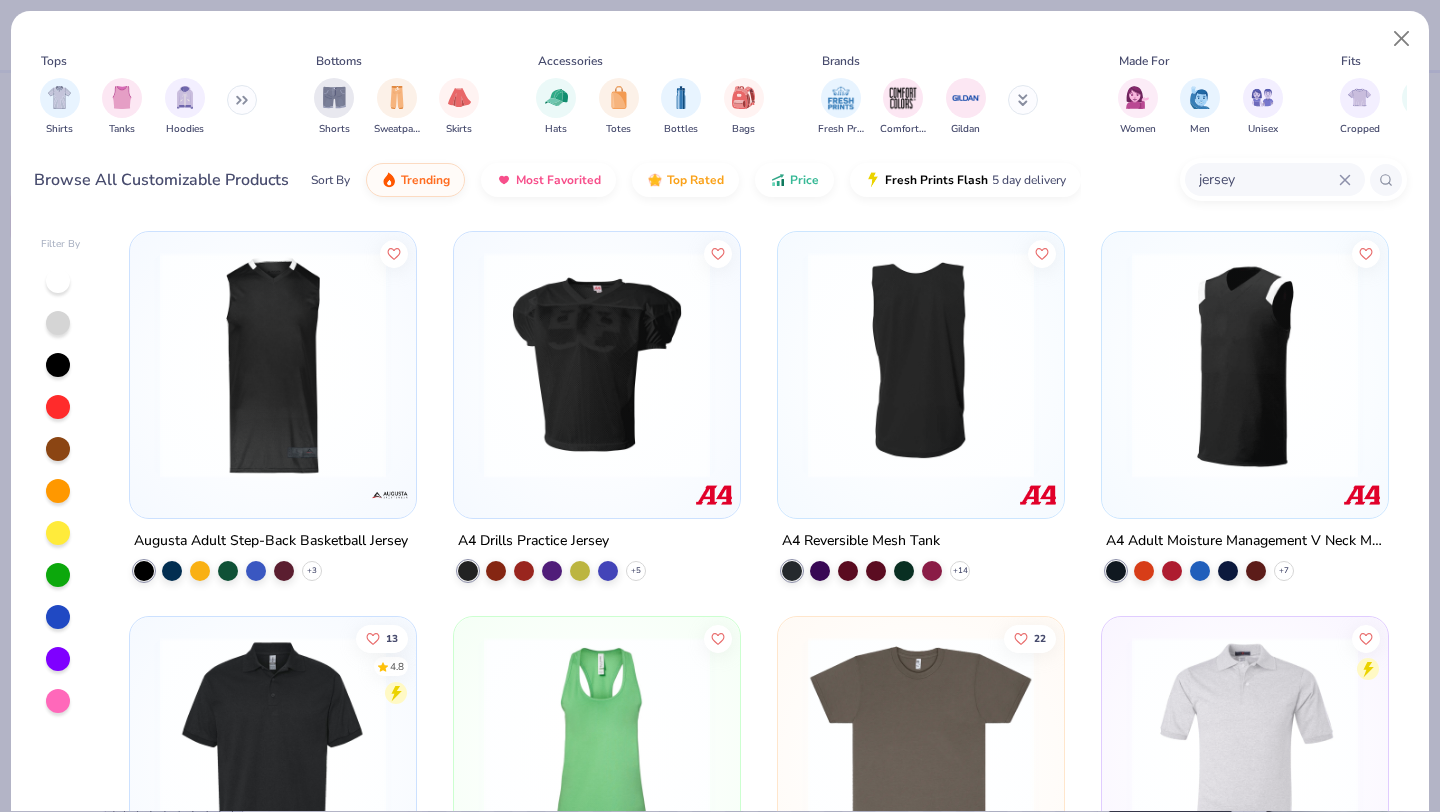 click at bounding box center (273, 365) 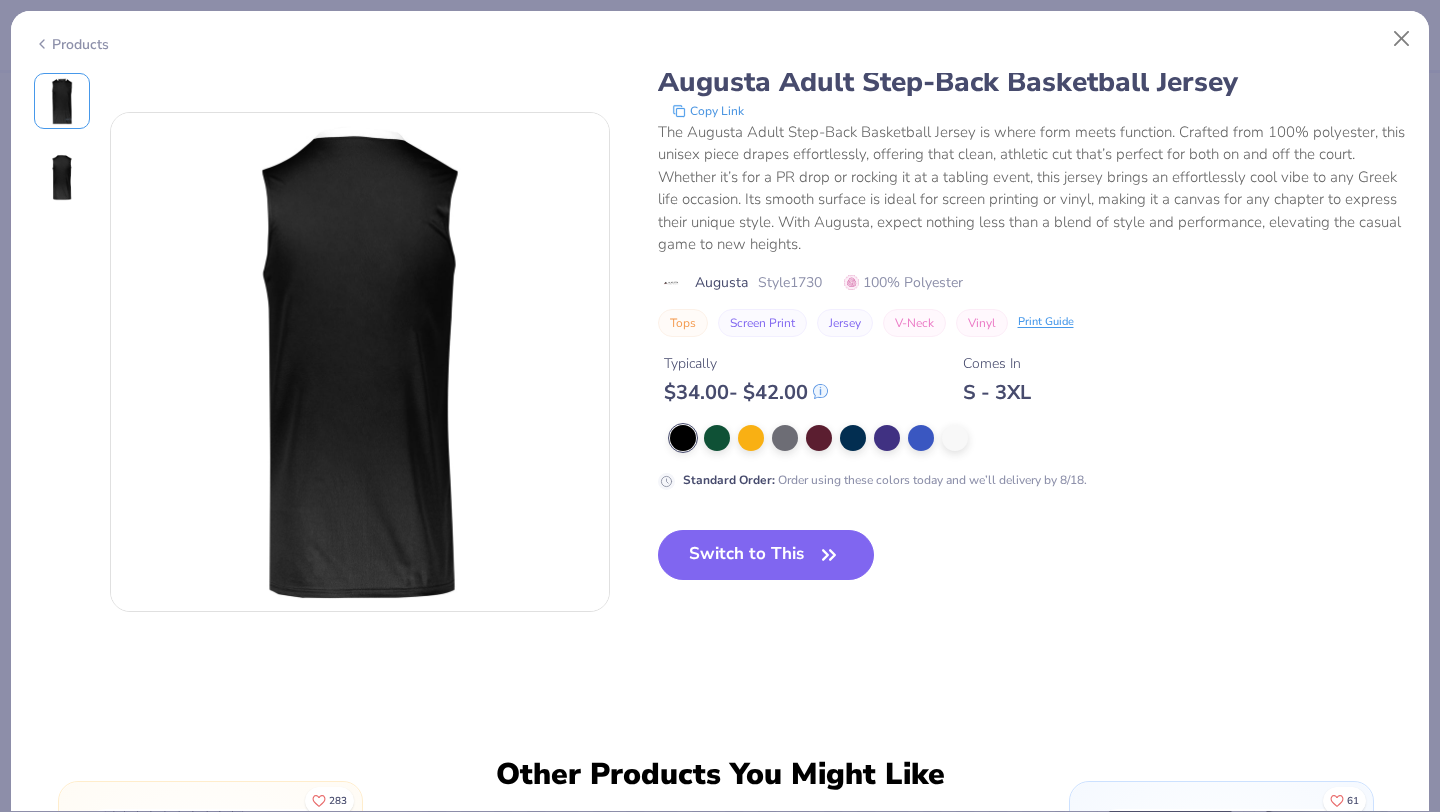 scroll, scrollTop: 520, scrollLeft: 0, axis: vertical 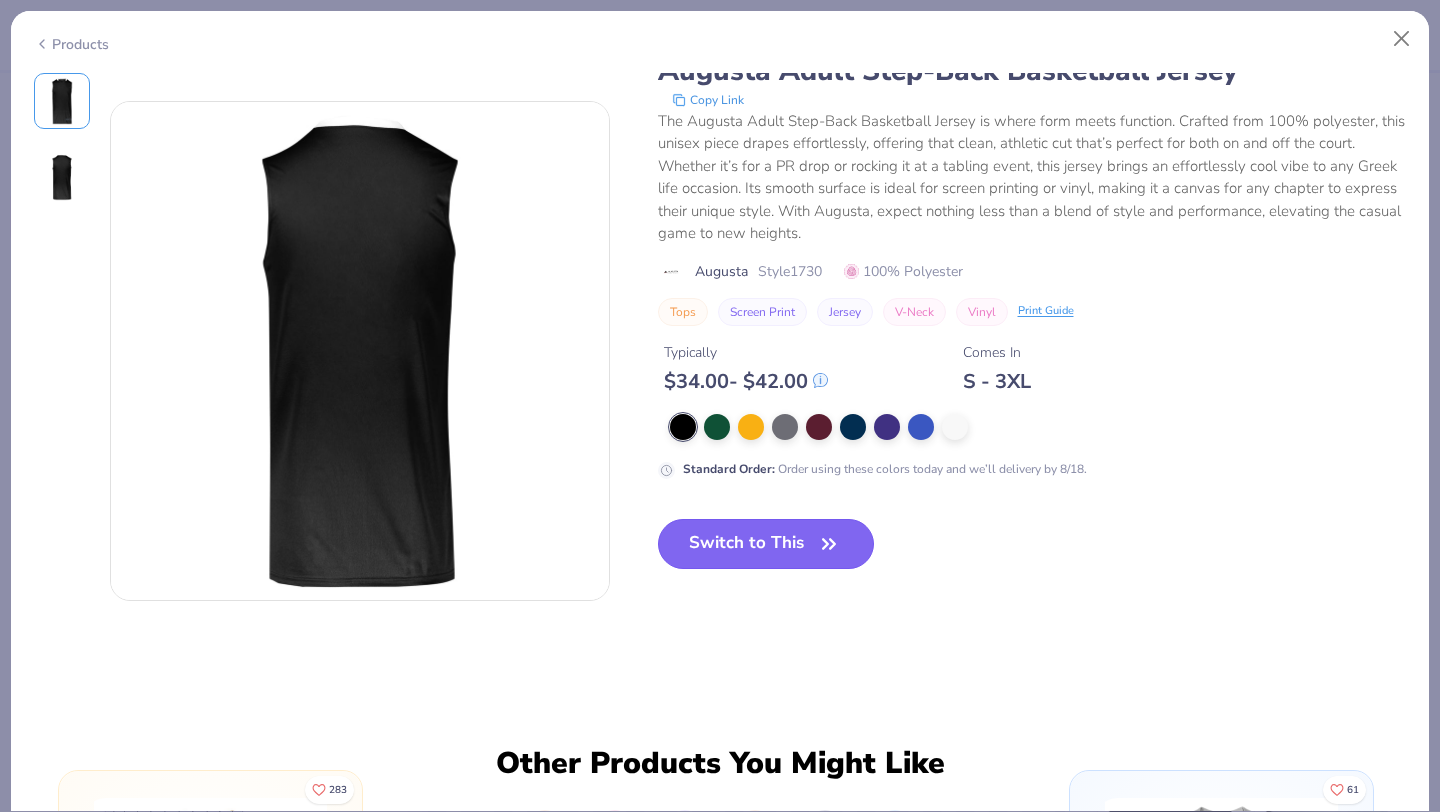 click on "Switch to This" at bounding box center [766, 544] 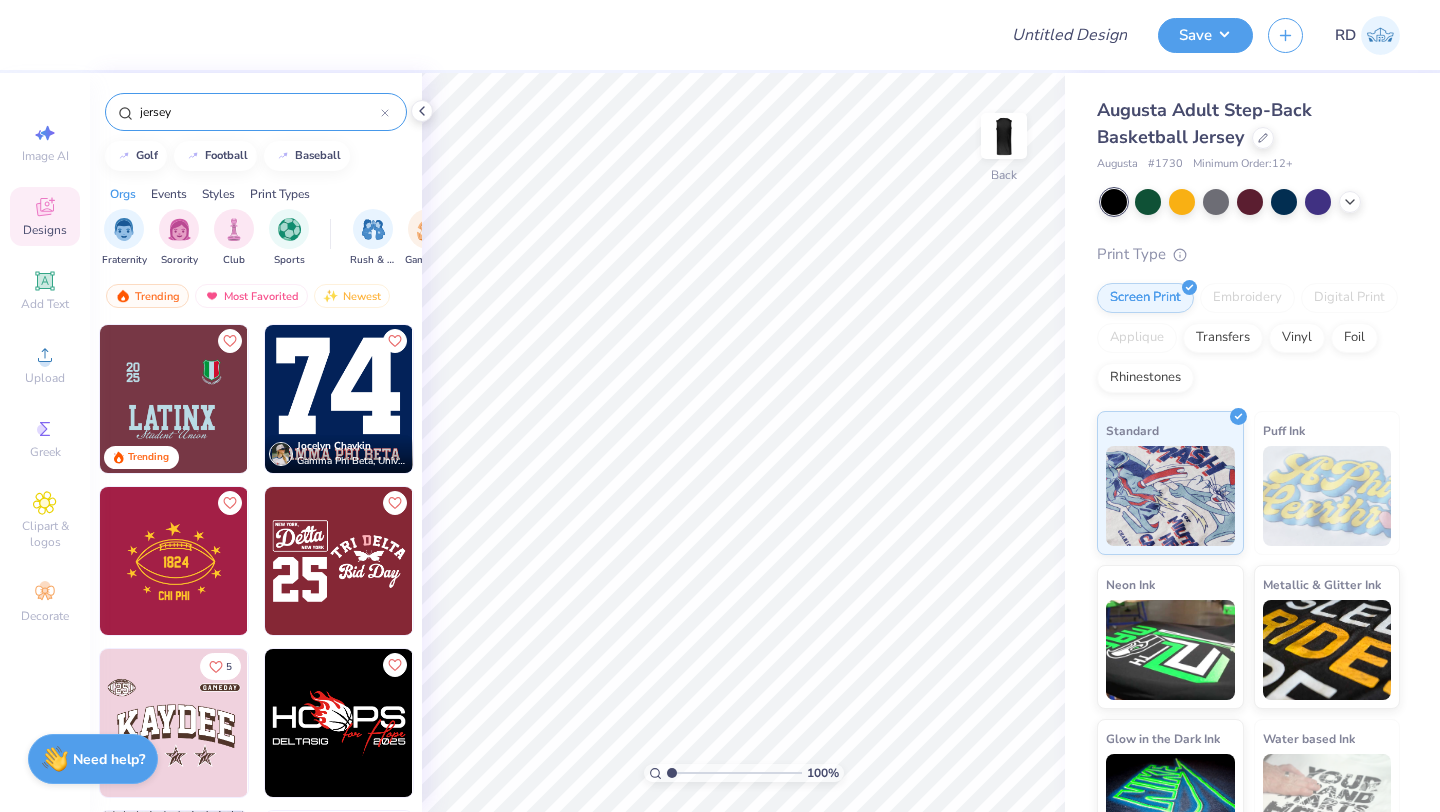 click on "jersey" at bounding box center [256, 112] 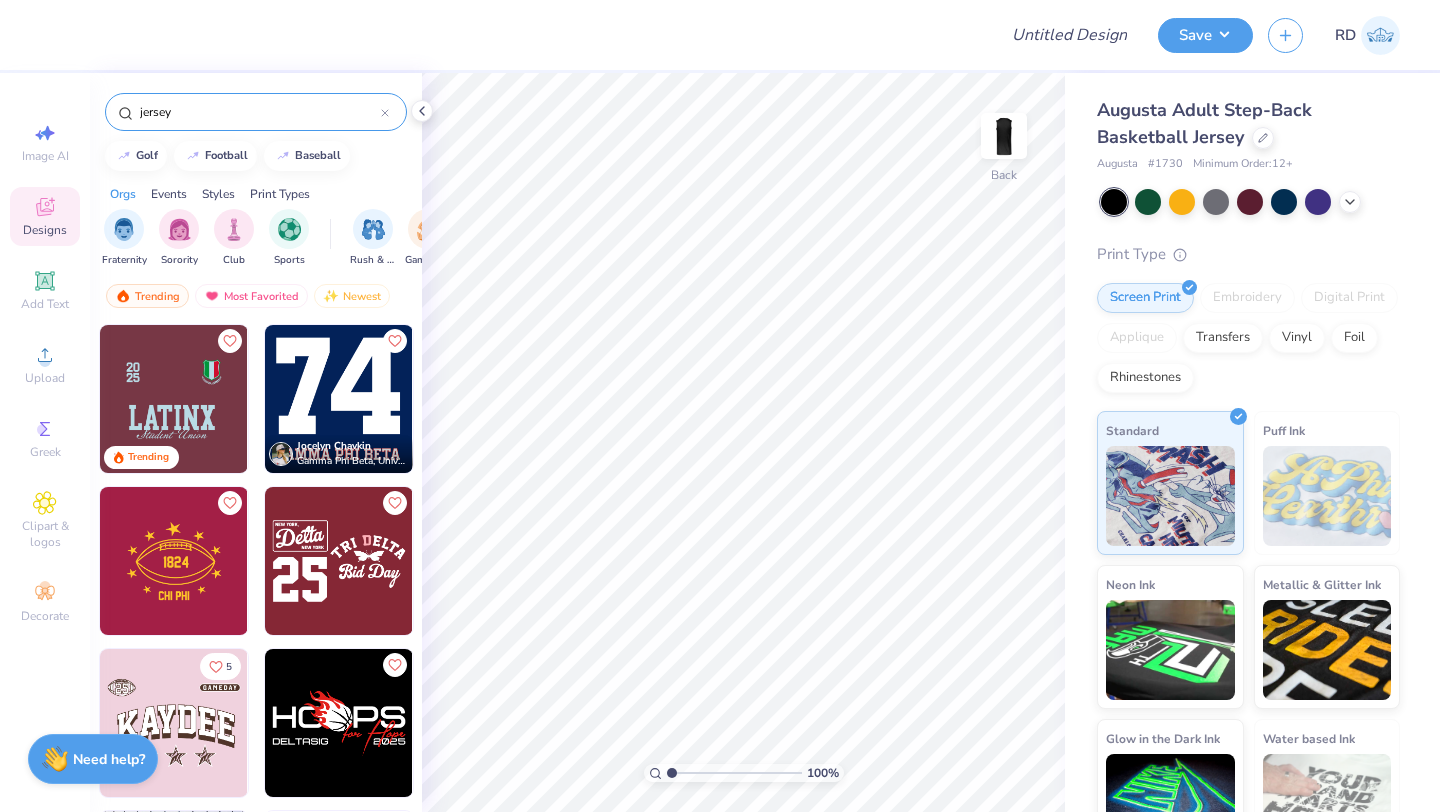 drag, startPoint x: 215, startPoint y: 108, endPoint x: 115, endPoint y: 110, distance: 100.02 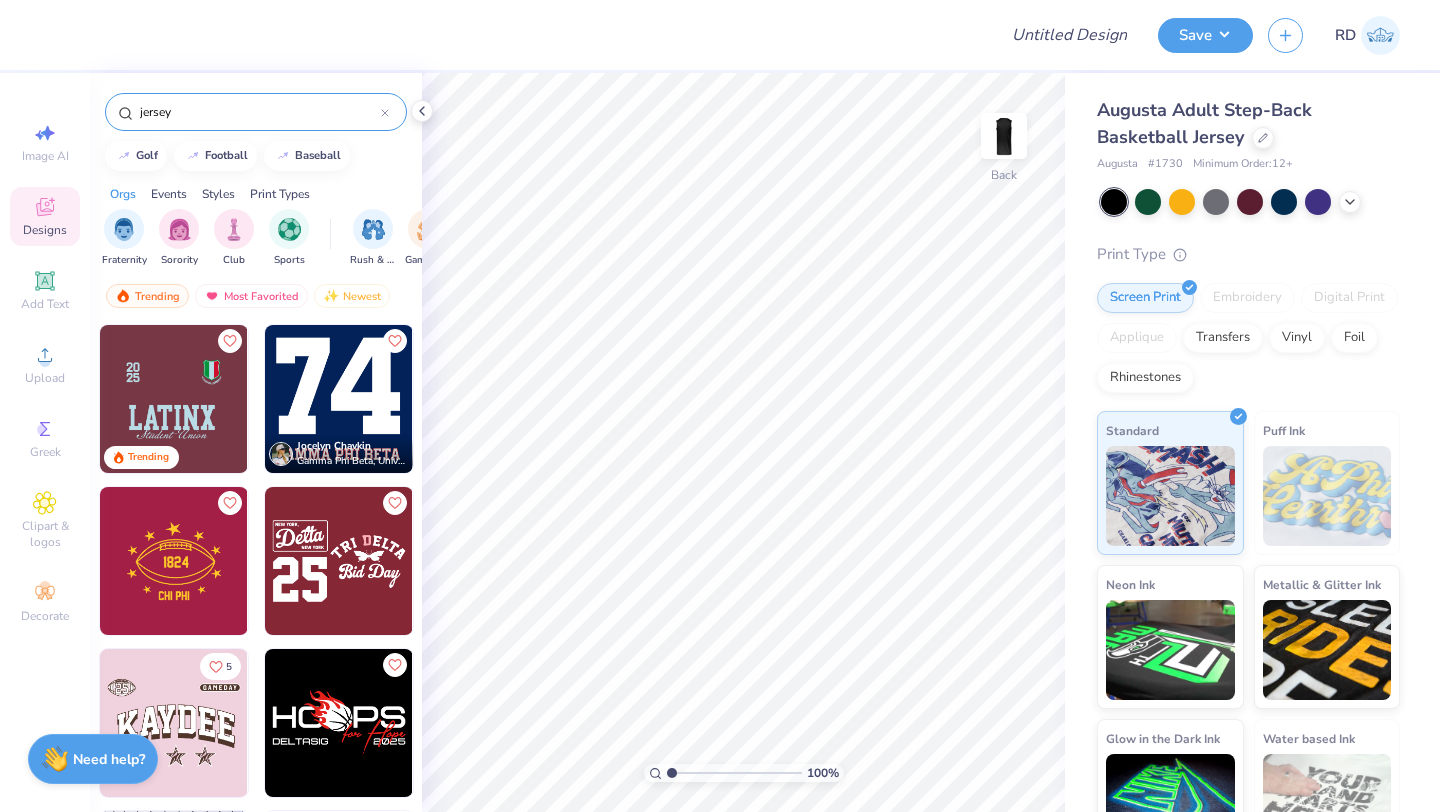 click on "jersey" at bounding box center (256, 112) 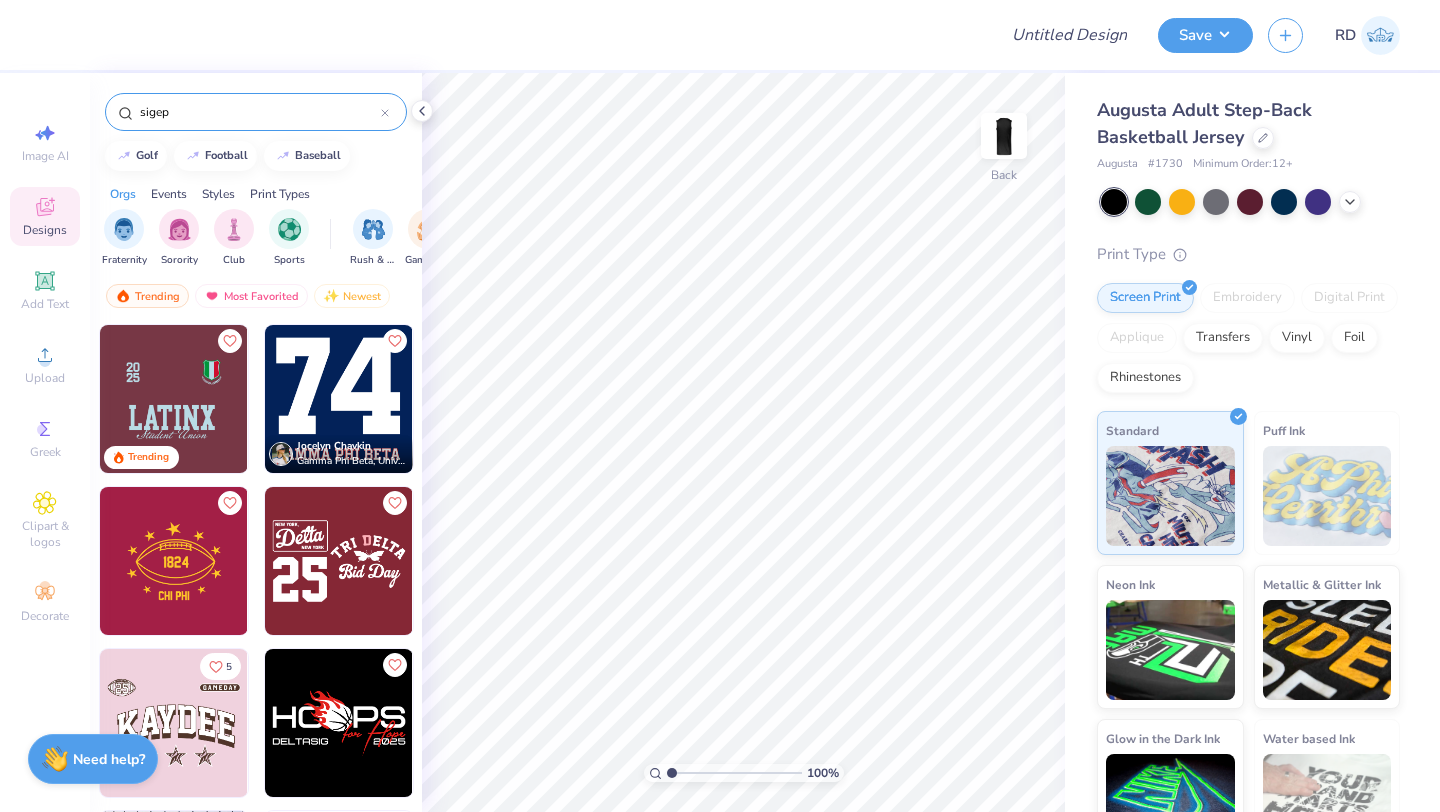 type on "sigep" 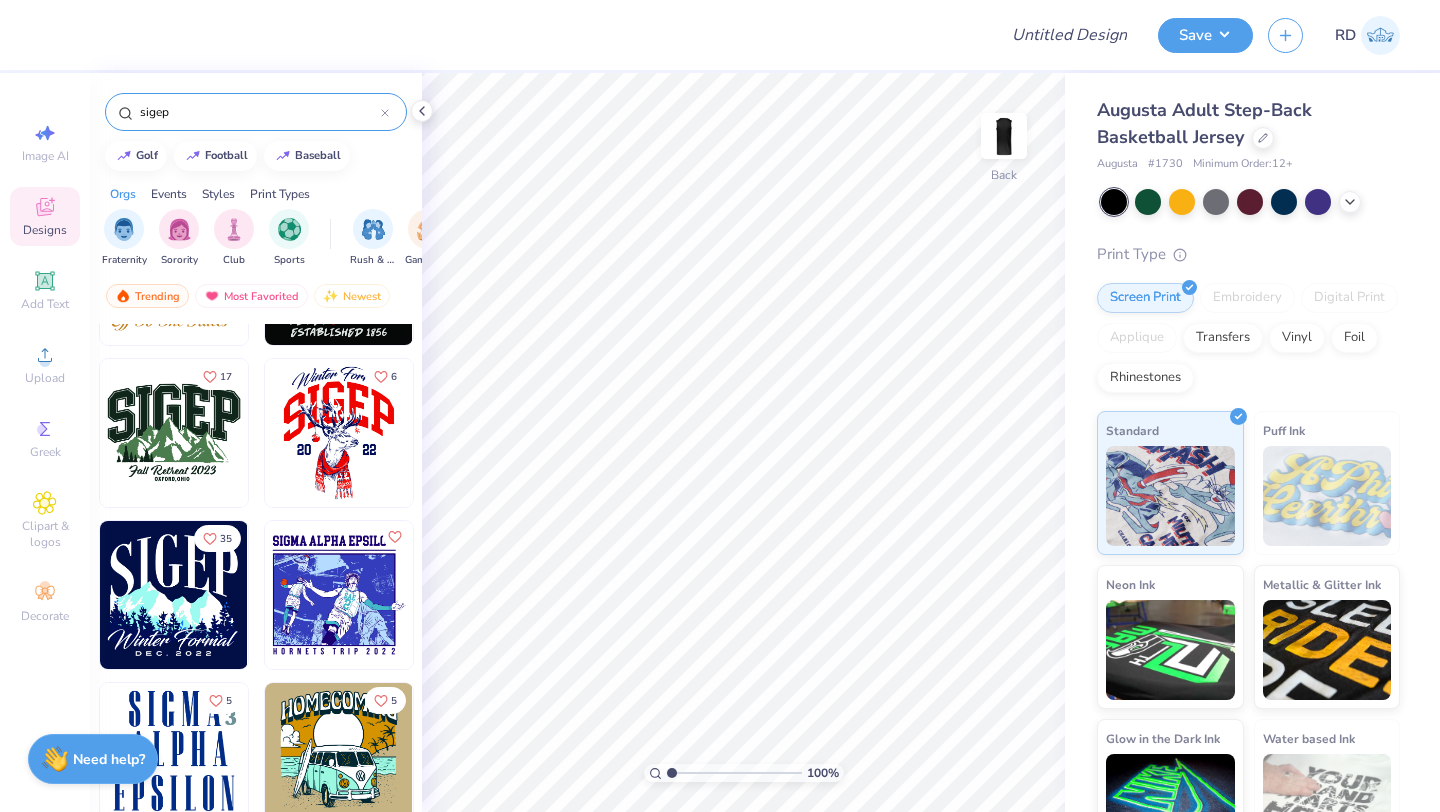 scroll, scrollTop: 1750, scrollLeft: 0, axis: vertical 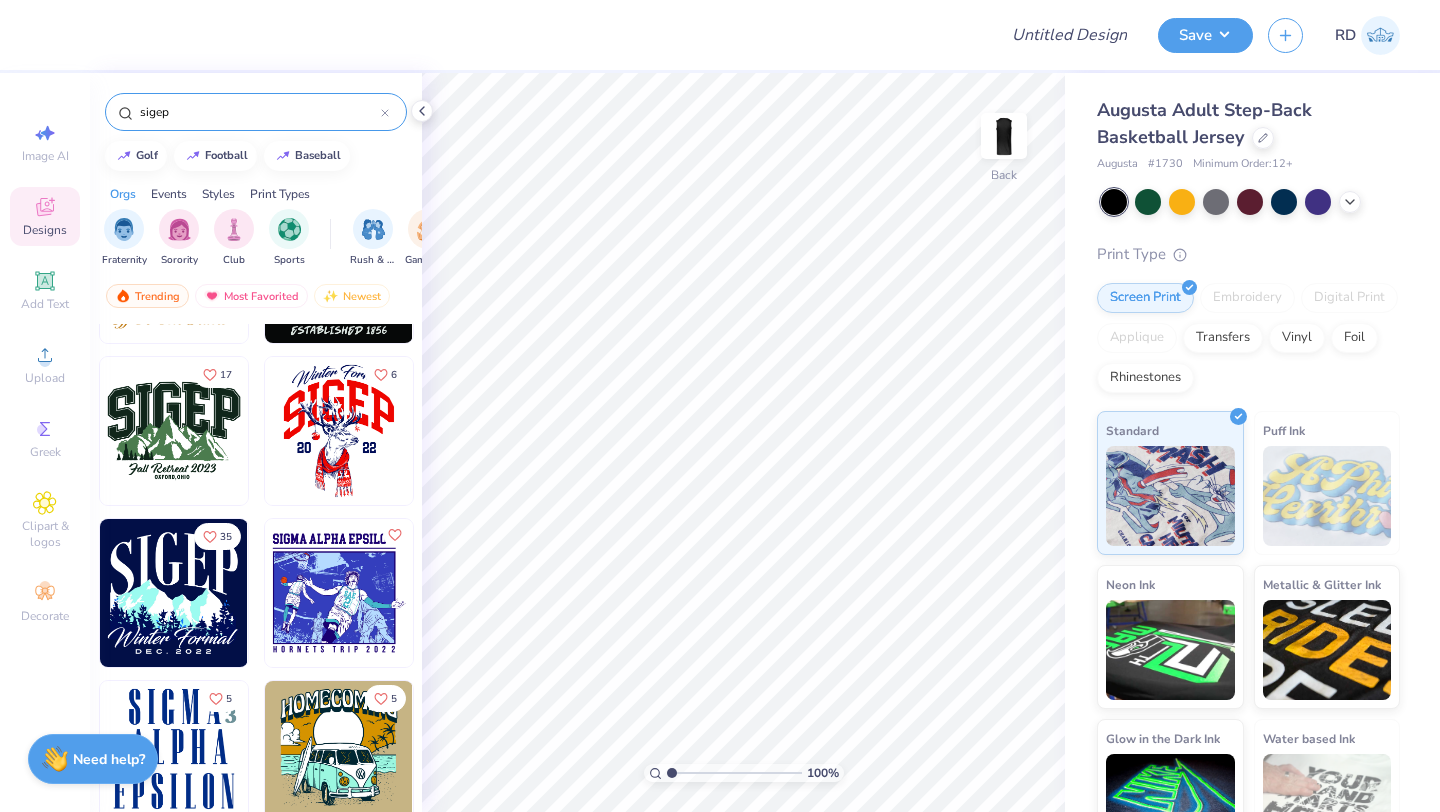 click on "sigep" at bounding box center (259, 112) 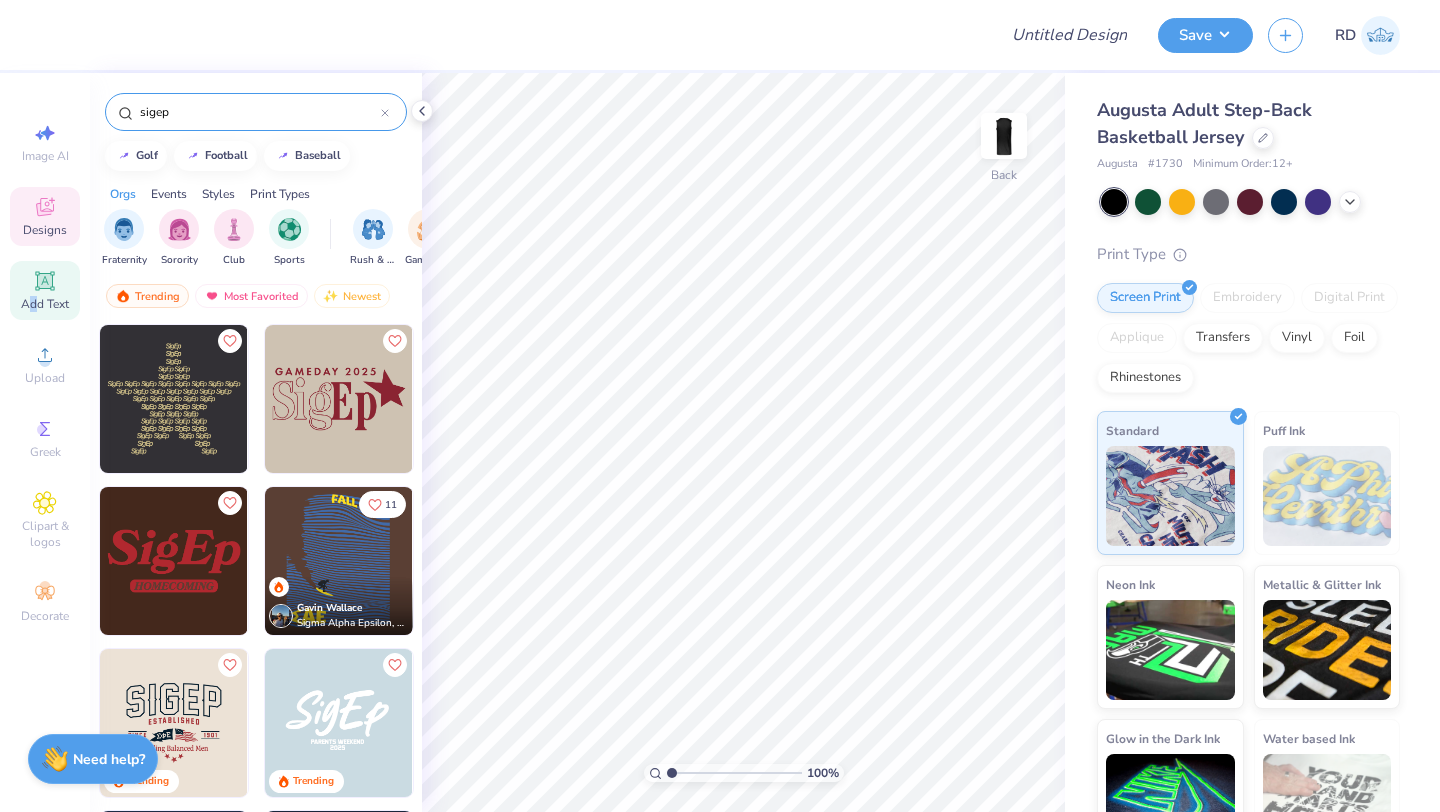 drag, startPoint x: 33, startPoint y: 302, endPoint x: 69, endPoint y: 307, distance: 36.345562 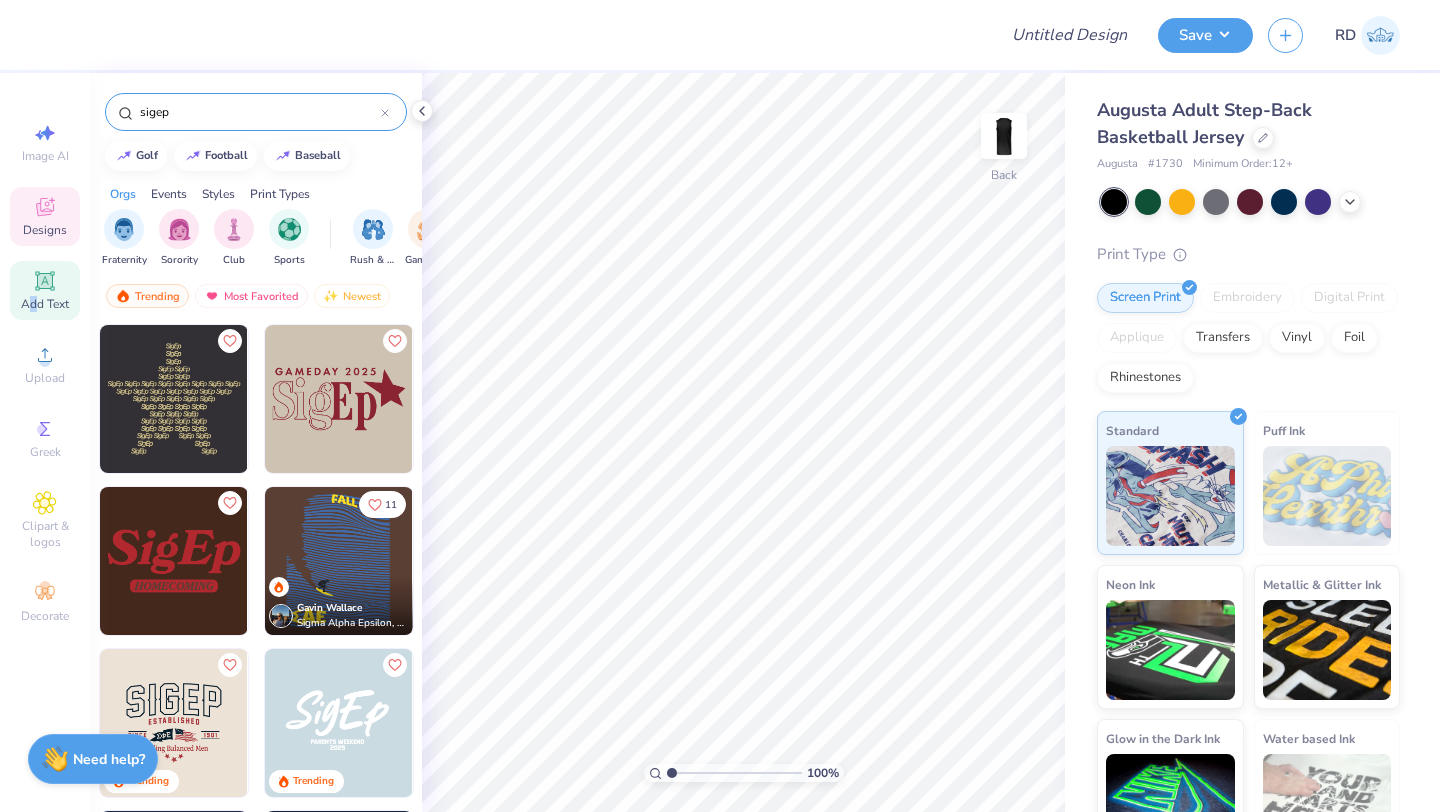 click on "Add Text" at bounding box center [45, 304] 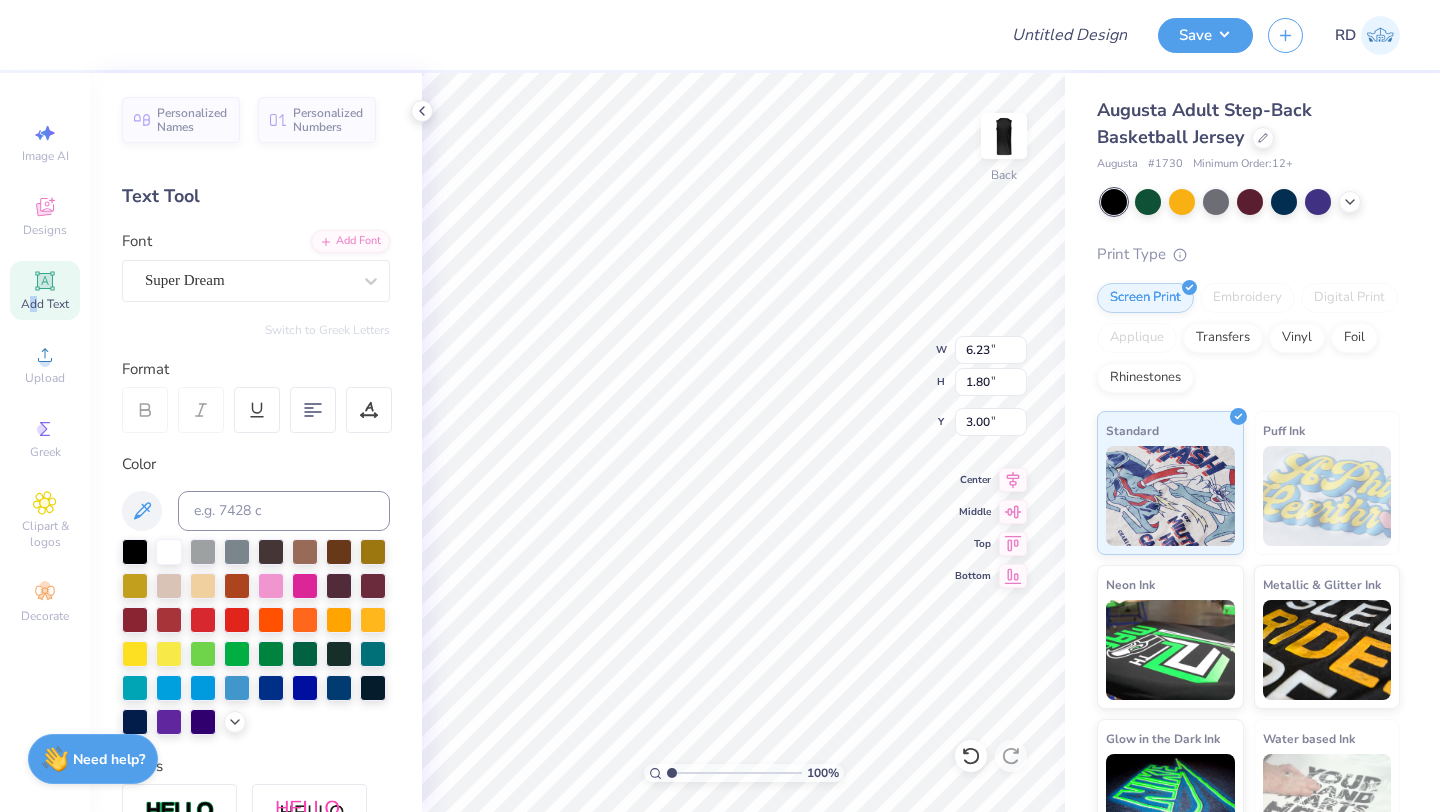 type on "3.00" 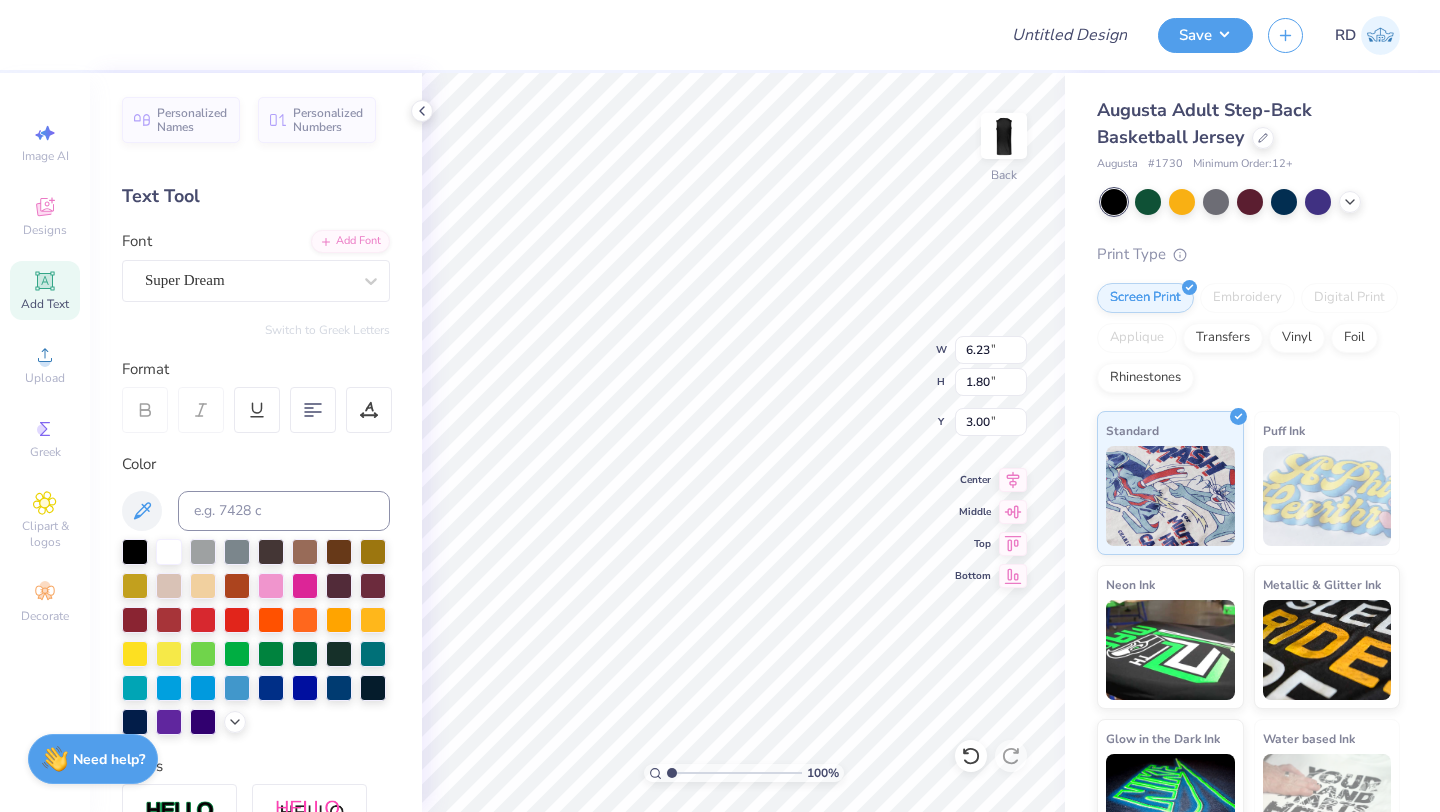scroll, scrollTop: 16, scrollLeft: 4, axis: both 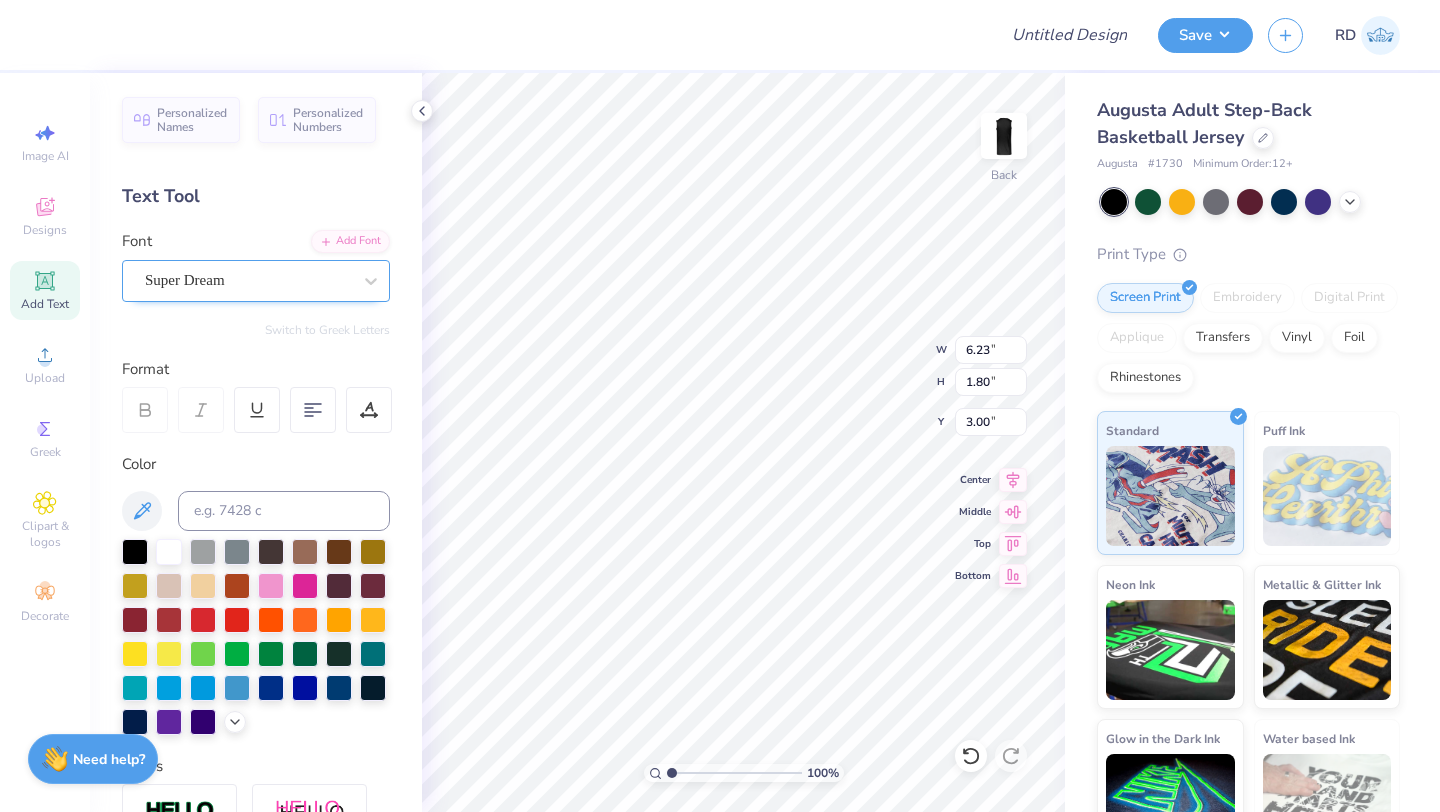 type on "SIG EP" 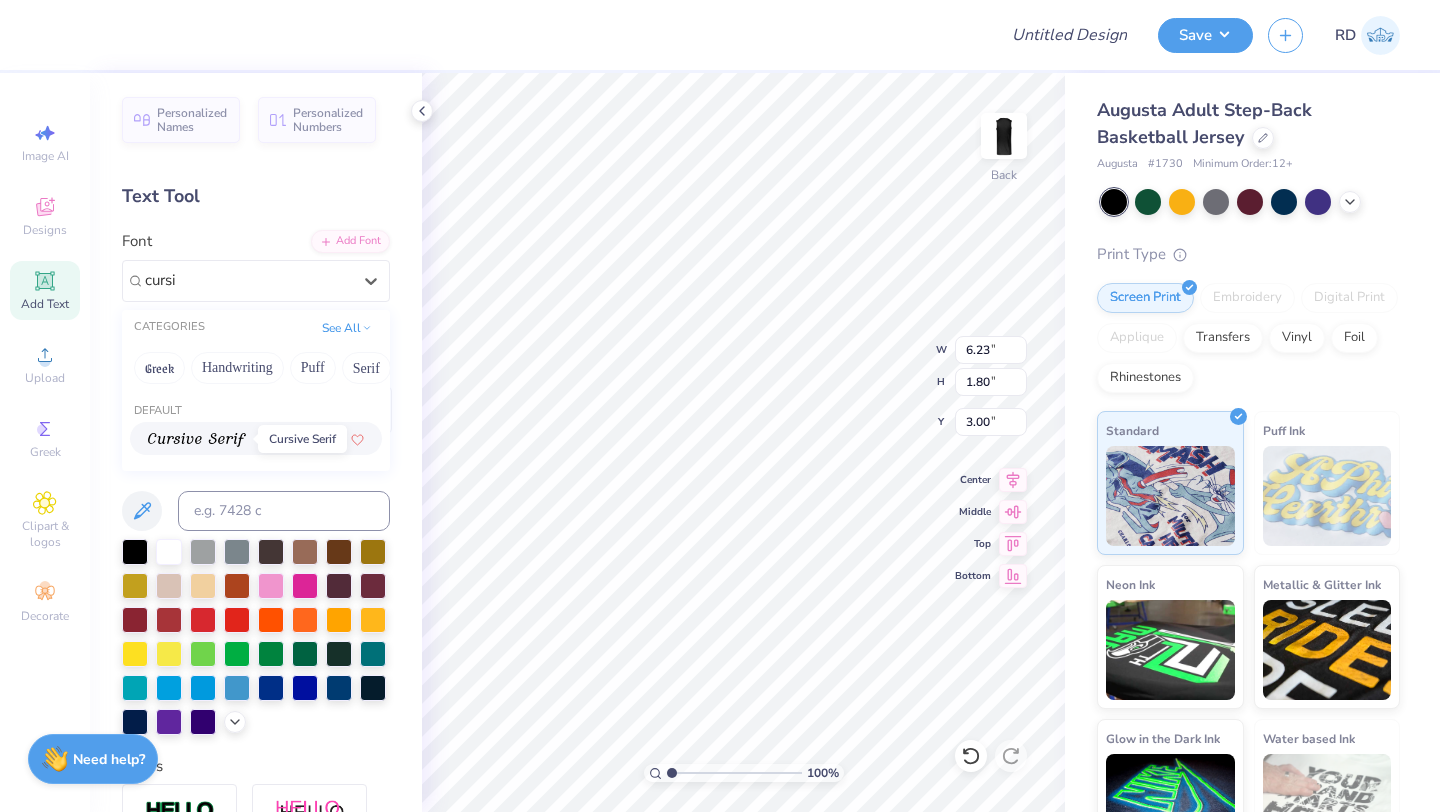 click at bounding box center [197, 440] 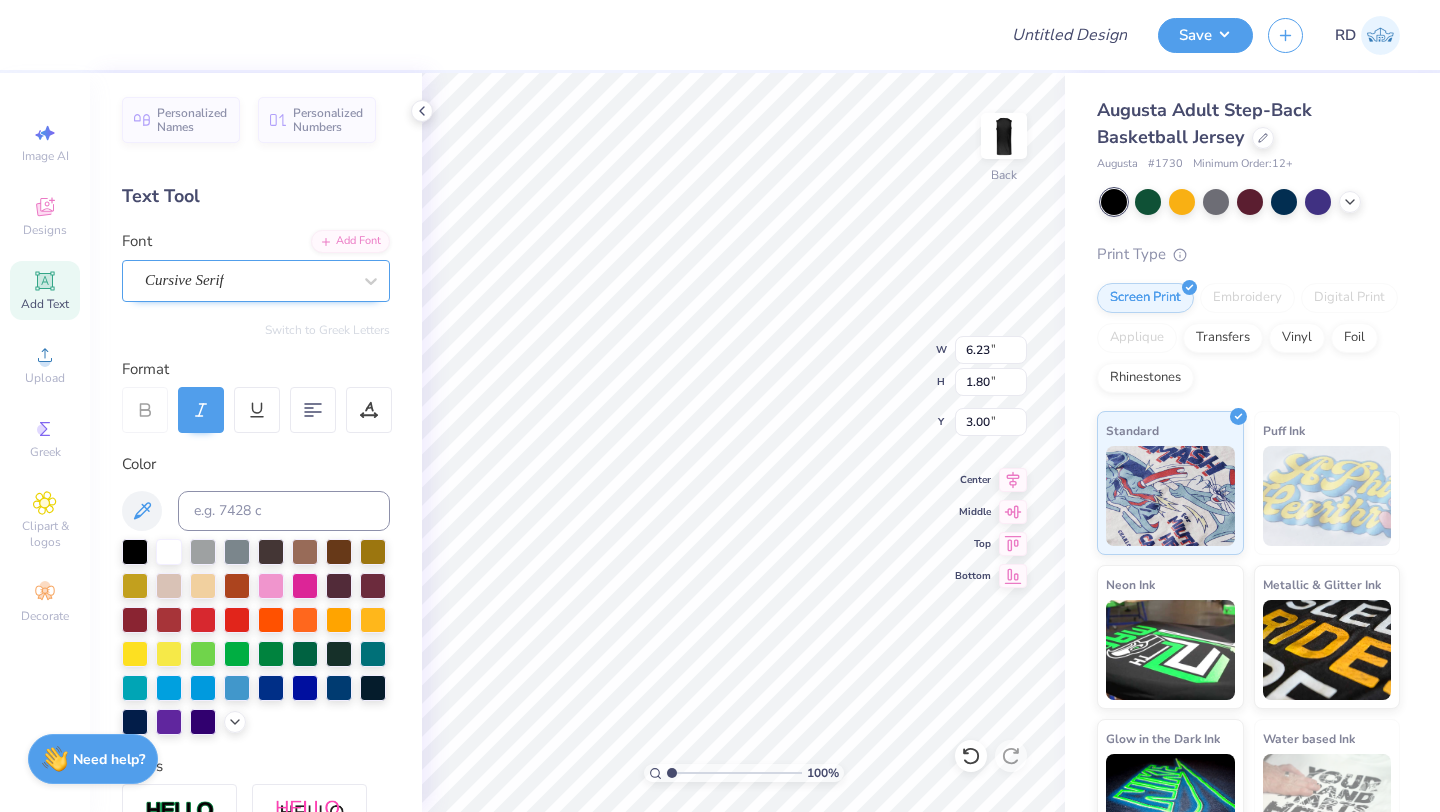 click on "Cursive Serif" at bounding box center [248, 280] 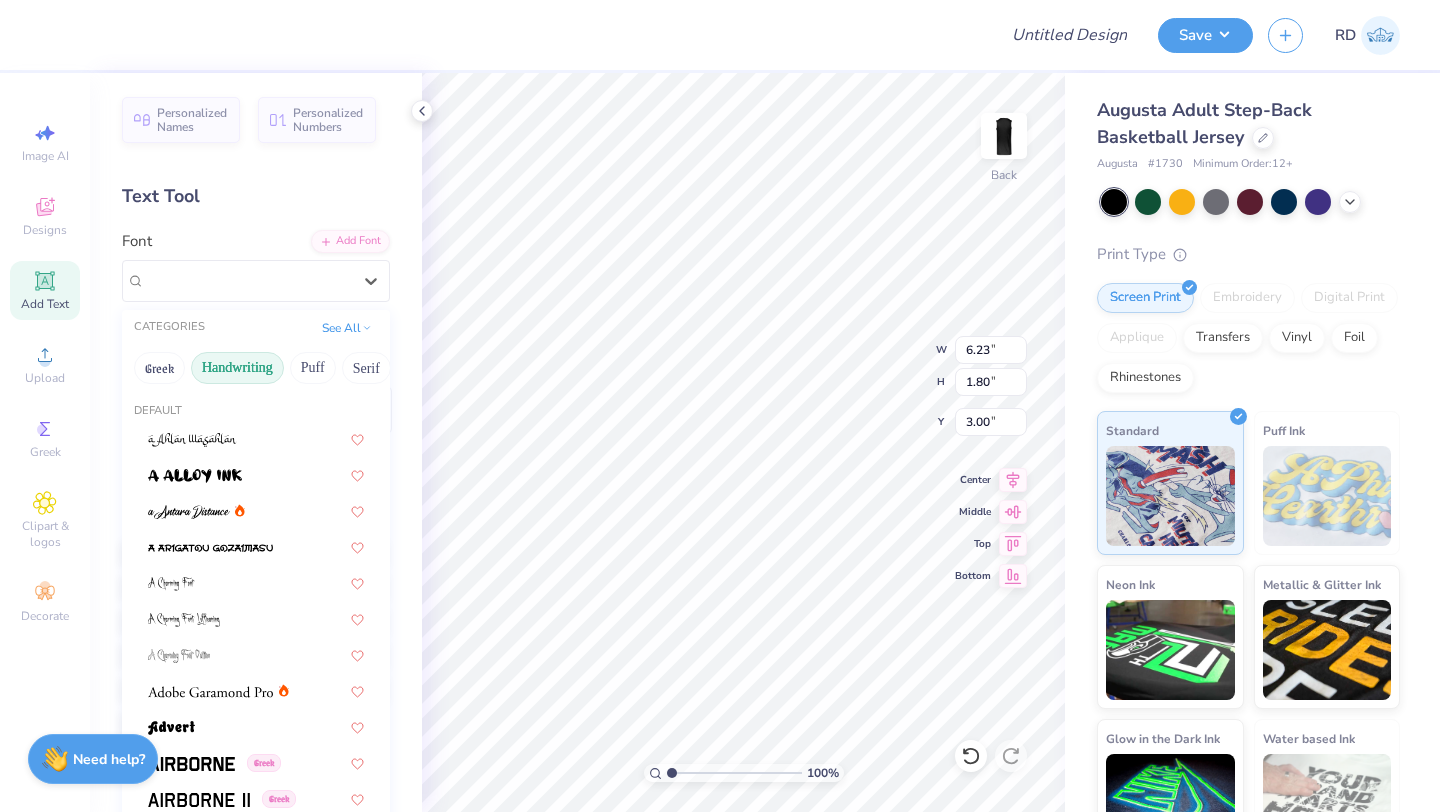 drag, startPoint x: 356, startPoint y: 374, endPoint x: 238, endPoint y: 355, distance: 119.519875 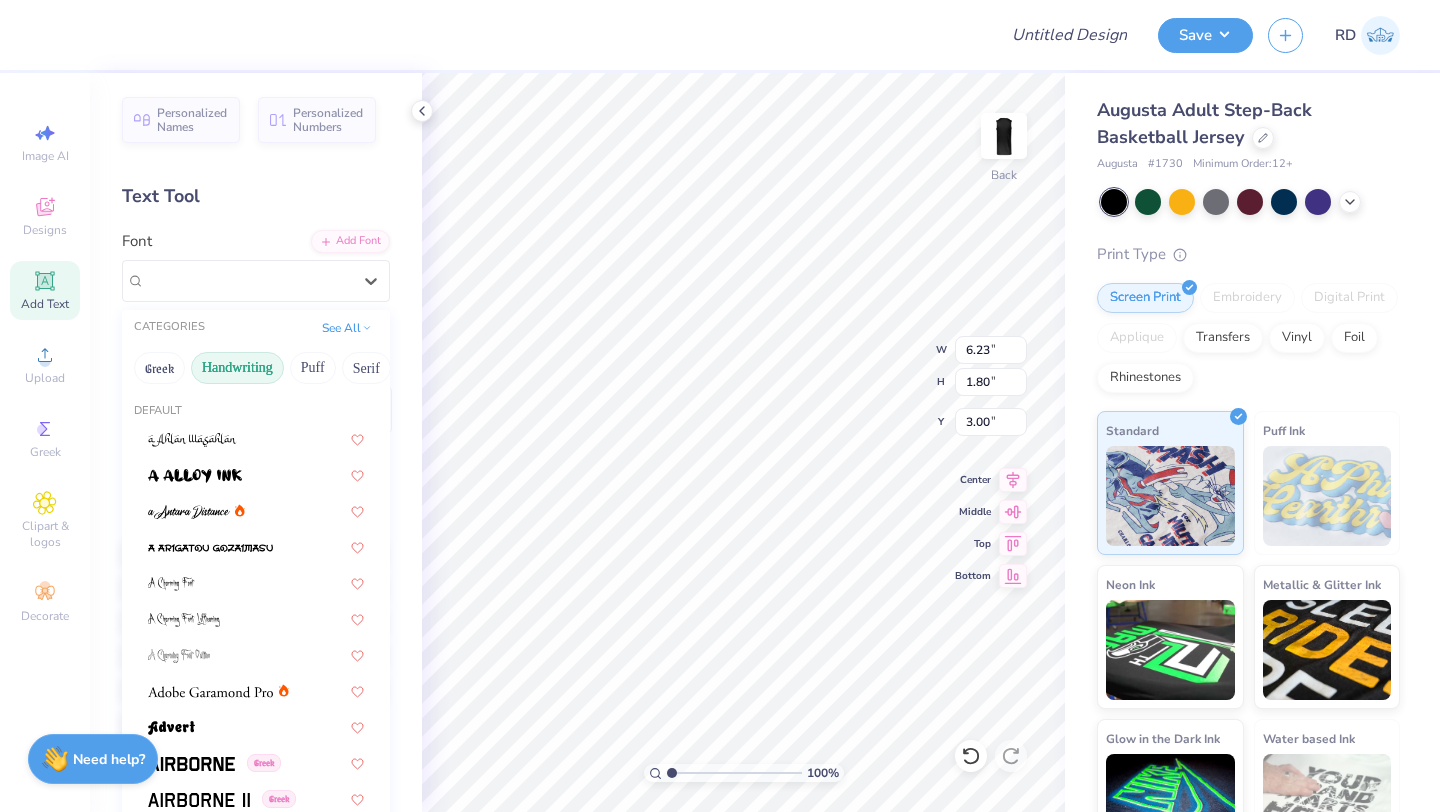click on "Greek Handwriting Puff Serif Bold Calligraphy Retro Sans Serif Minimal Fantasy Techno Others" at bounding box center [256, 368] 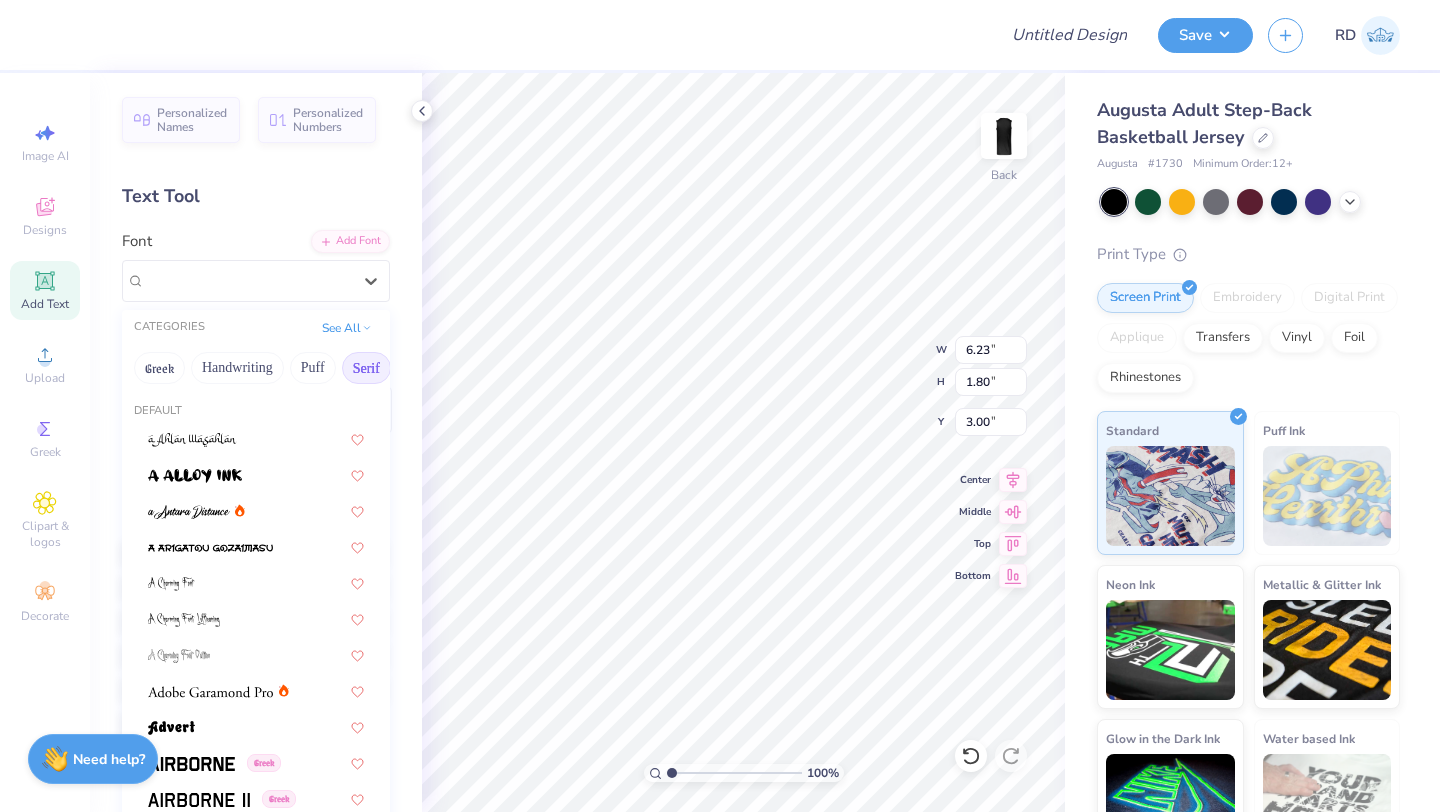 click on "Serif" at bounding box center [366, 368] 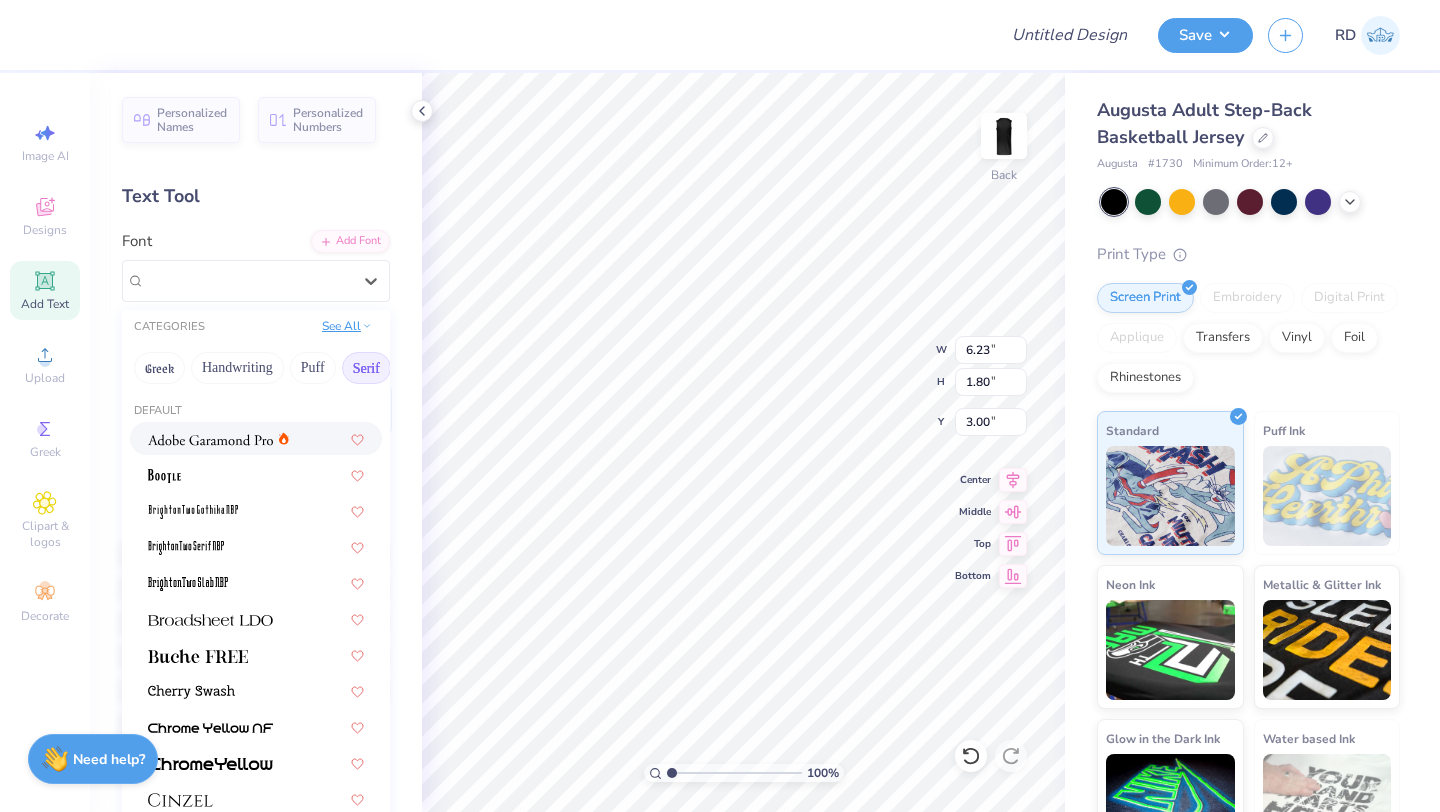 click on "See All" at bounding box center [347, 328] 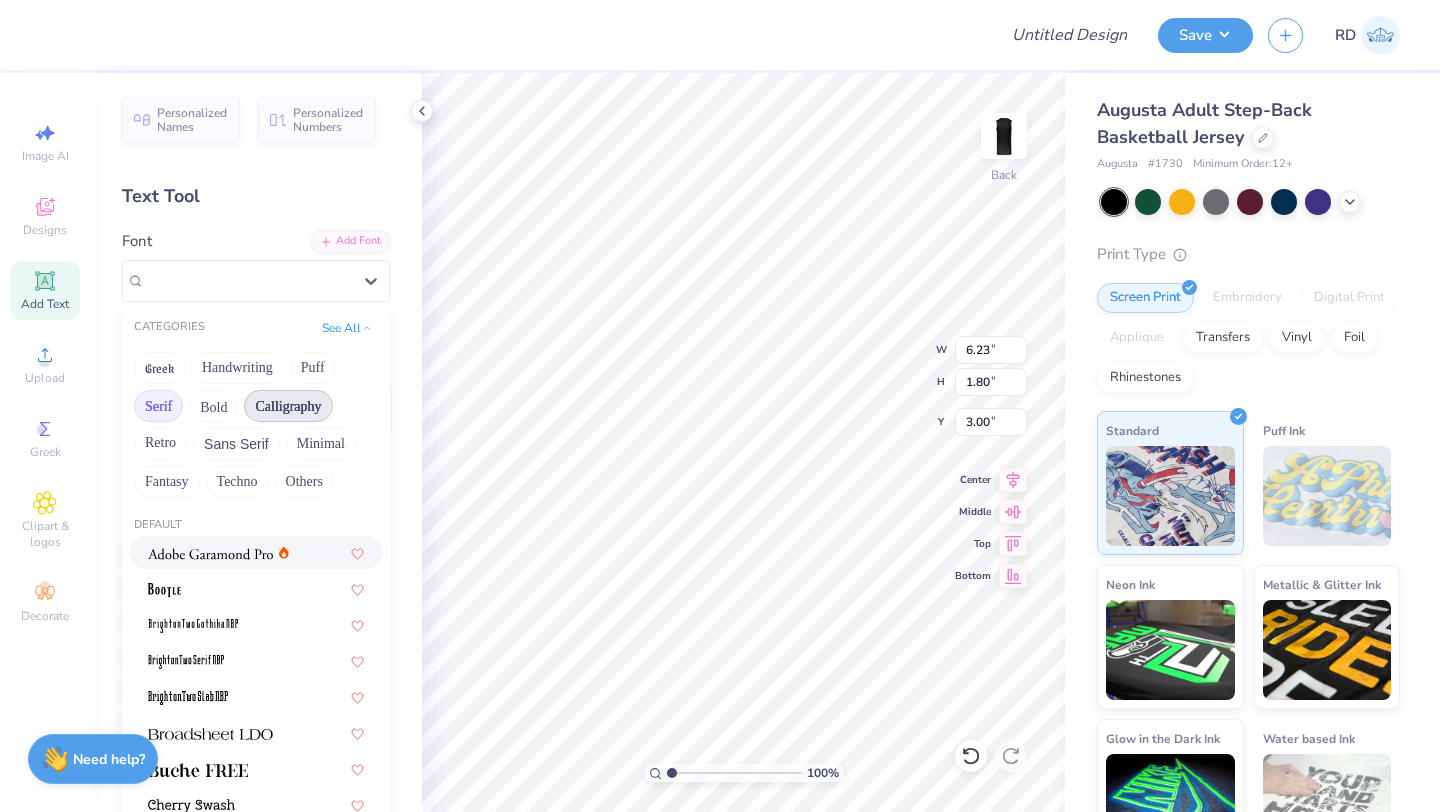 click on "Calligraphy" at bounding box center [288, 406] 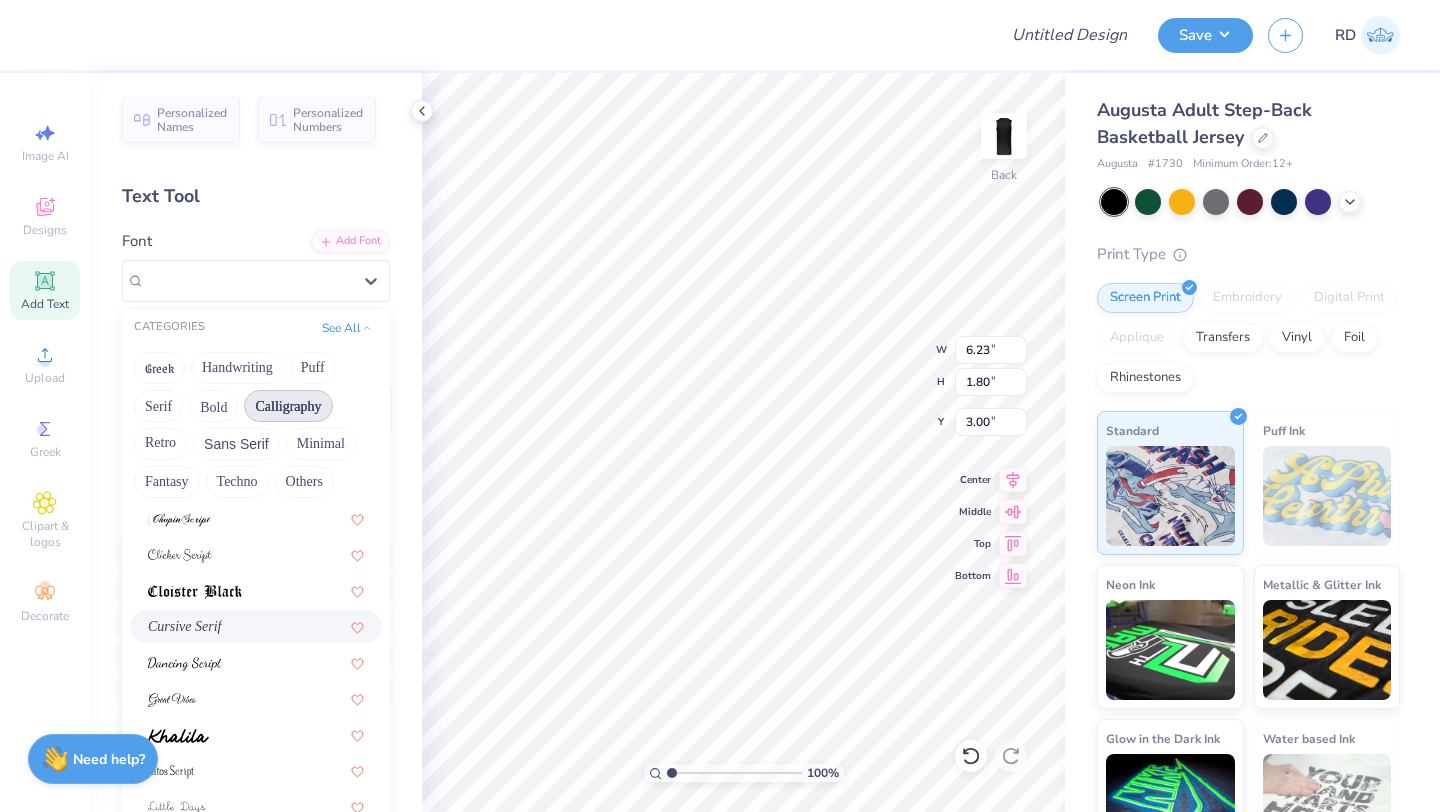 scroll, scrollTop: 465, scrollLeft: 0, axis: vertical 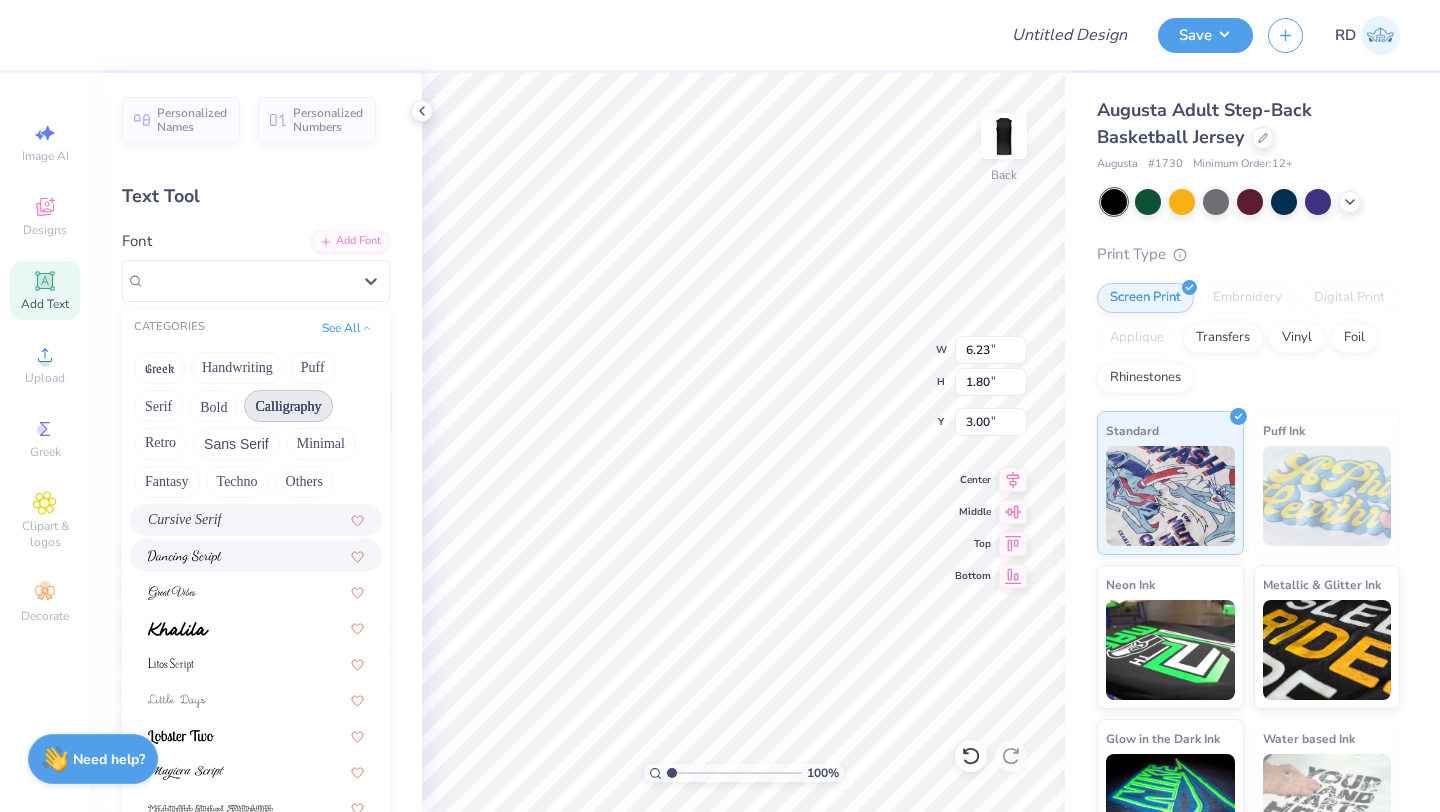 click at bounding box center (256, 555) 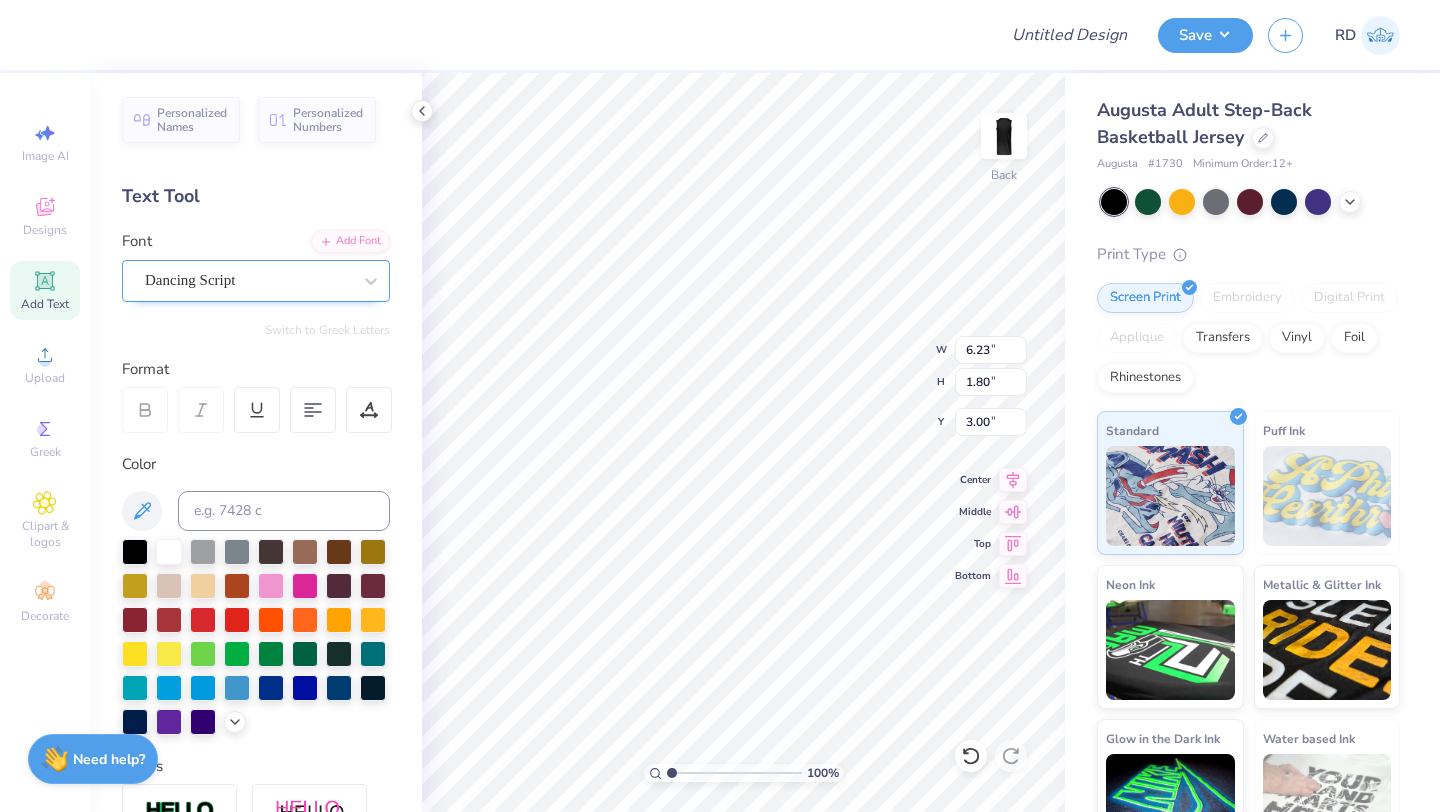 click on "Dancing Script" at bounding box center [248, 280] 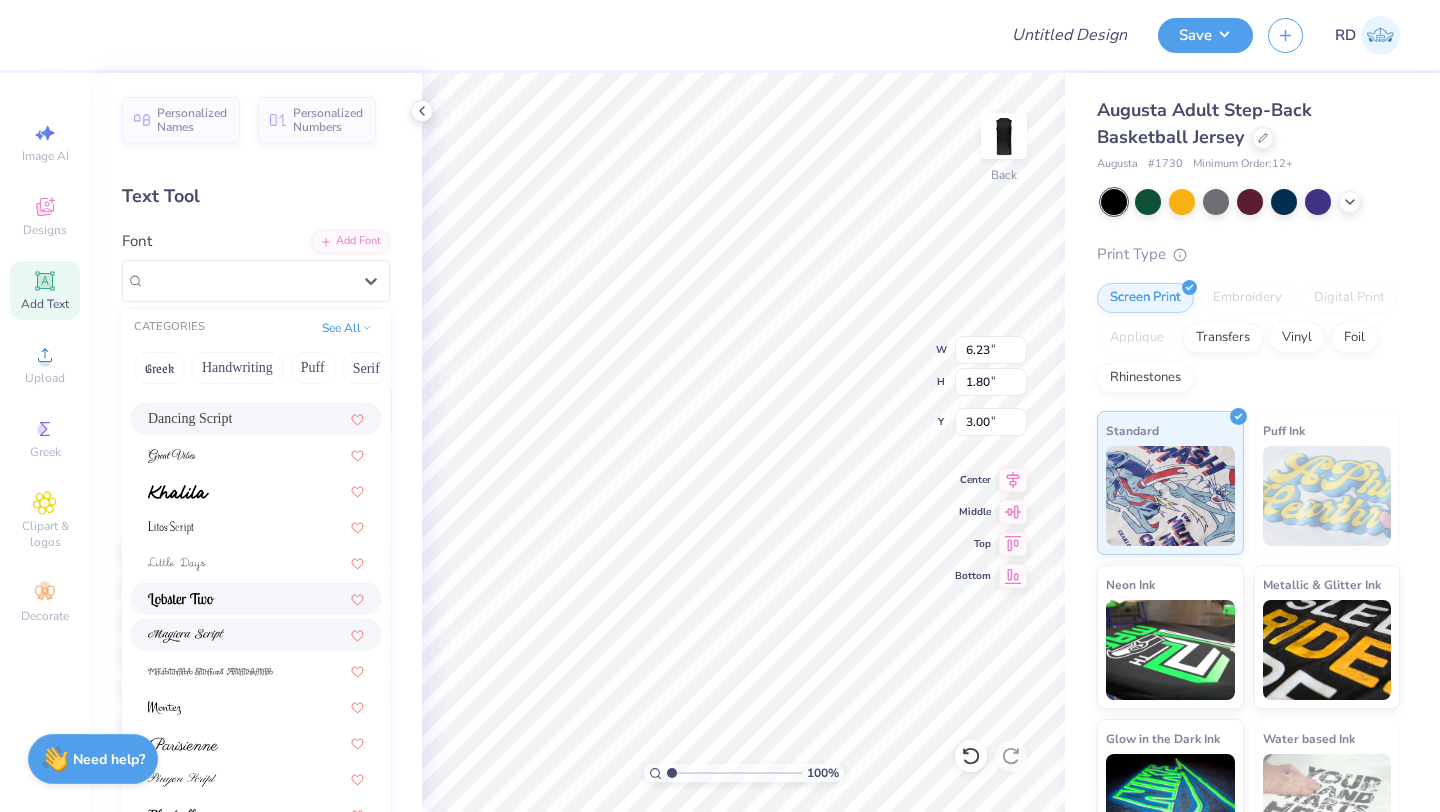 scroll, scrollTop: 490, scrollLeft: 0, axis: vertical 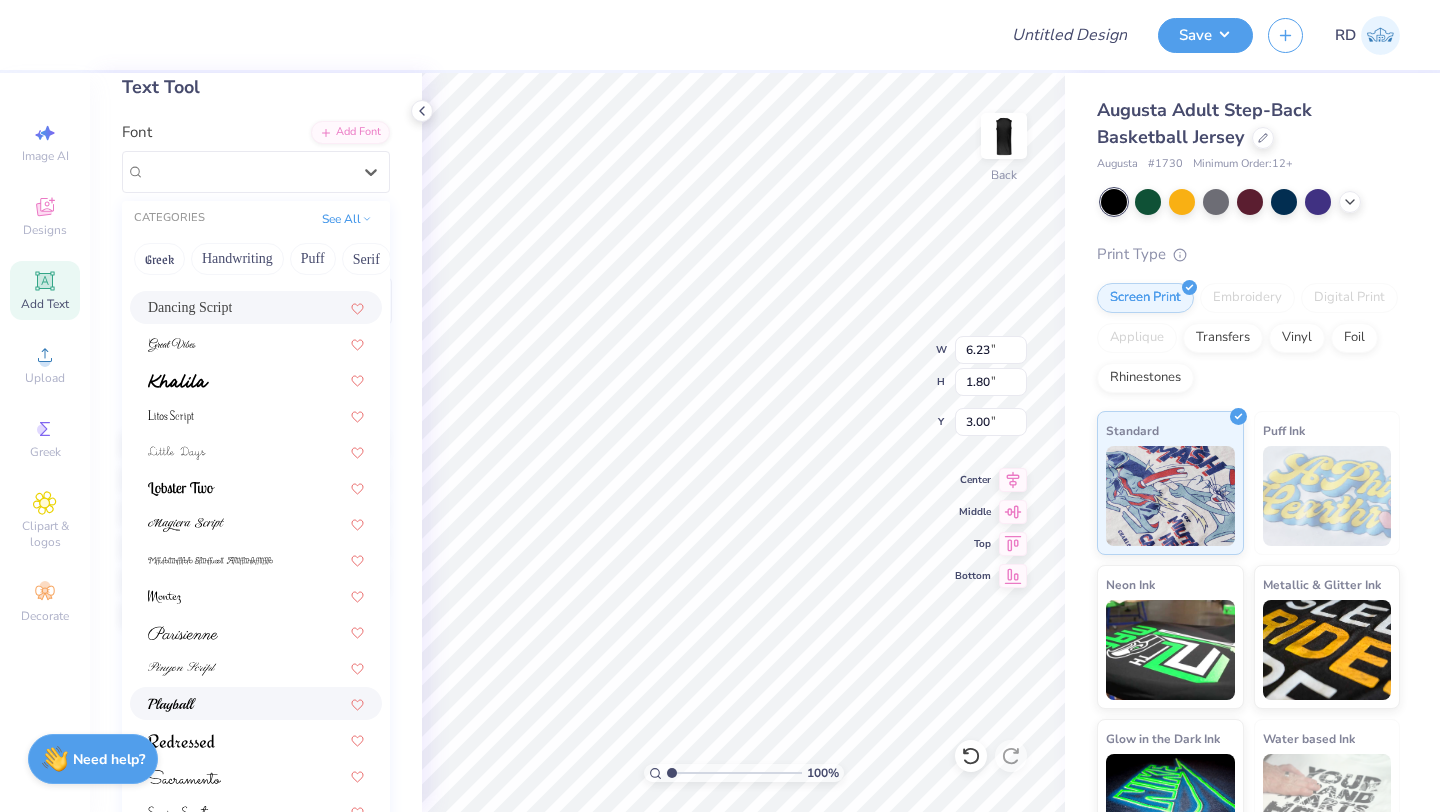 click at bounding box center (256, 703) 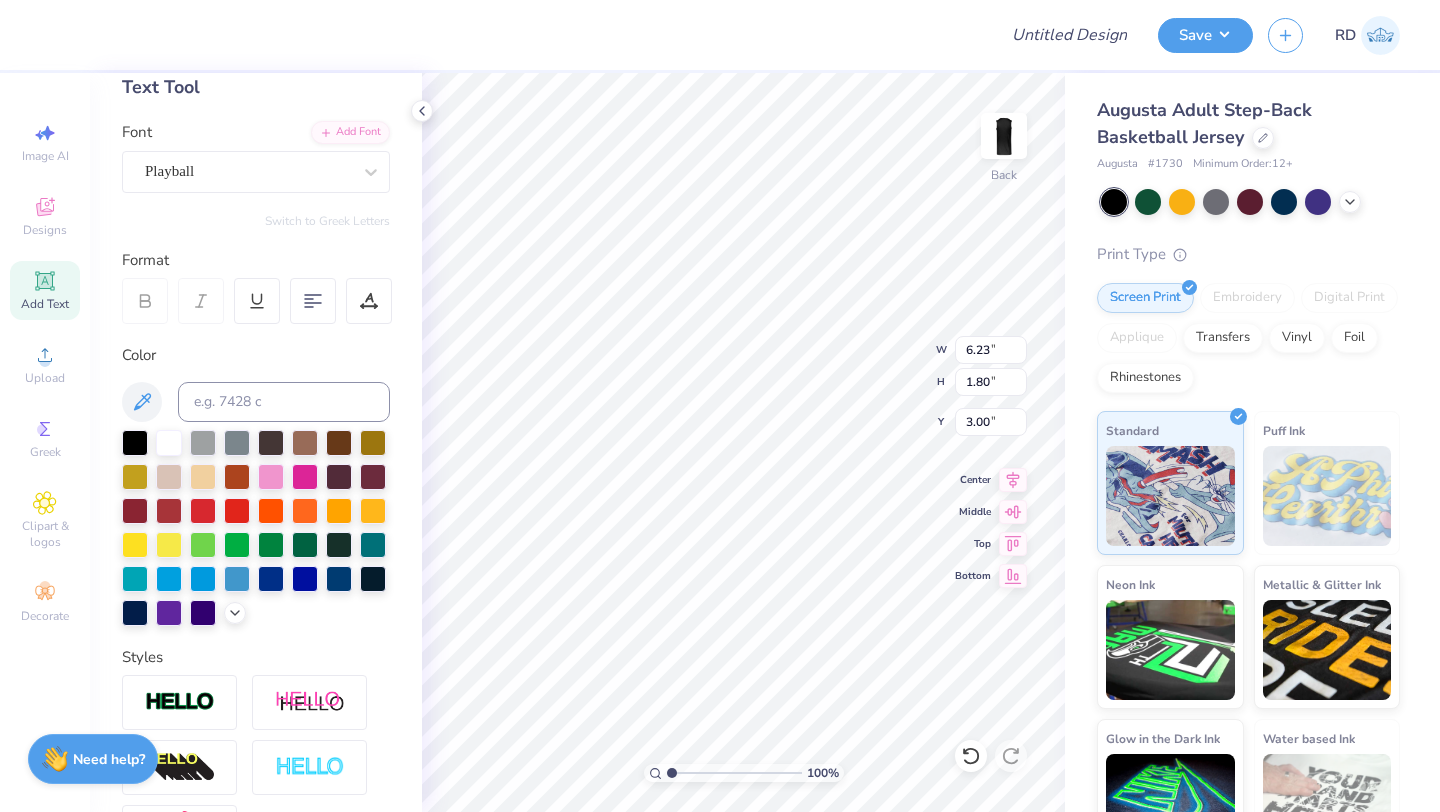 click 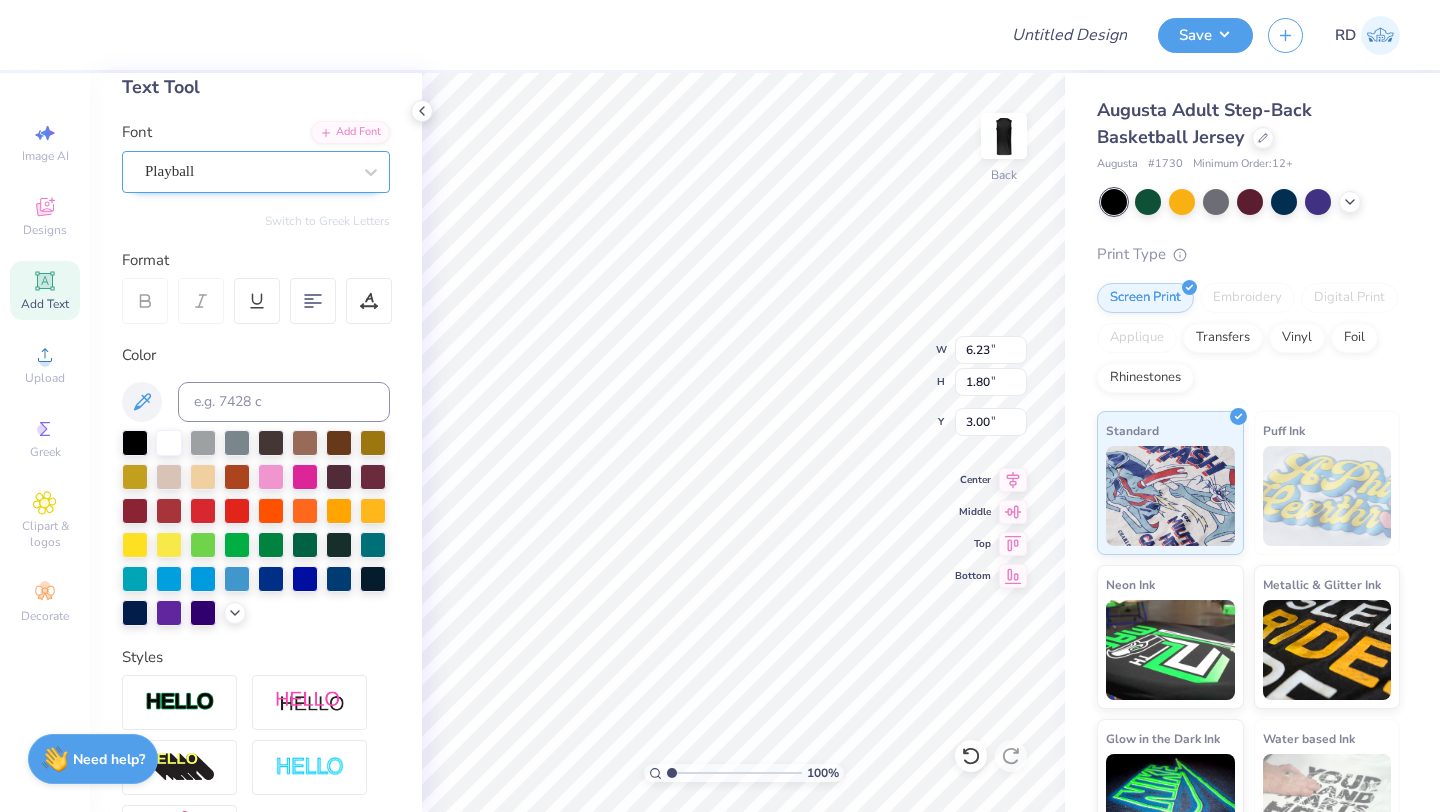click on "Playball" at bounding box center (248, 171) 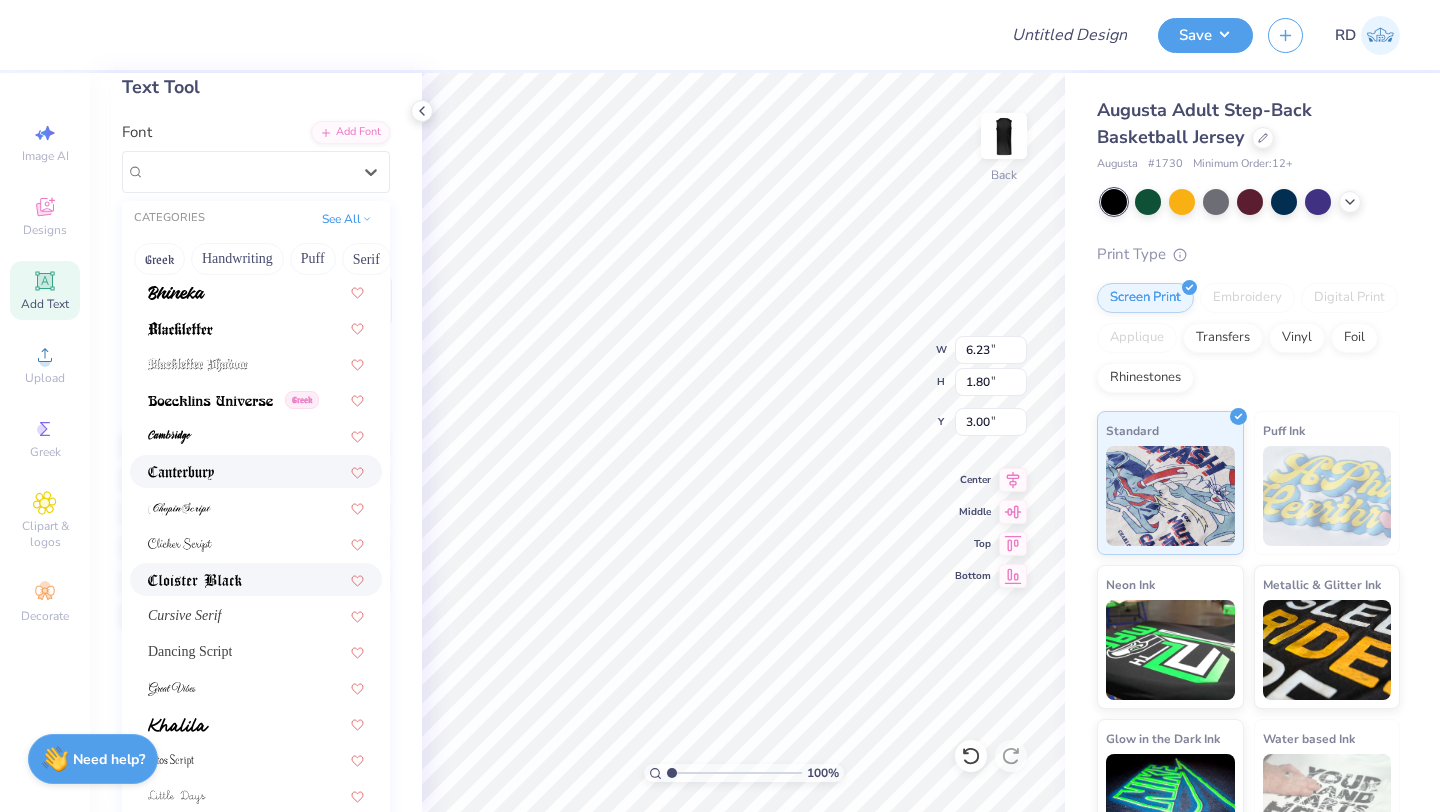 scroll, scrollTop: 145, scrollLeft: 0, axis: vertical 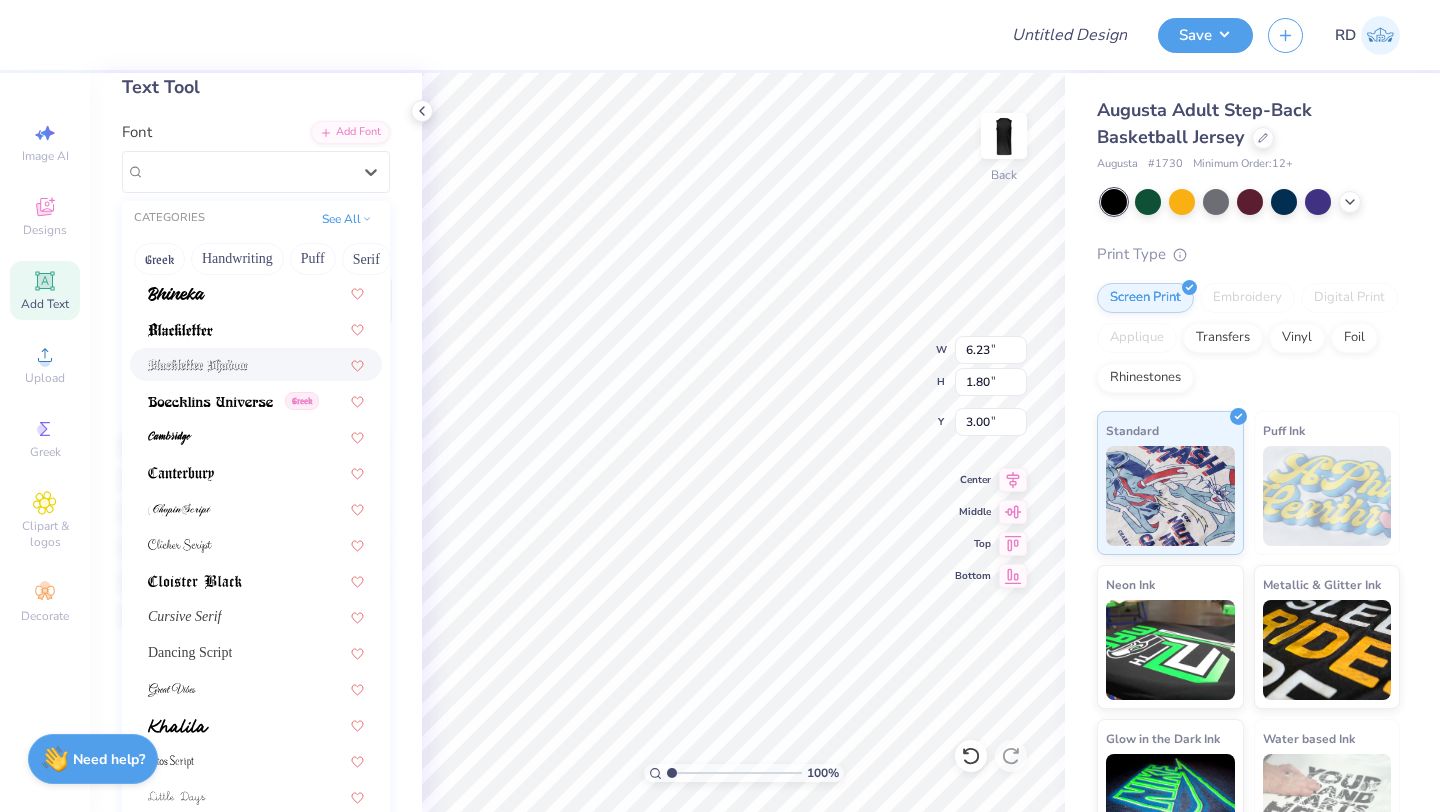 click at bounding box center [256, 364] 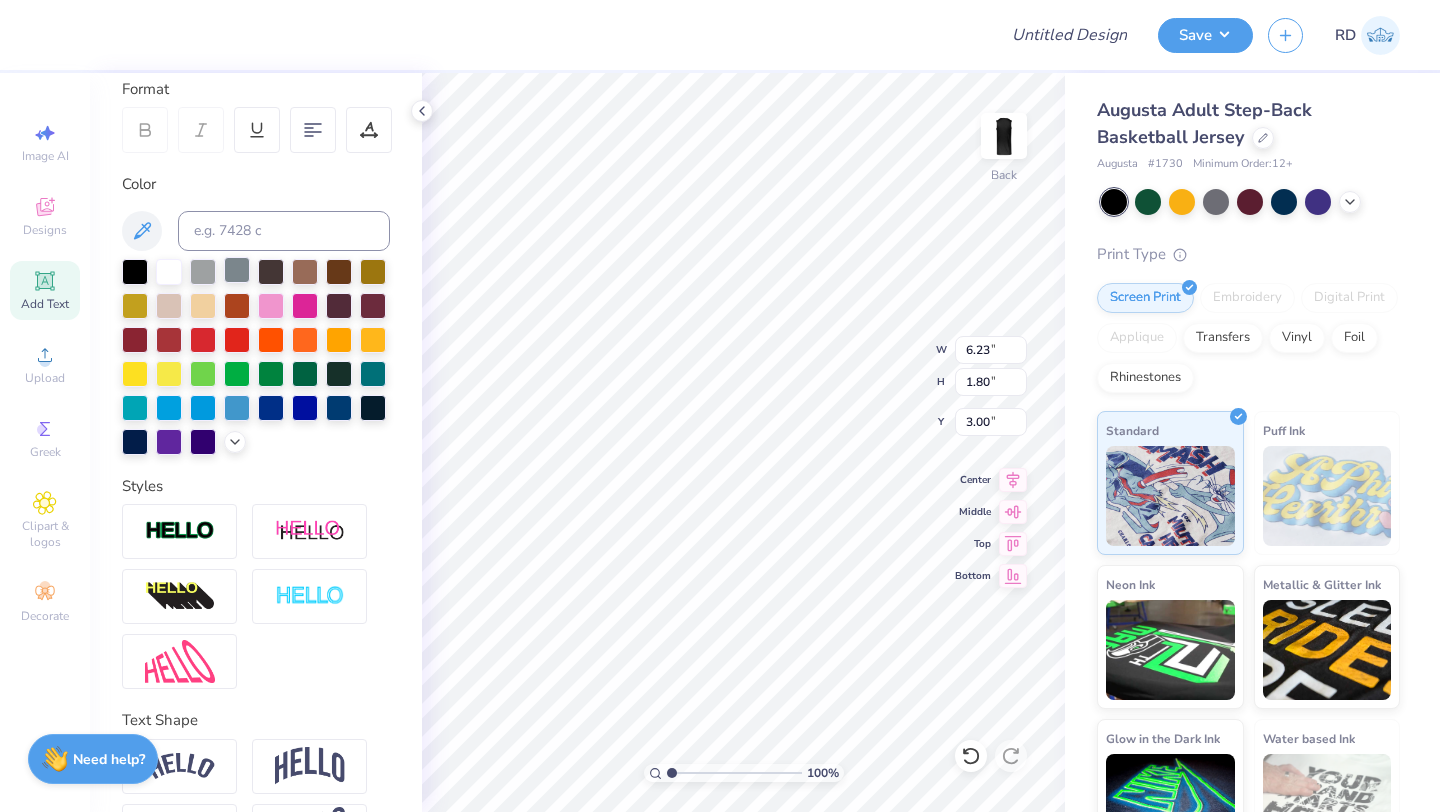scroll, scrollTop: 118, scrollLeft: 0, axis: vertical 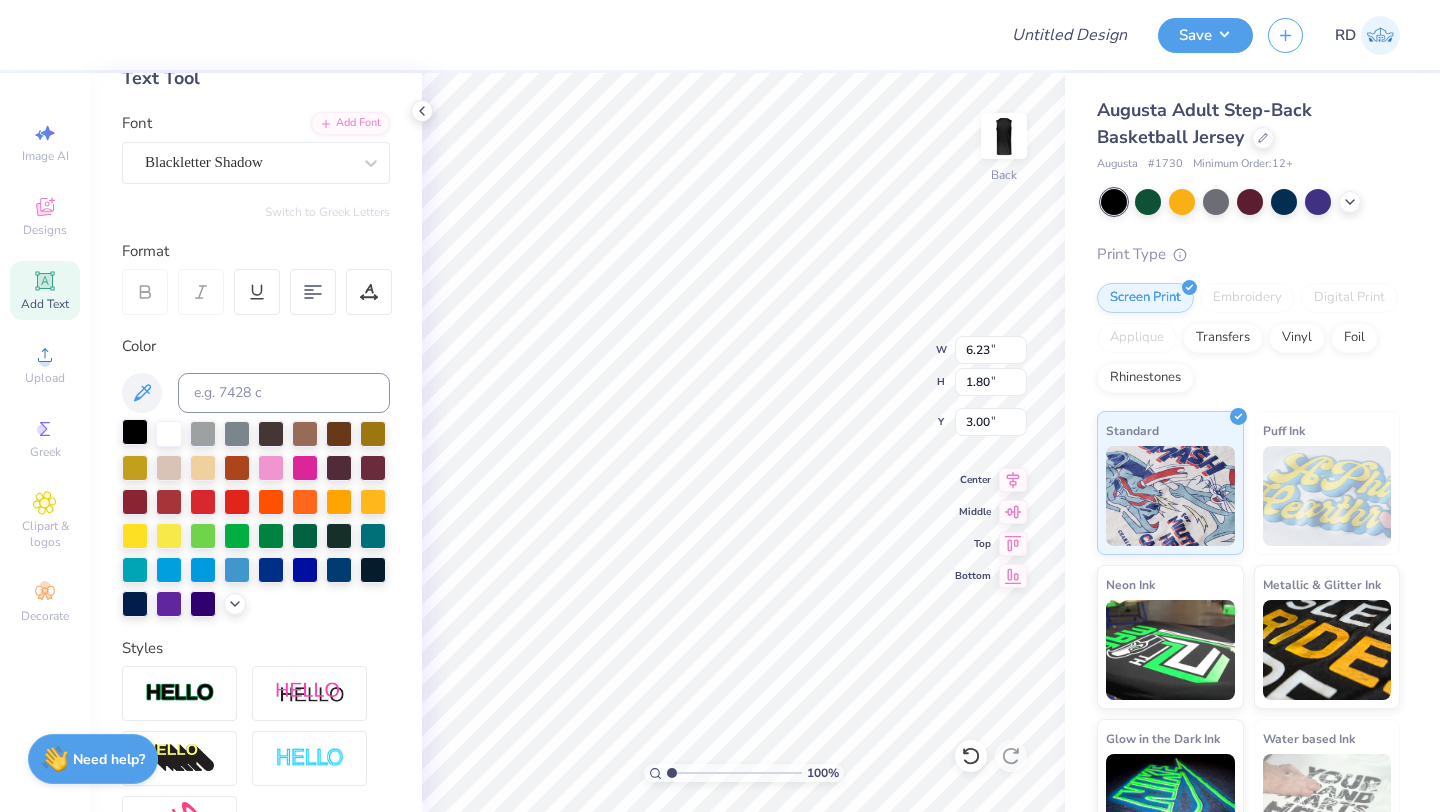 click at bounding box center (135, 432) 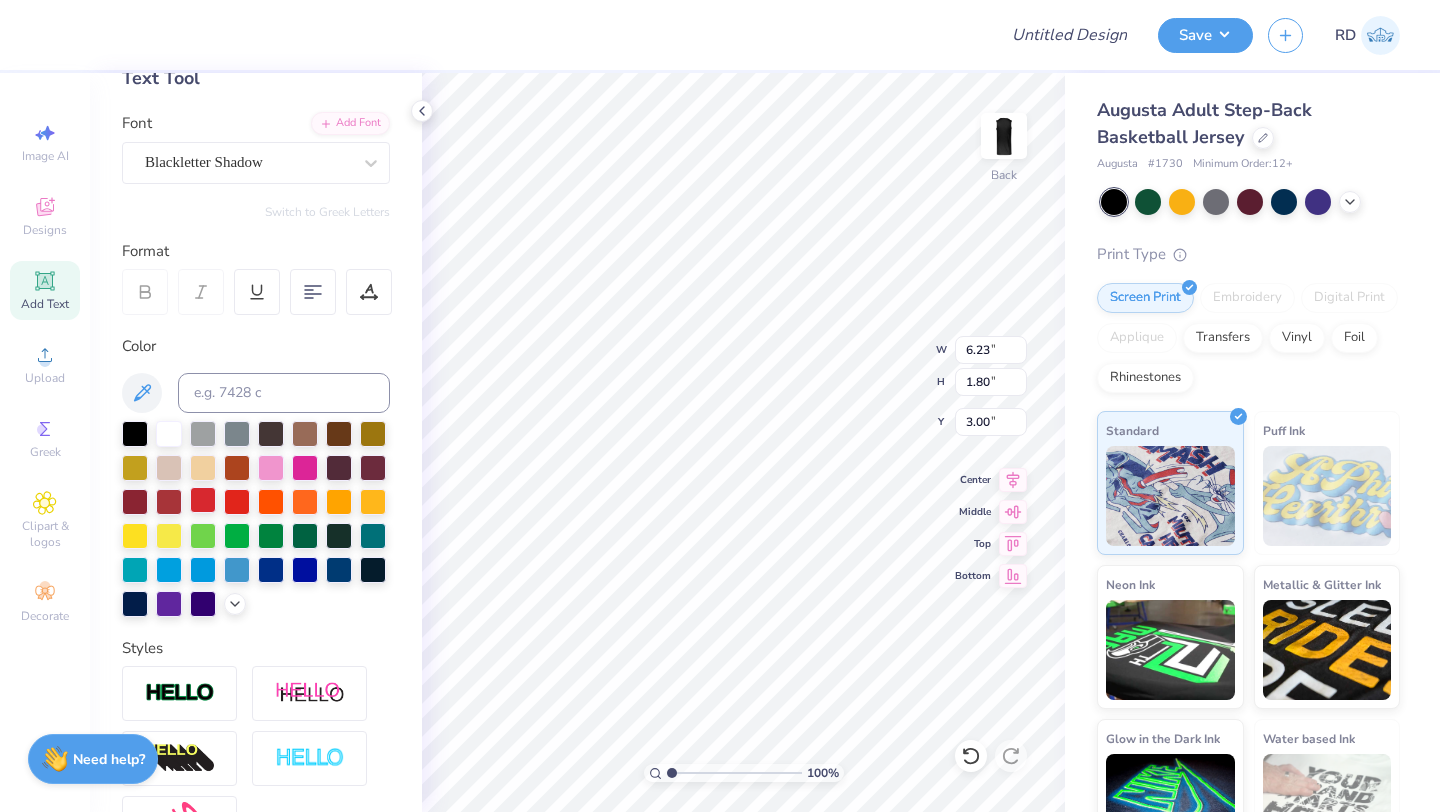 click at bounding box center (203, 500) 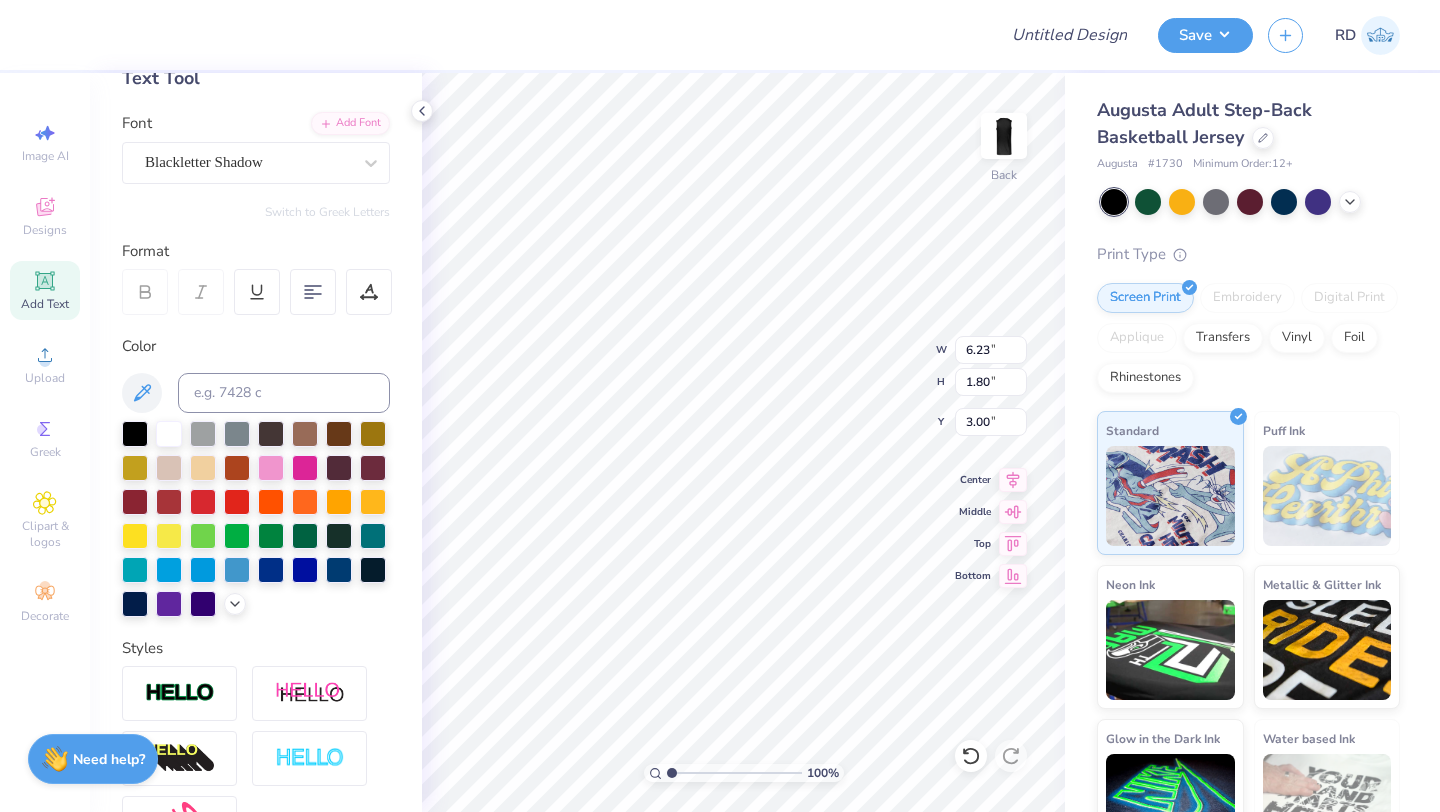 click at bounding box center (256, 519) 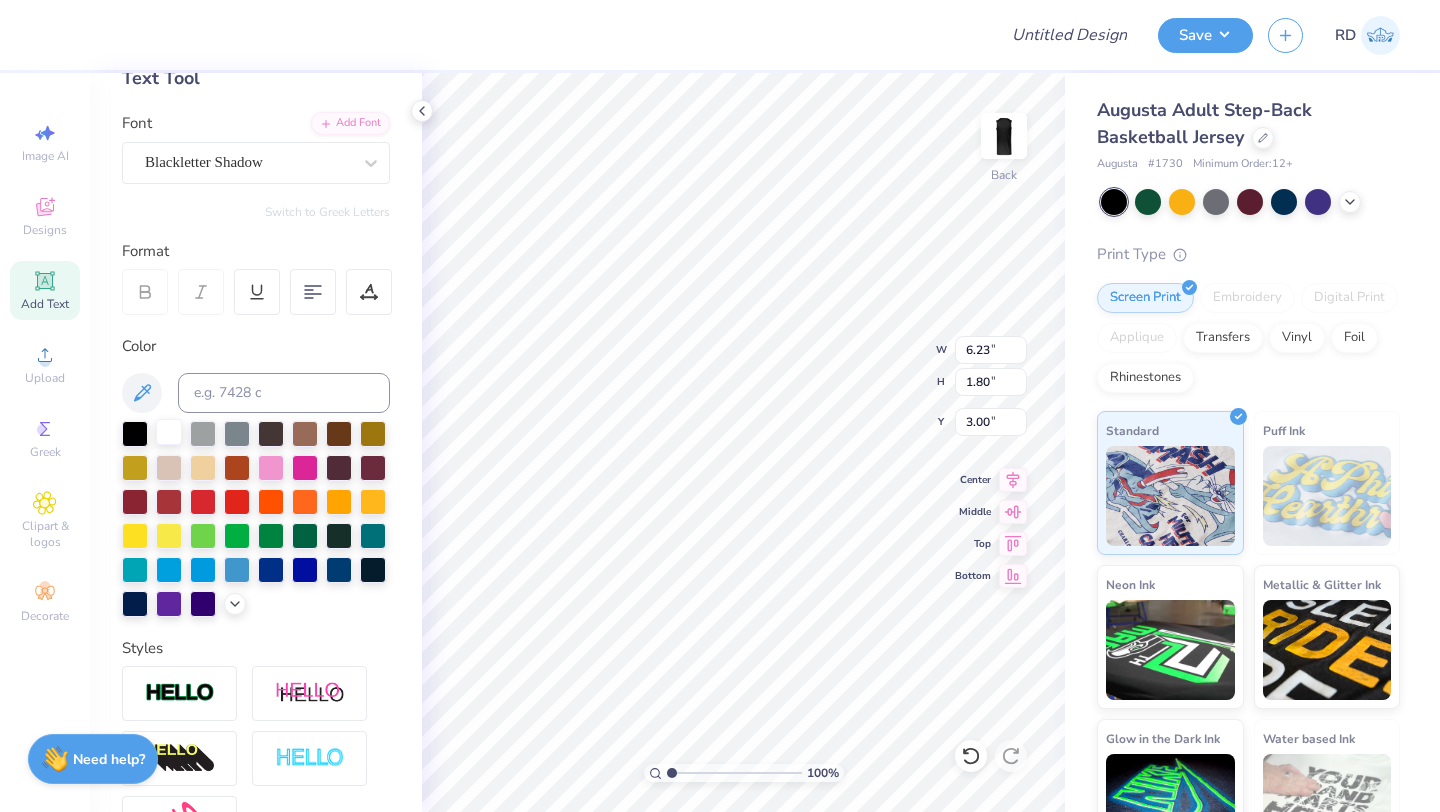 click at bounding box center (169, 432) 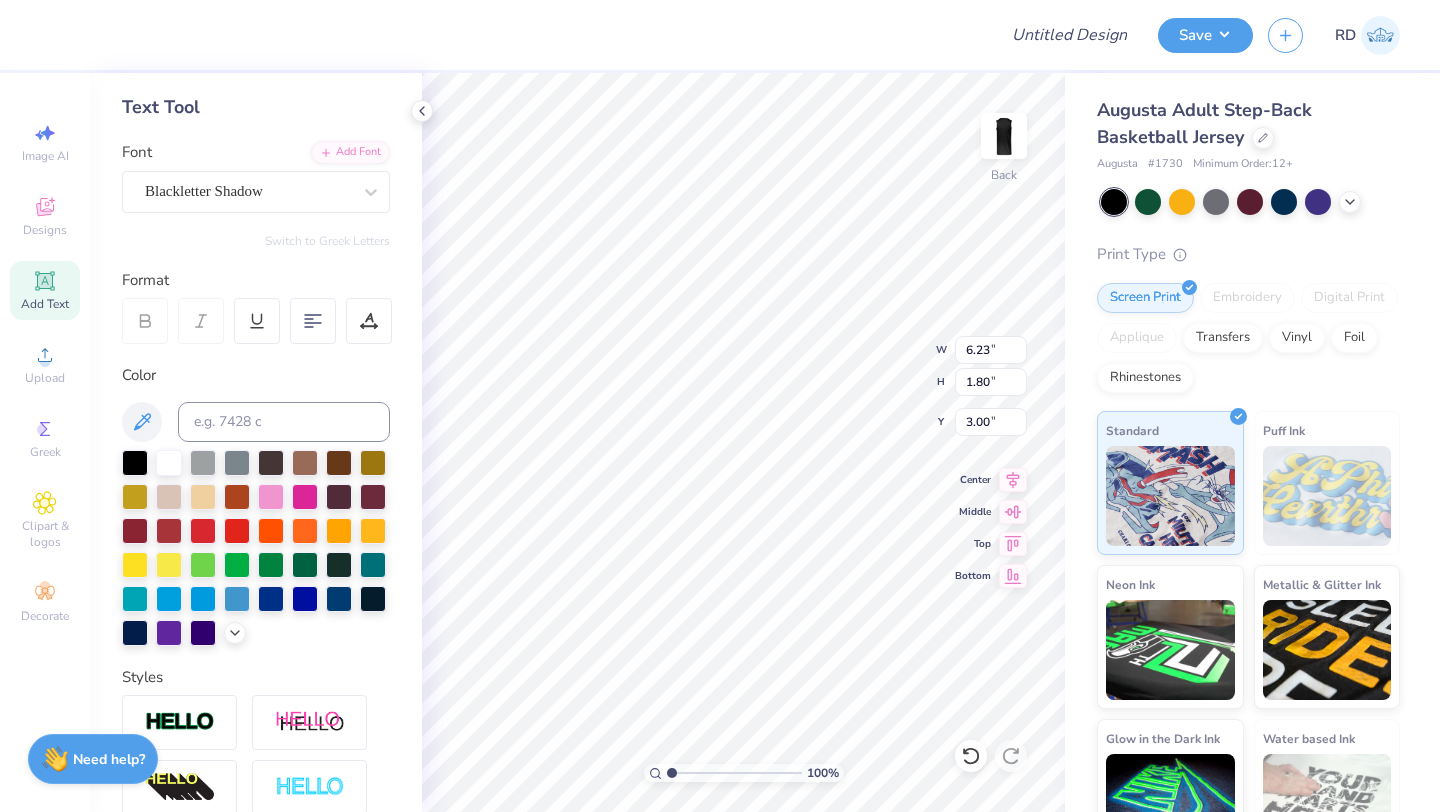 scroll, scrollTop: 84, scrollLeft: 0, axis: vertical 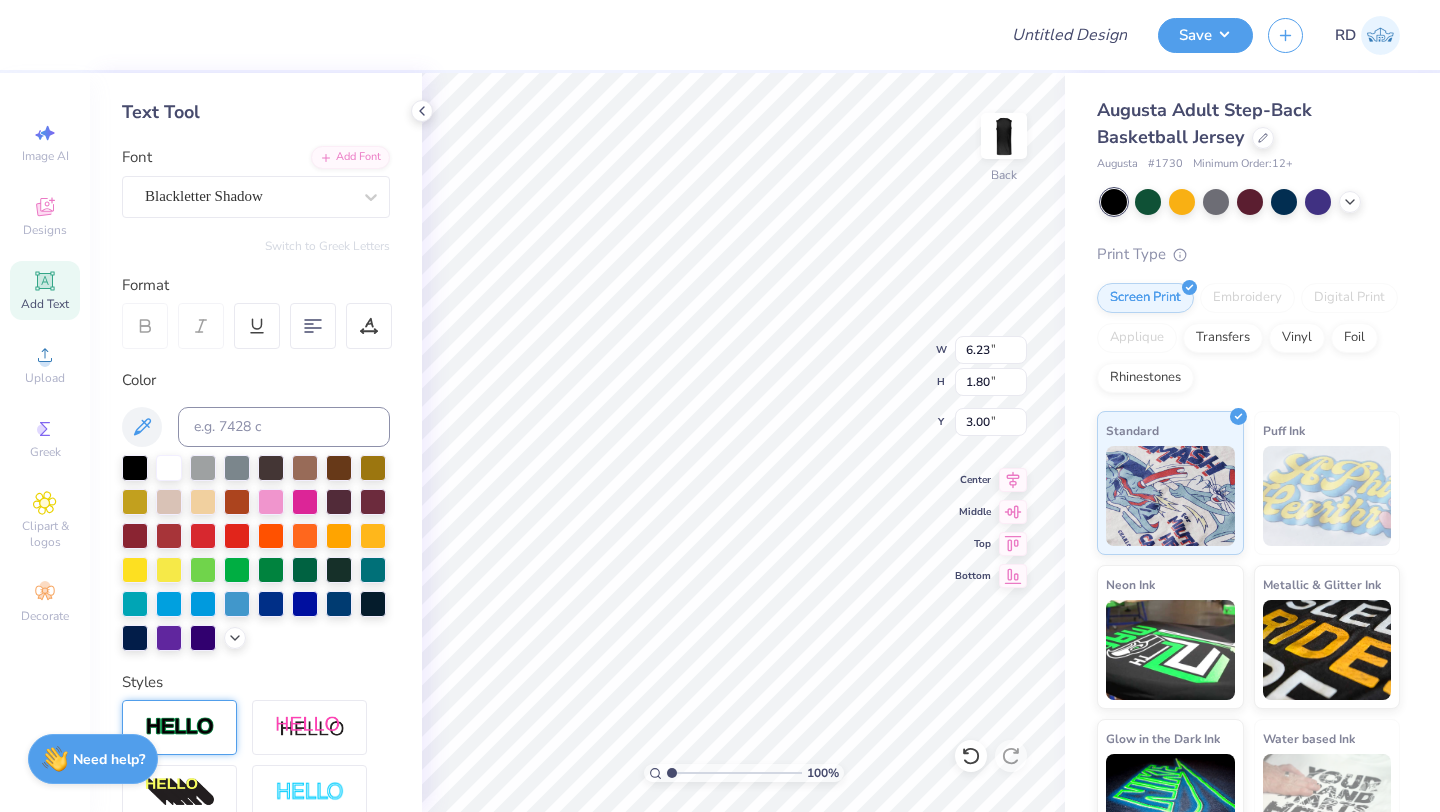 click at bounding box center [179, 727] 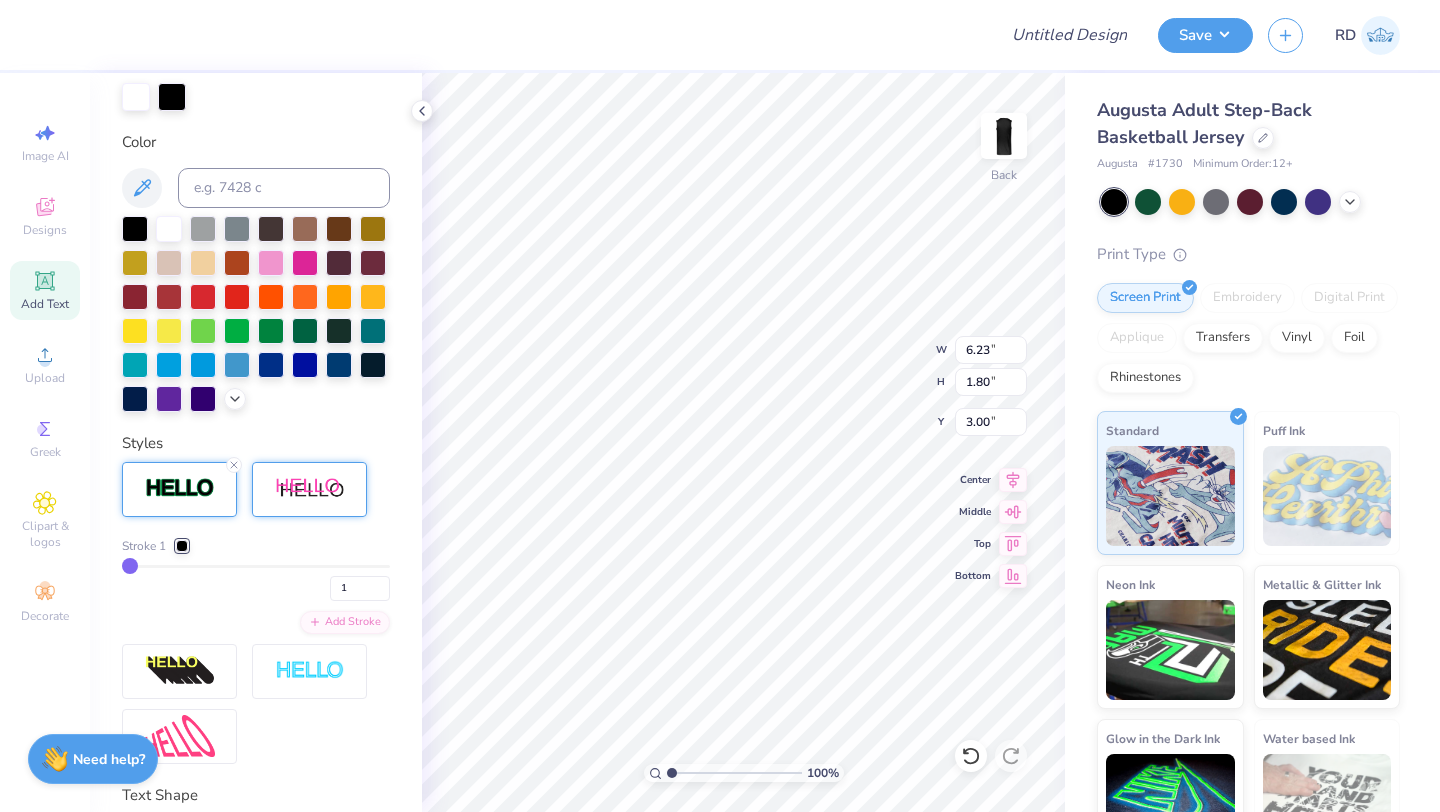 scroll, scrollTop: 401, scrollLeft: 0, axis: vertical 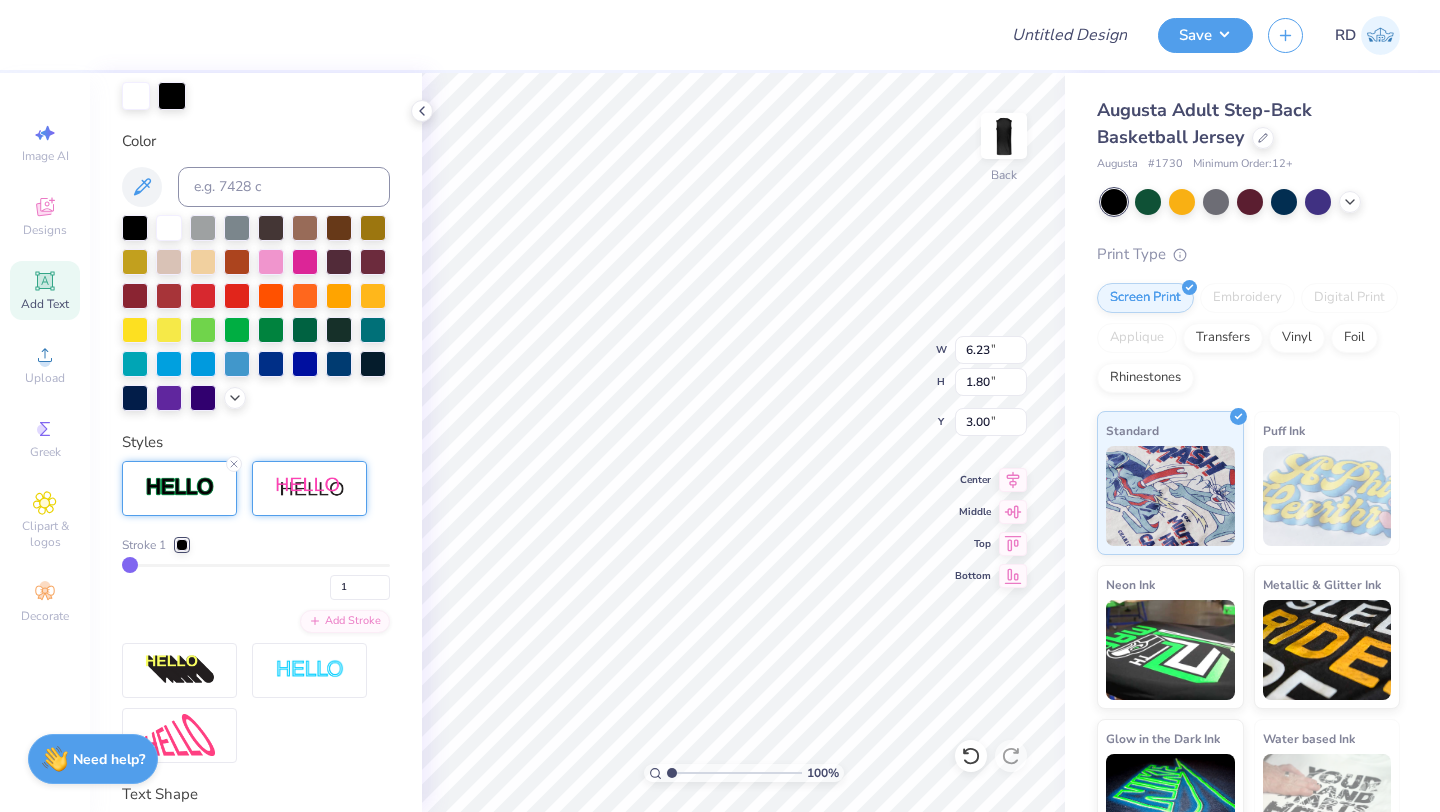 click at bounding box center [309, 488] 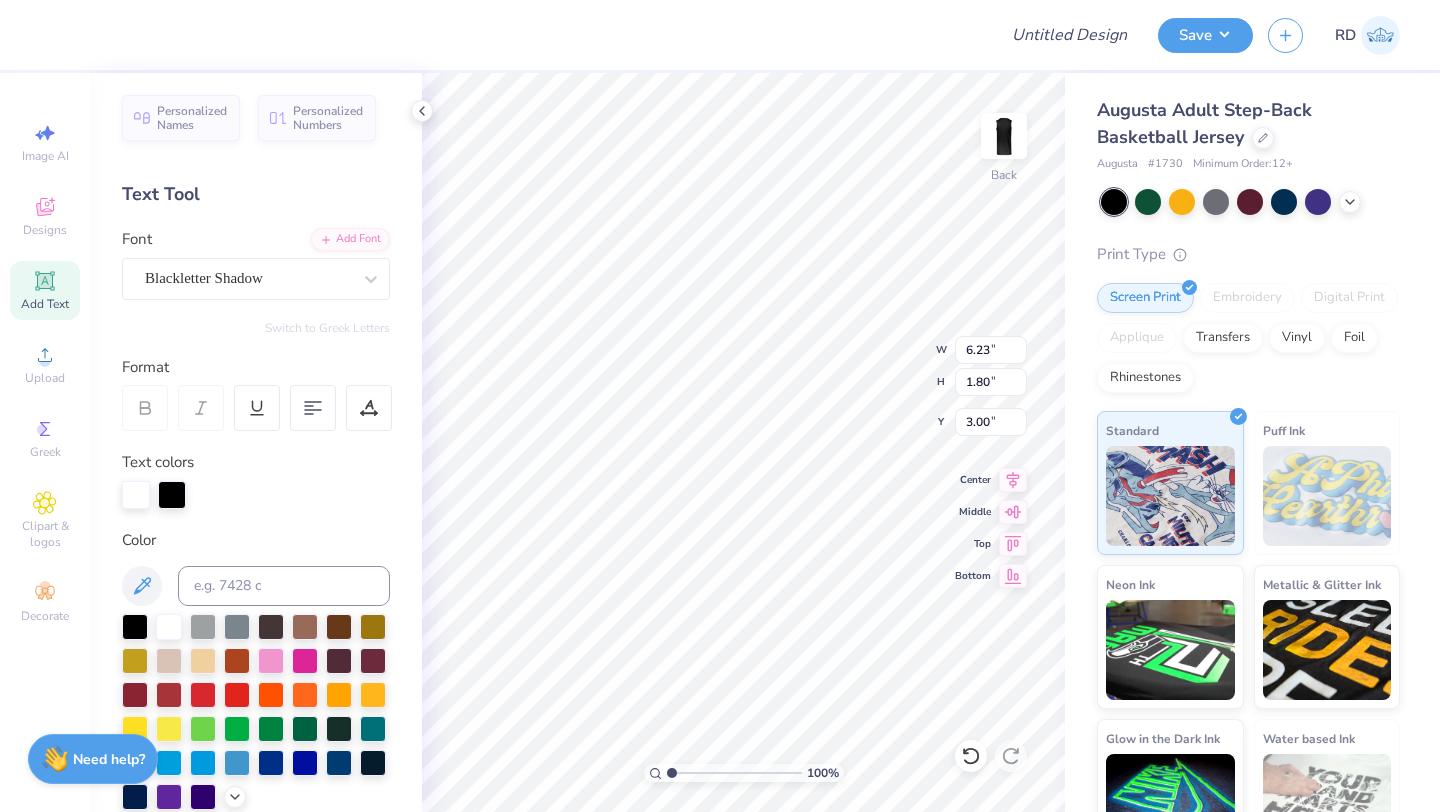 scroll, scrollTop: 0, scrollLeft: 0, axis: both 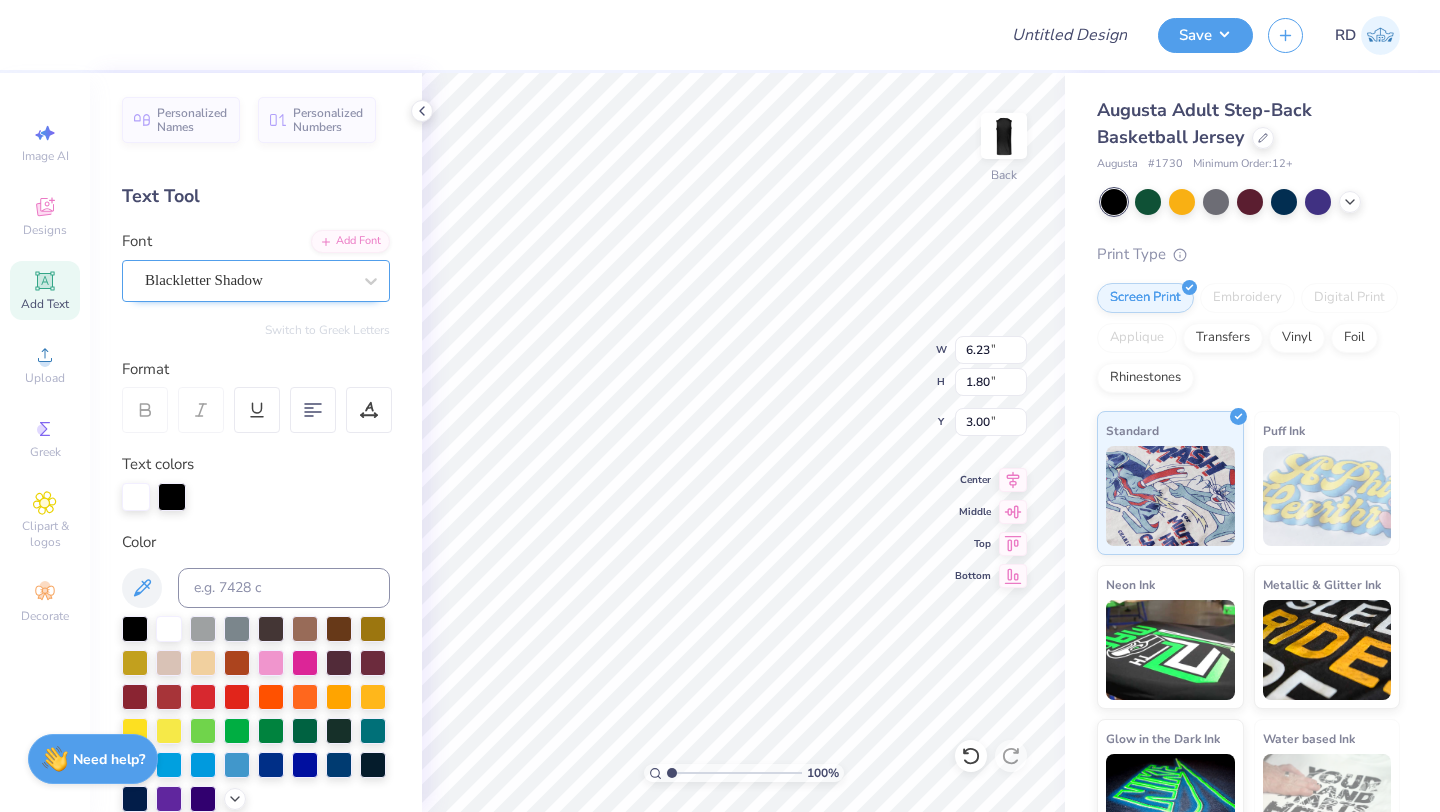 click on "Blackletter Shadow" at bounding box center (248, 280) 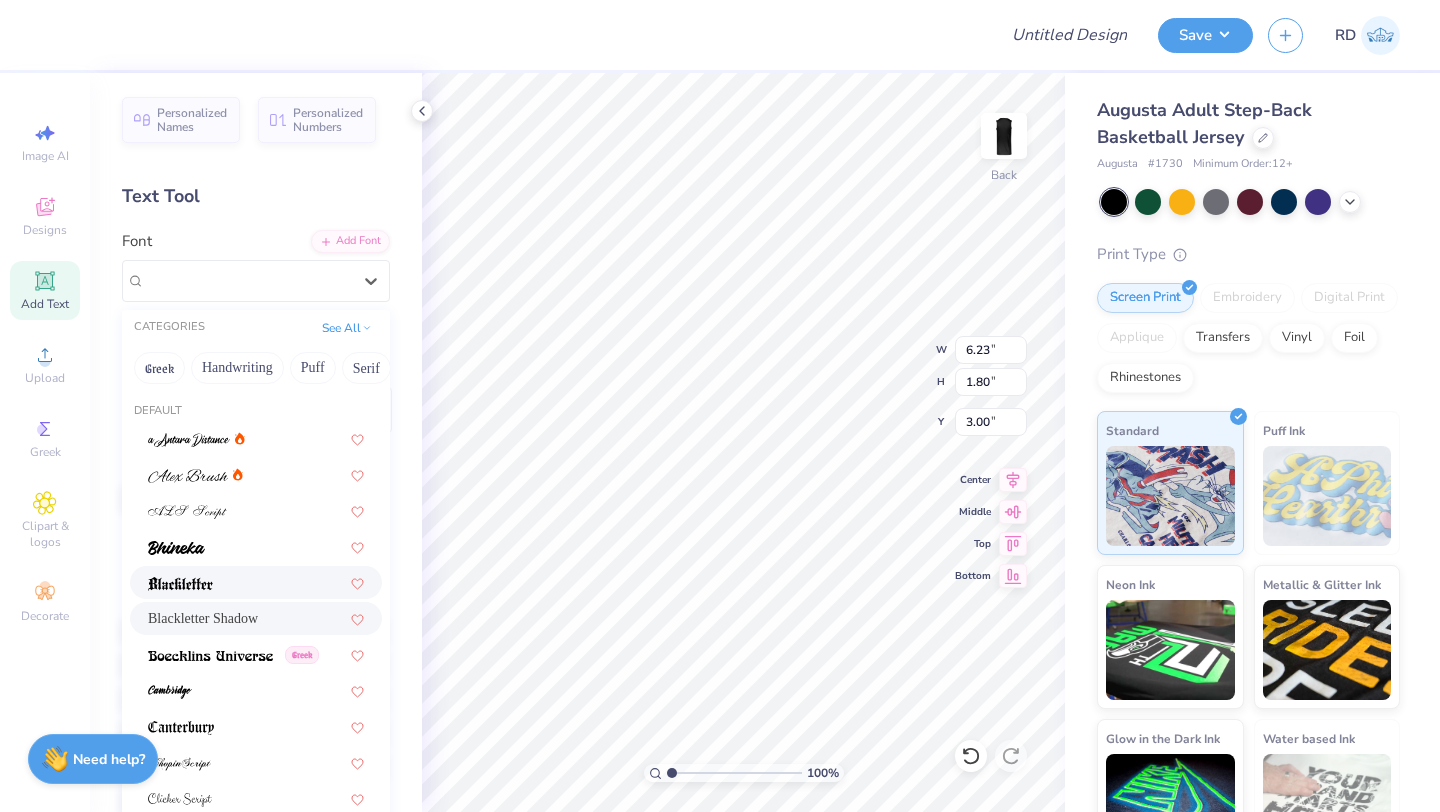 click at bounding box center (256, 582) 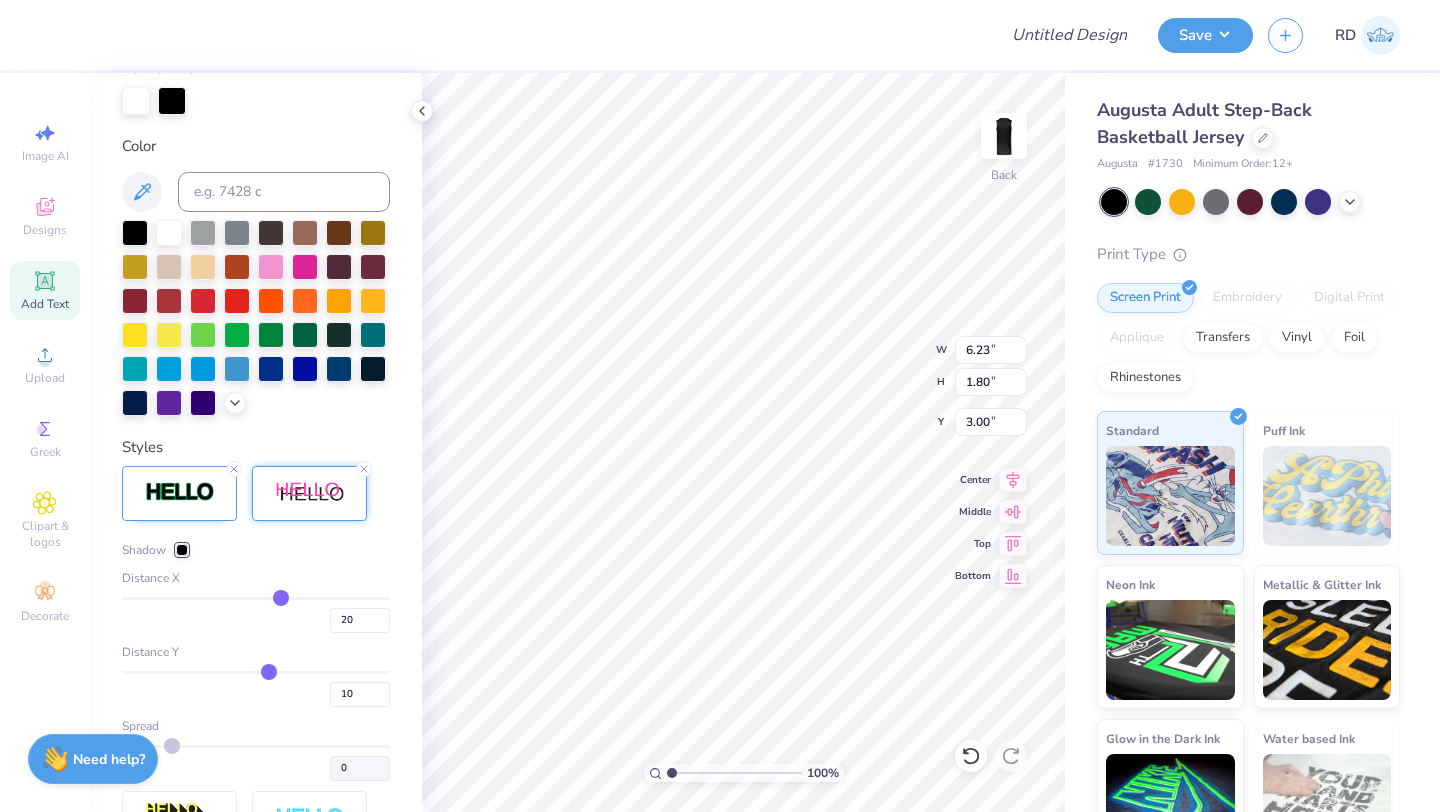 scroll, scrollTop: 722, scrollLeft: 0, axis: vertical 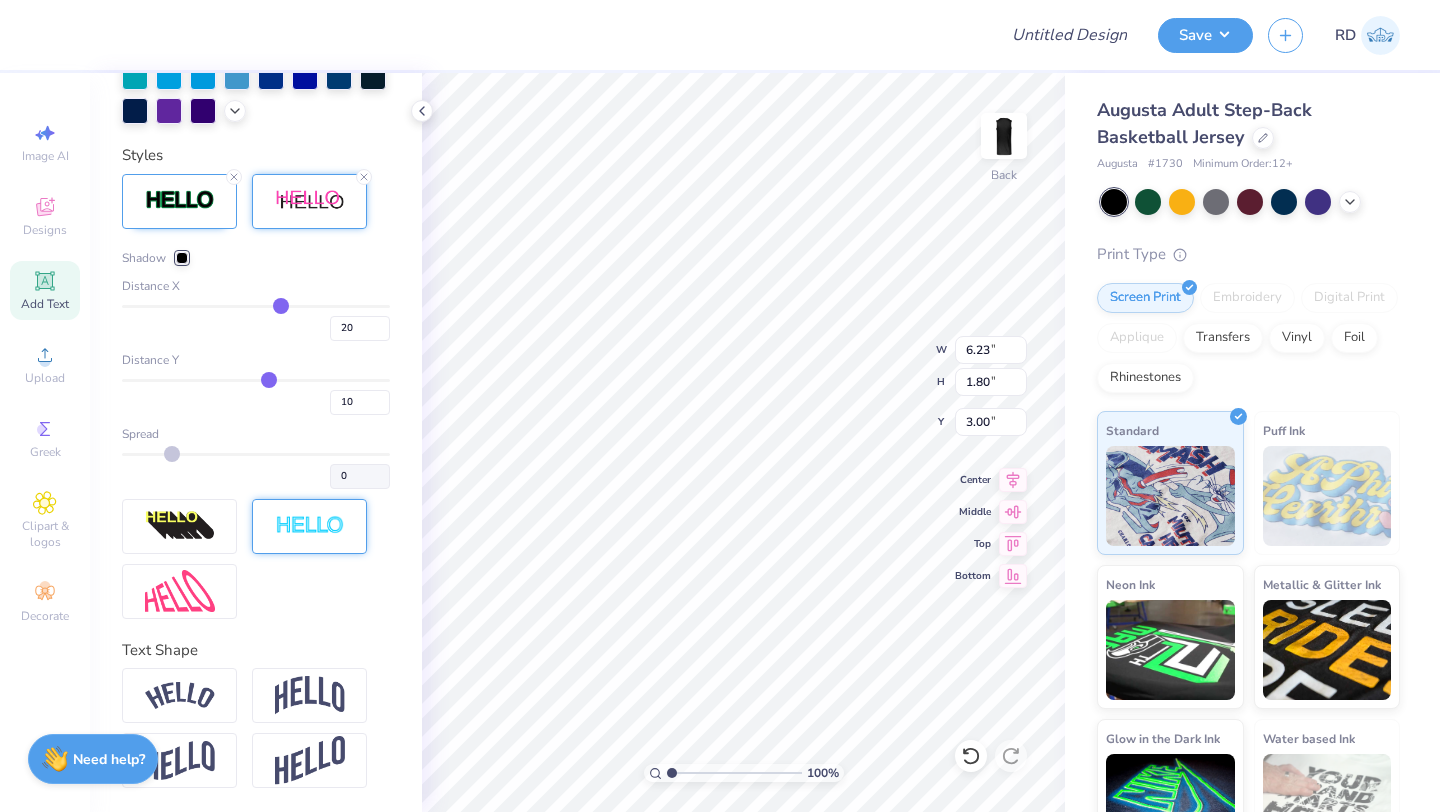 click at bounding box center [310, 526] 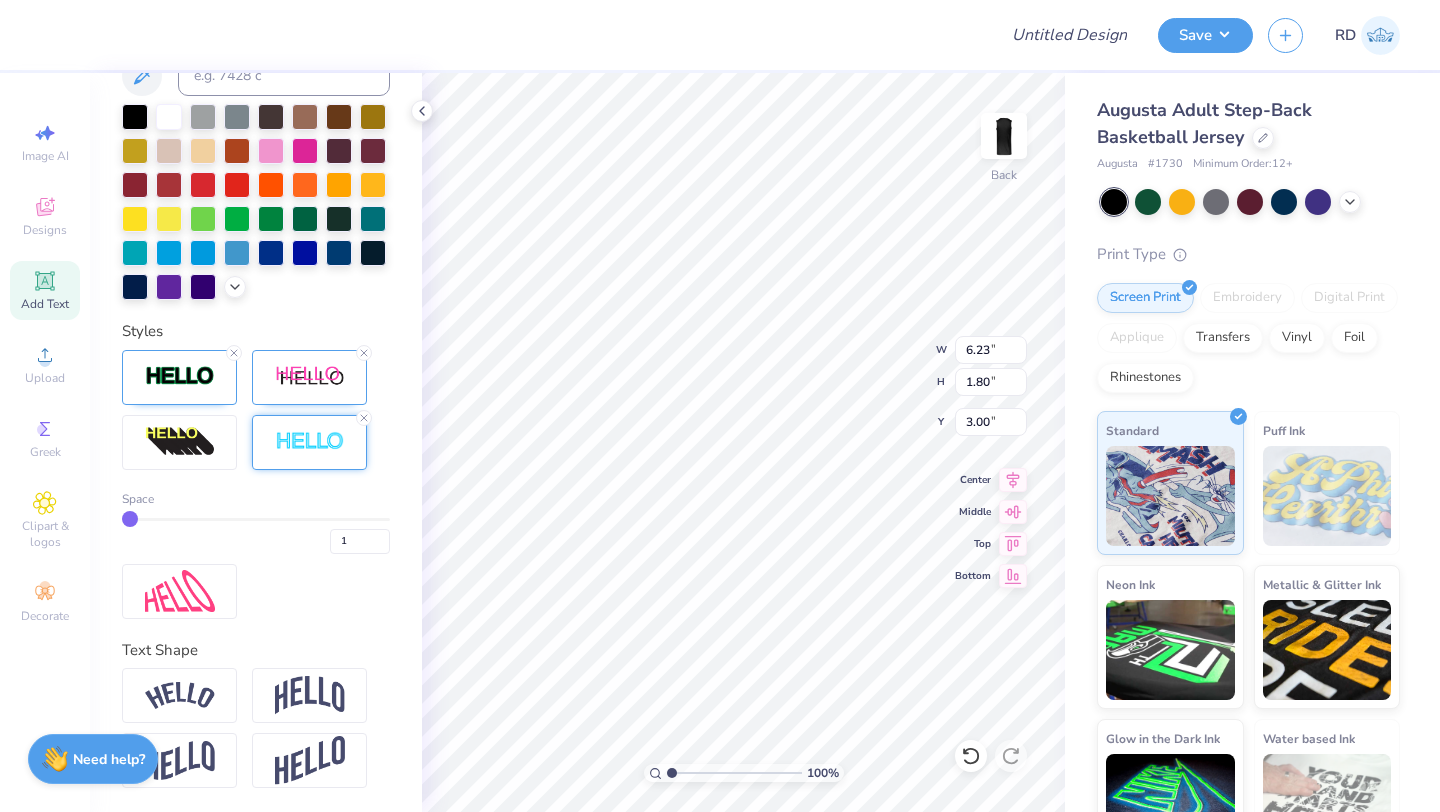 scroll, scrollTop: 546, scrollLeft: 0, axis: vertical 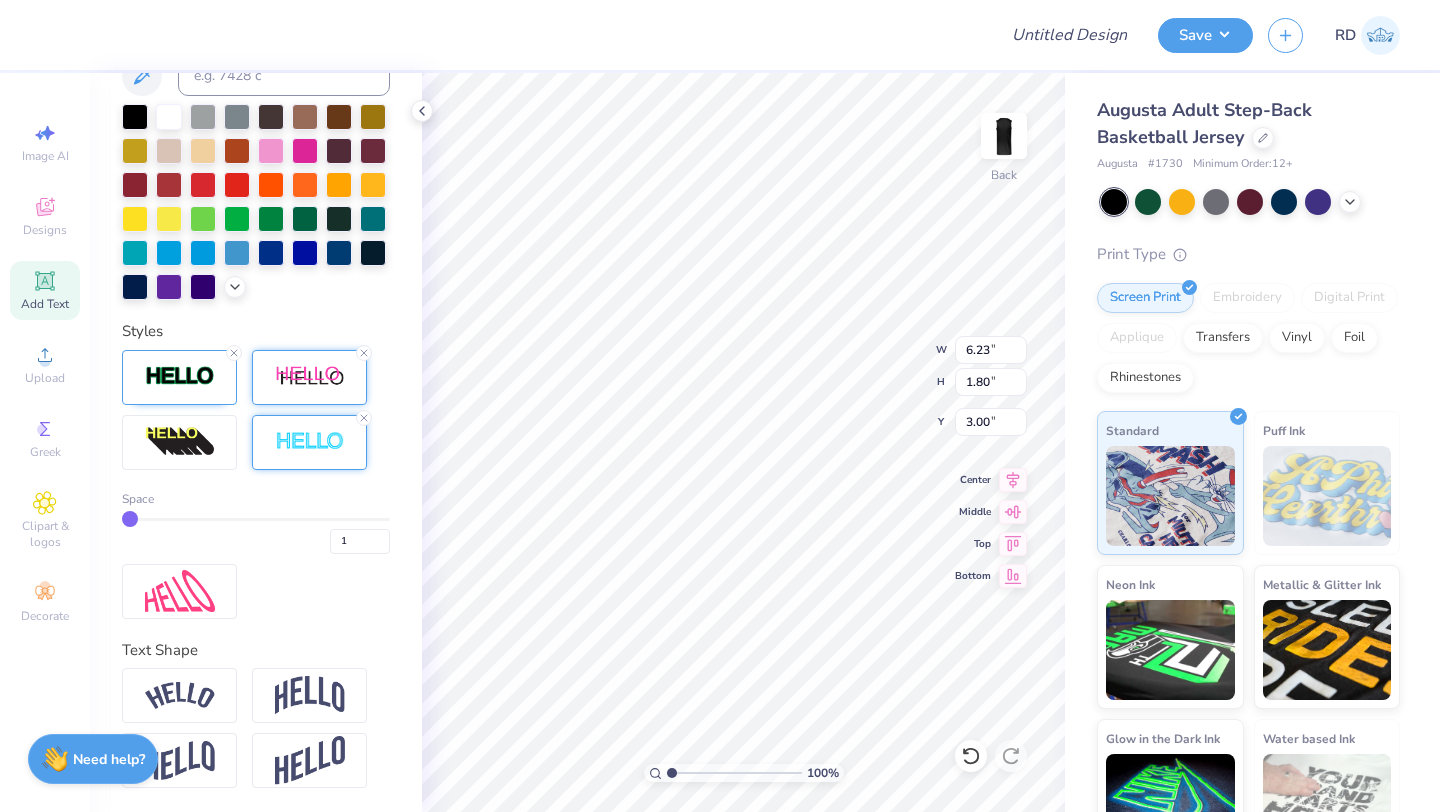 click at bounding box center (310, 377) 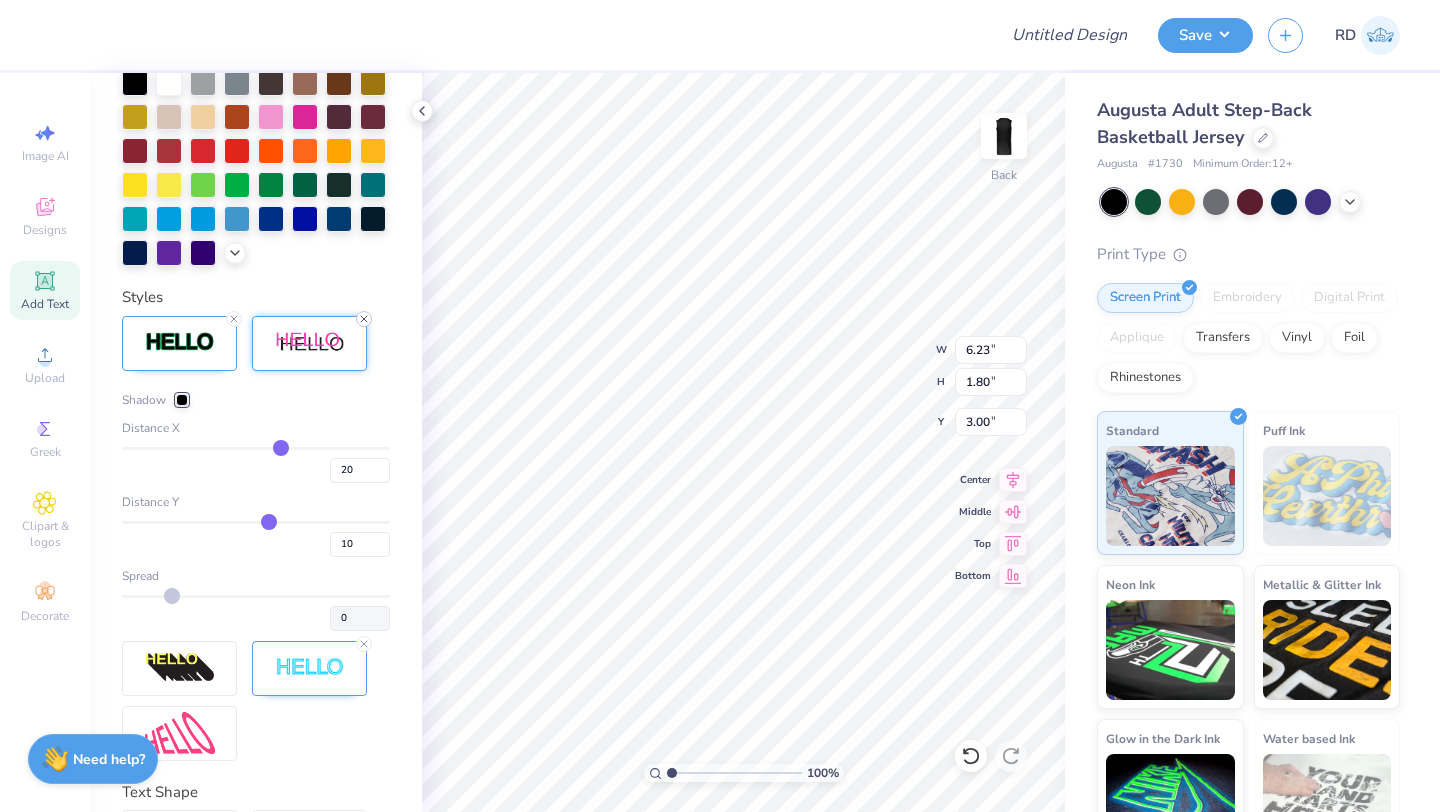 click 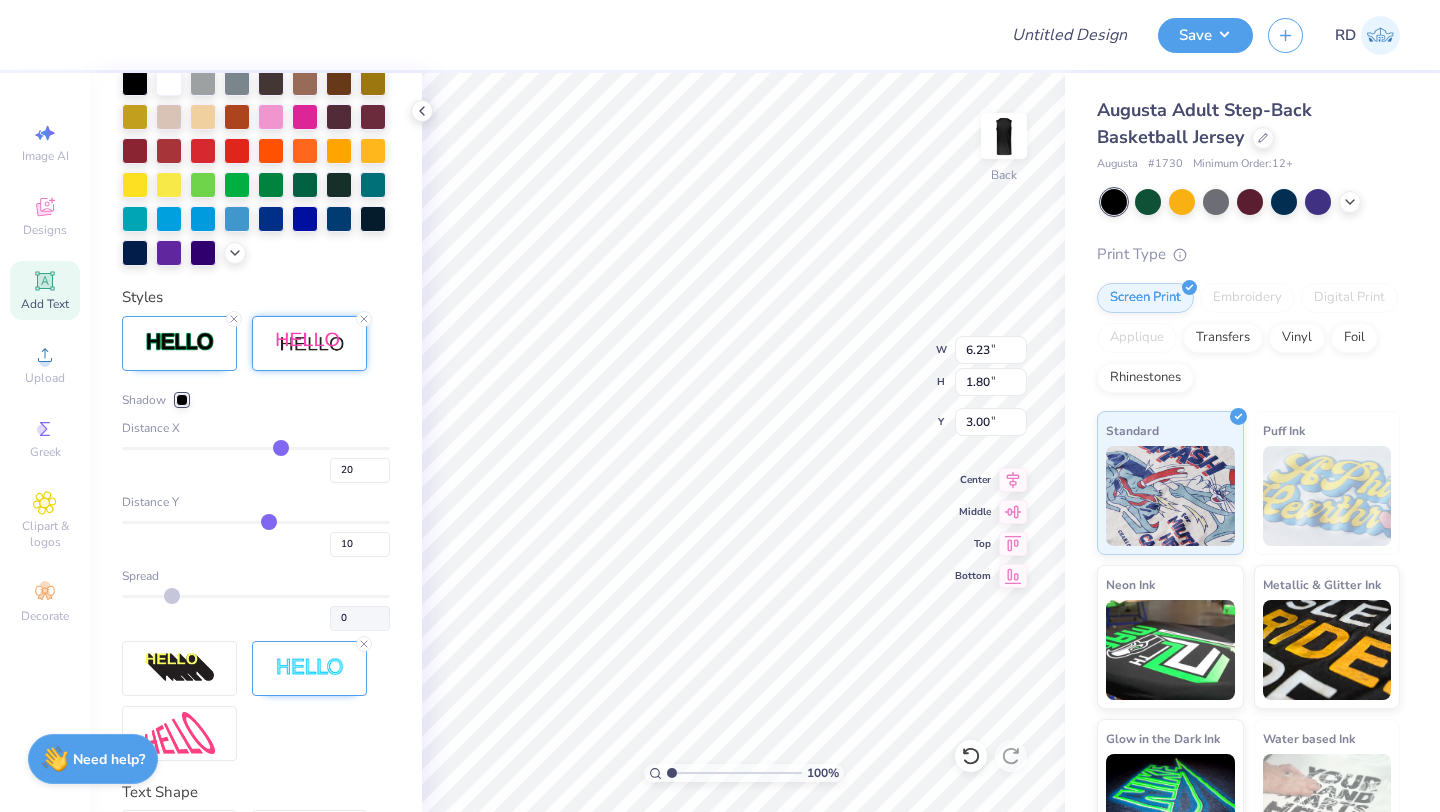 scroll, scrollTop: 462, scrollLeft: 0, axis: vertical 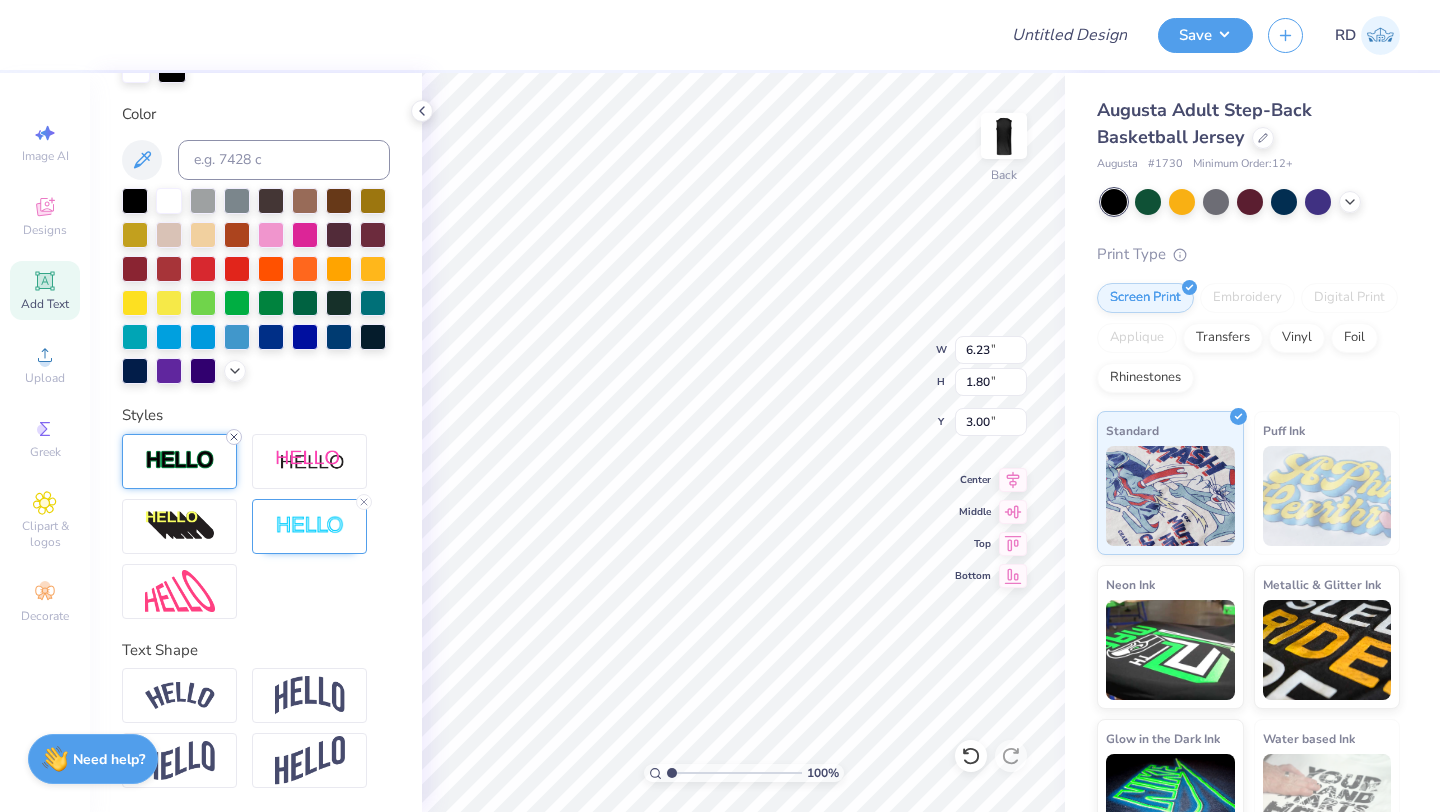 click 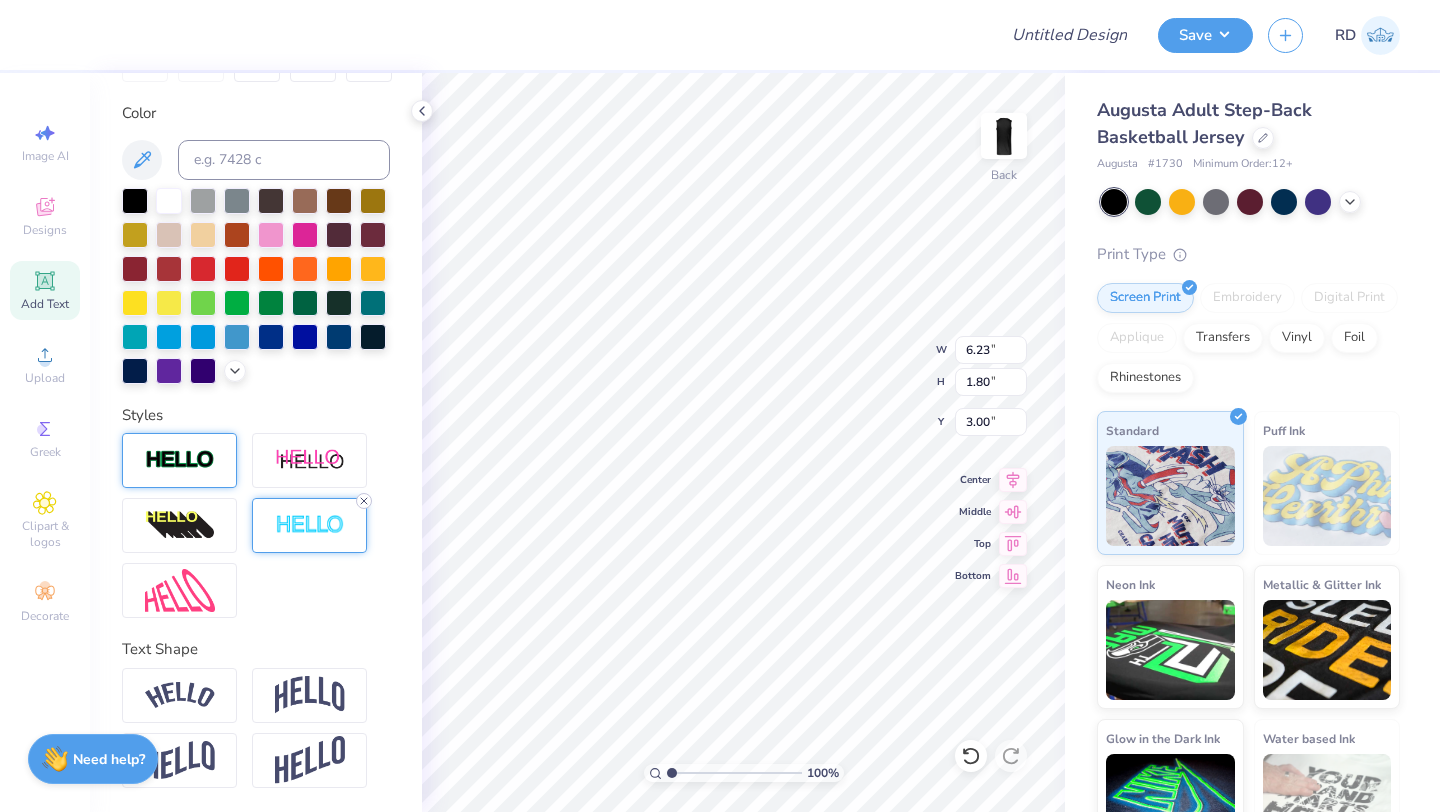 click 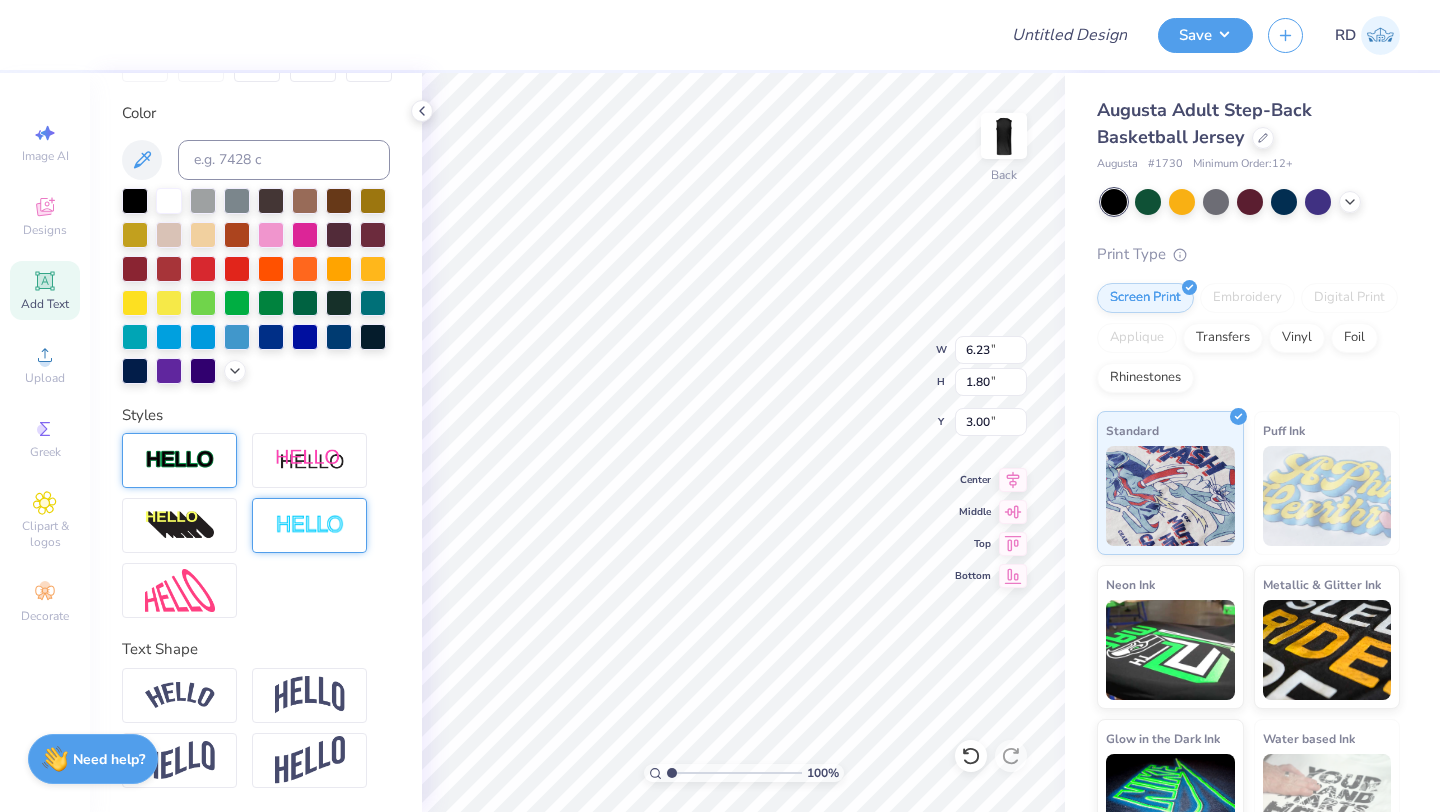 click at bounding box center [310, 525] 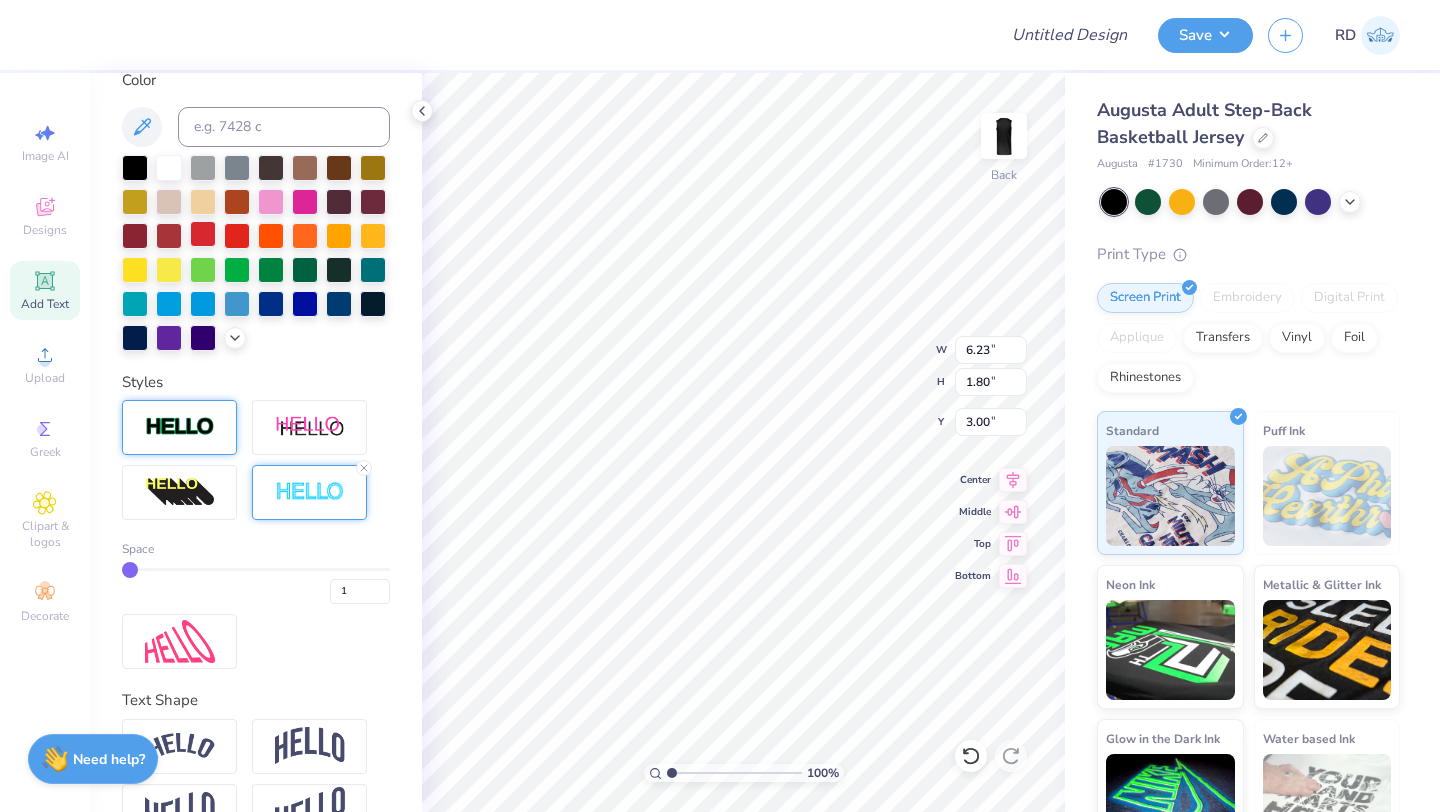 click at bounding box center (203, 234) 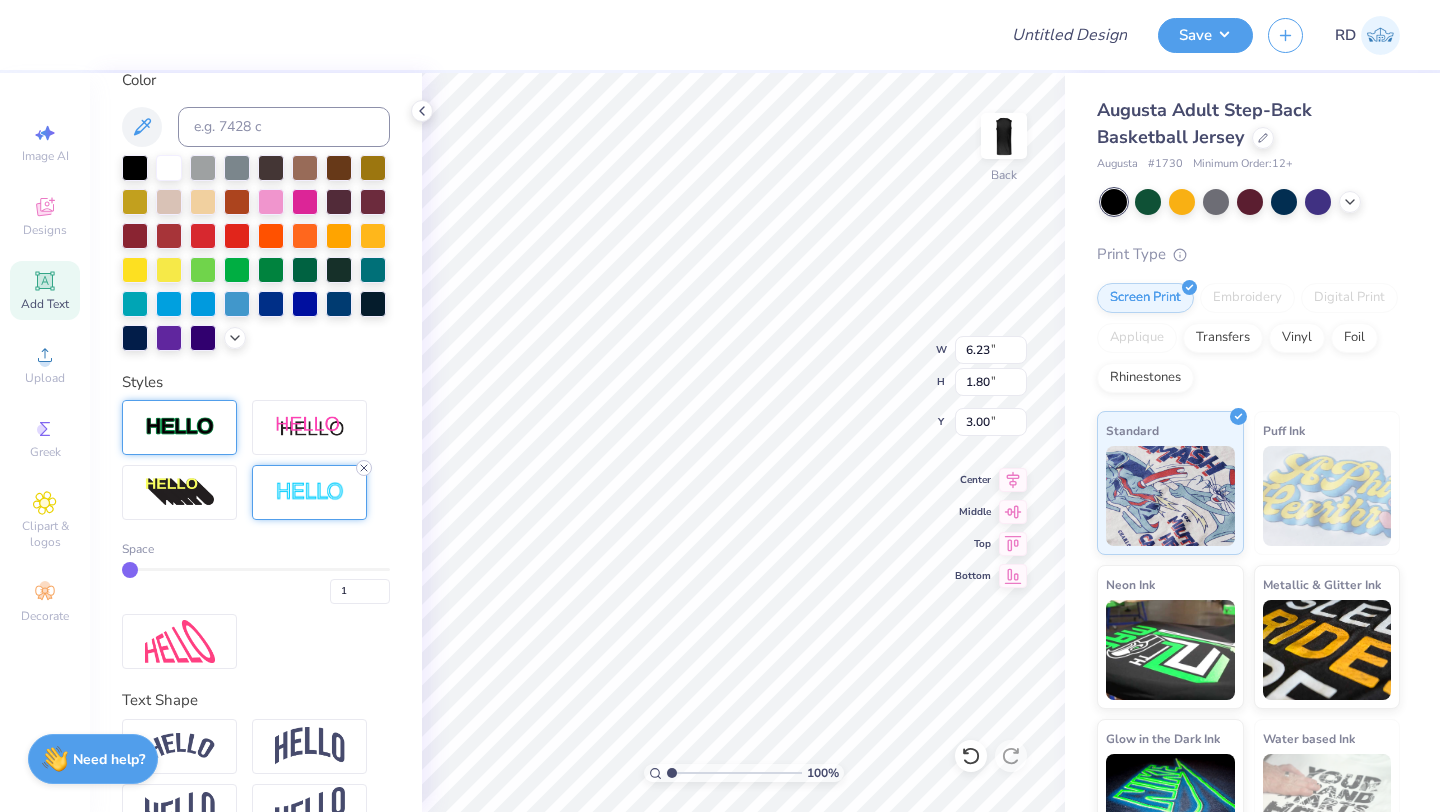 click 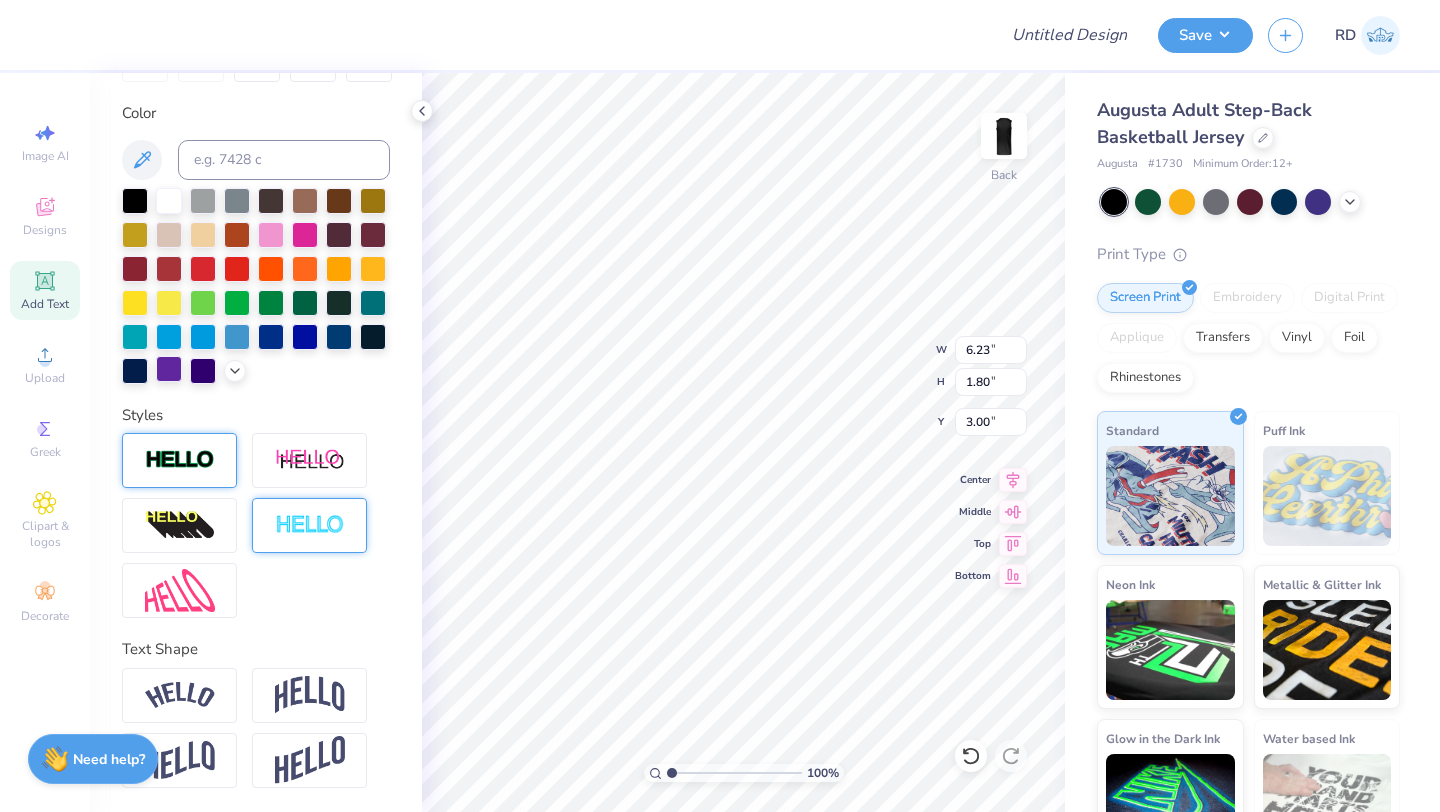click at bounding box center (169, 369) 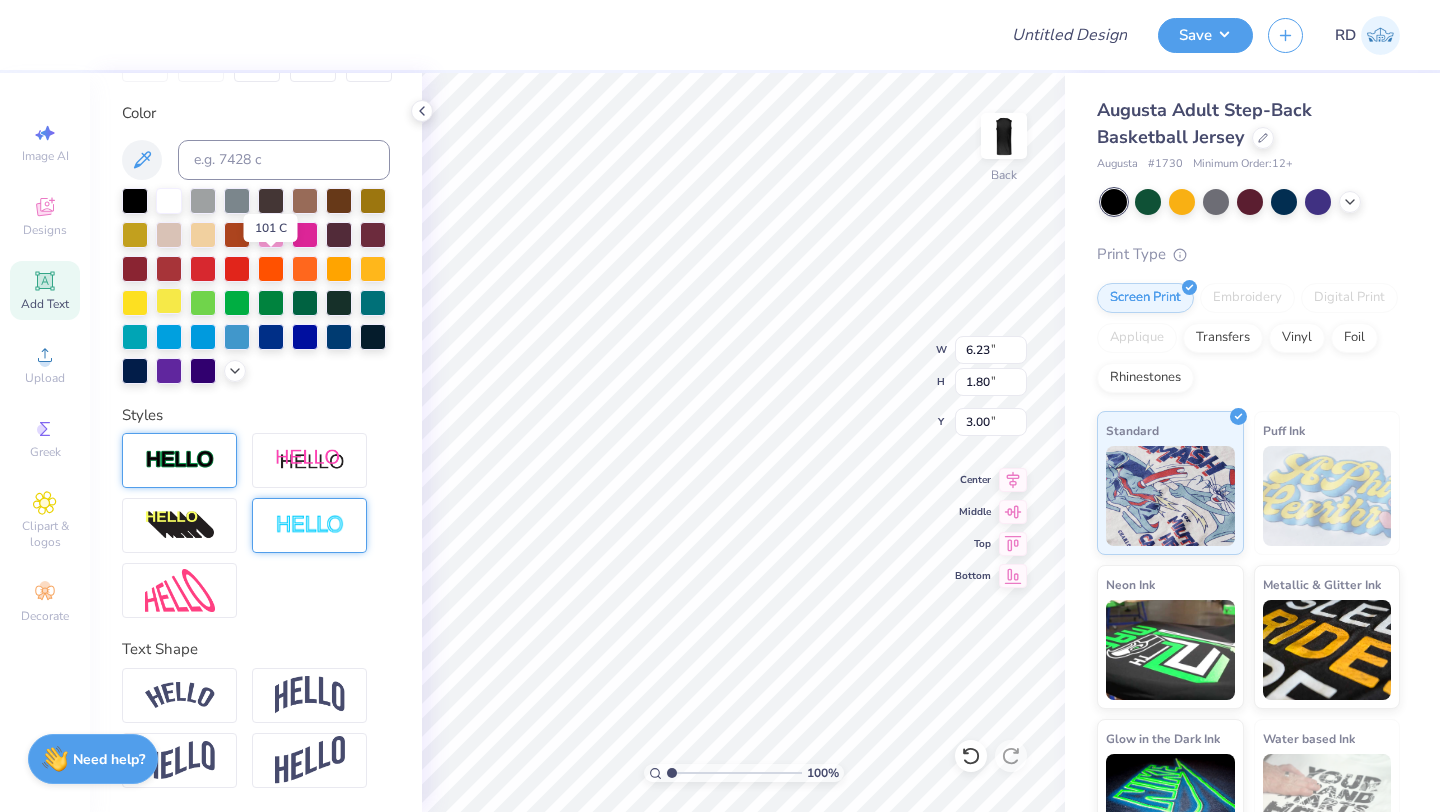 click at bounding box center [169, 301] 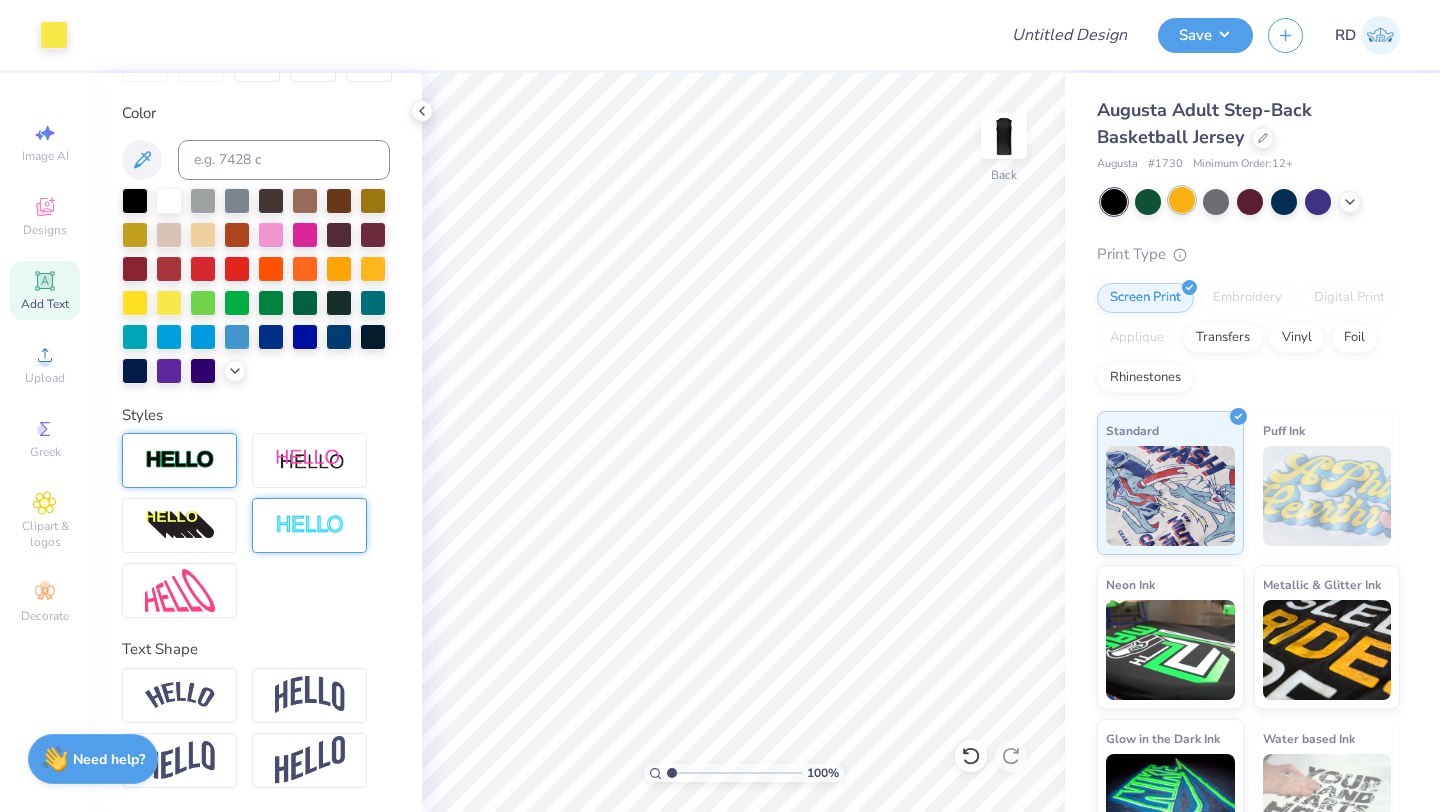 click at bounding box center [1182, 200] 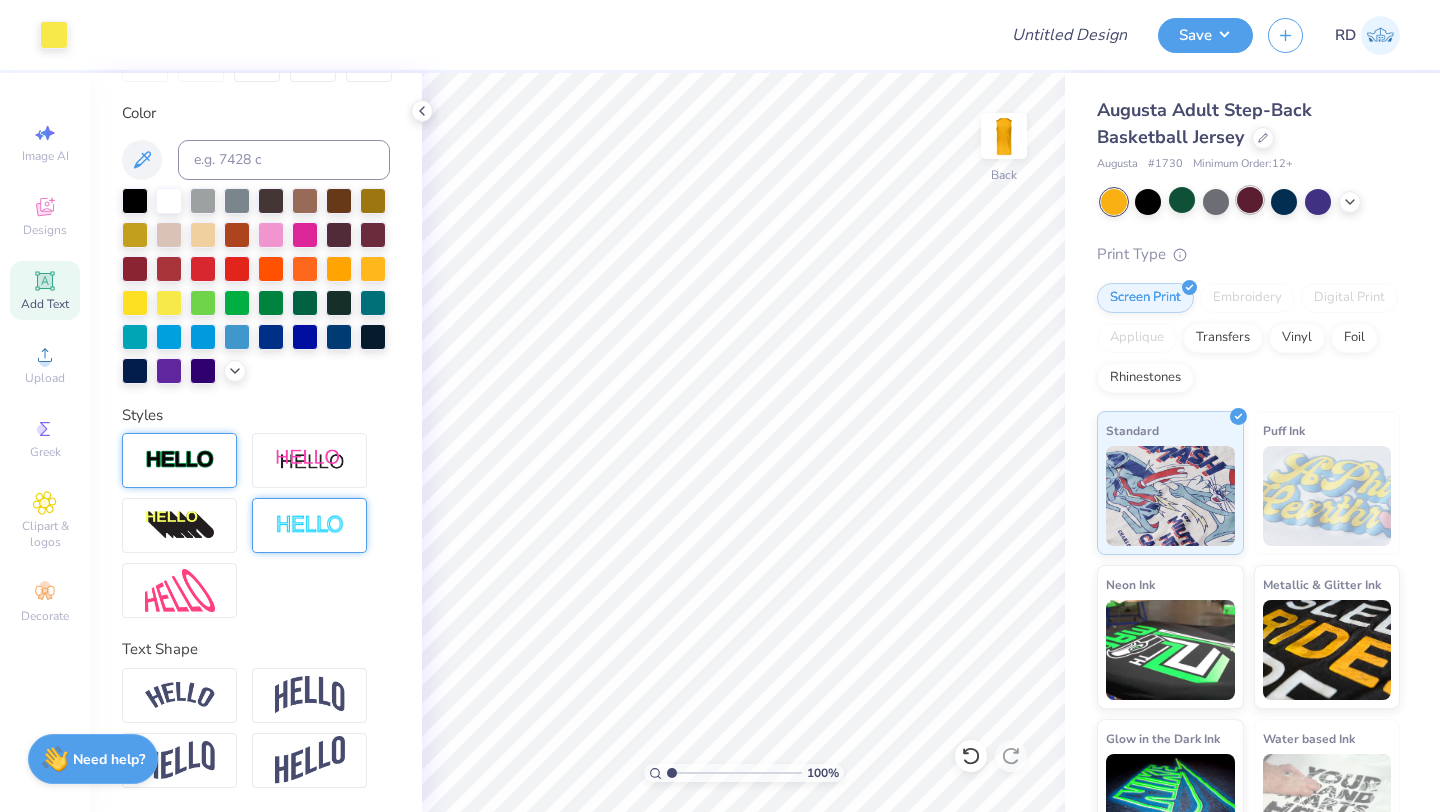 click at bounding box center (1250, 200) 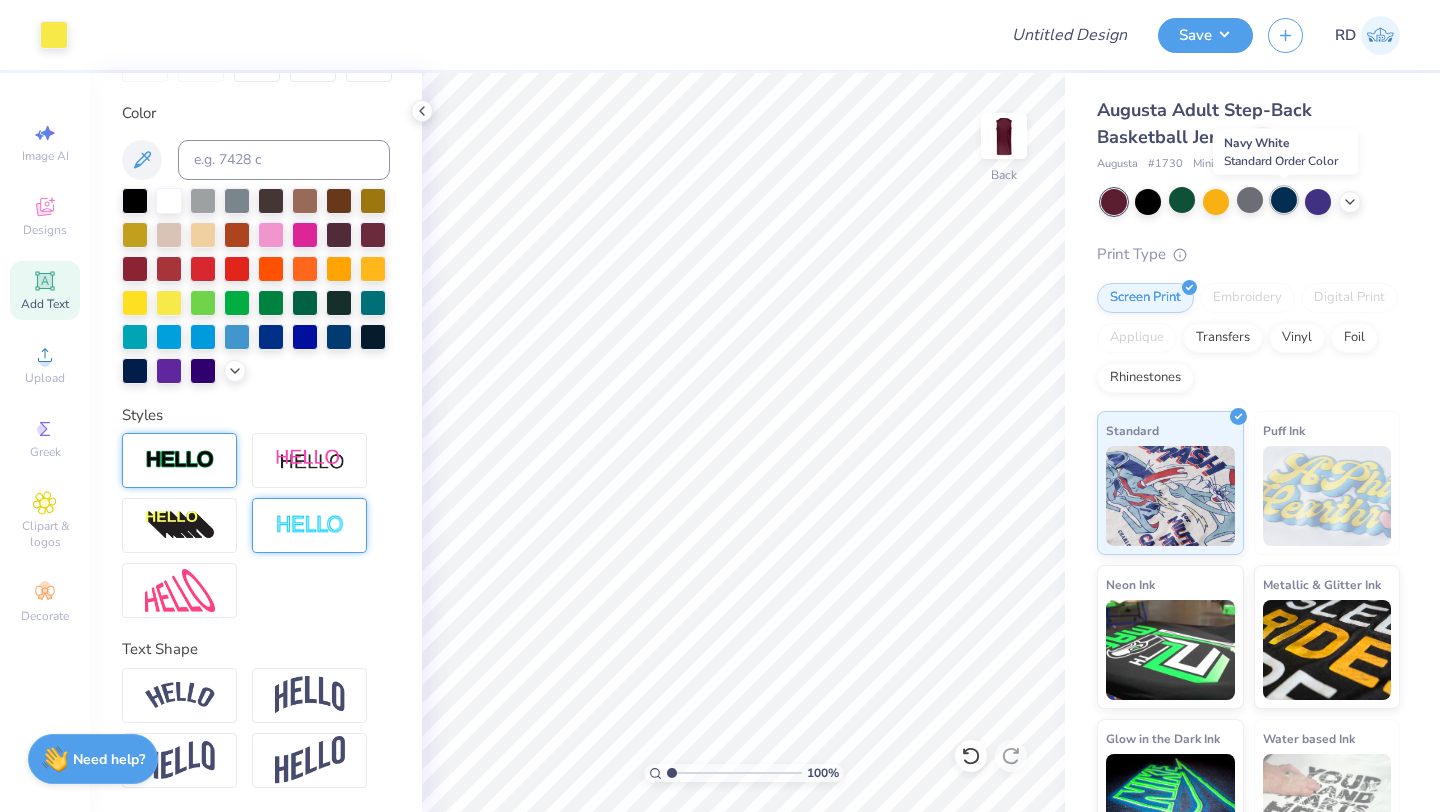 click at bounding box center (1284, 200) 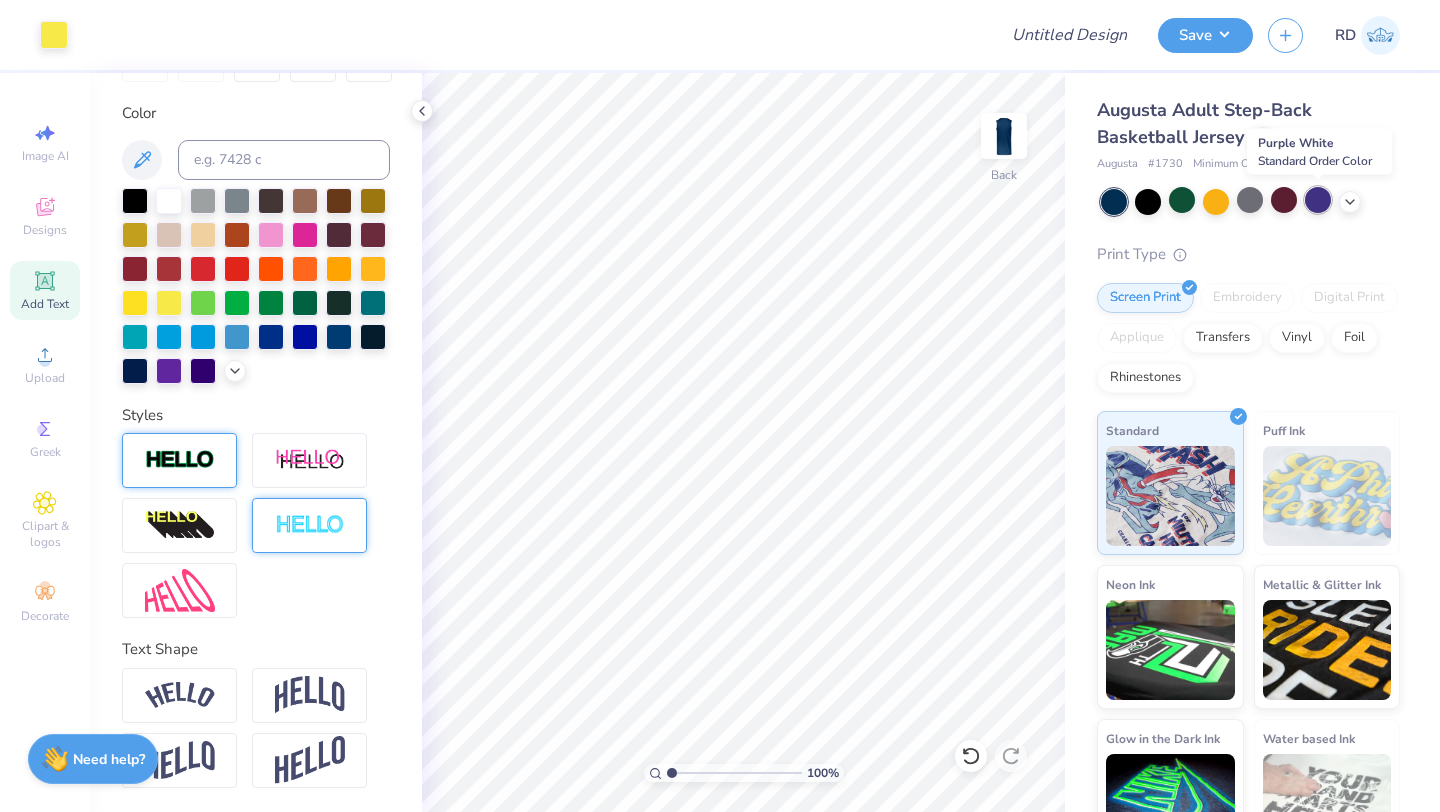 click at bounding box center [1318, 200] 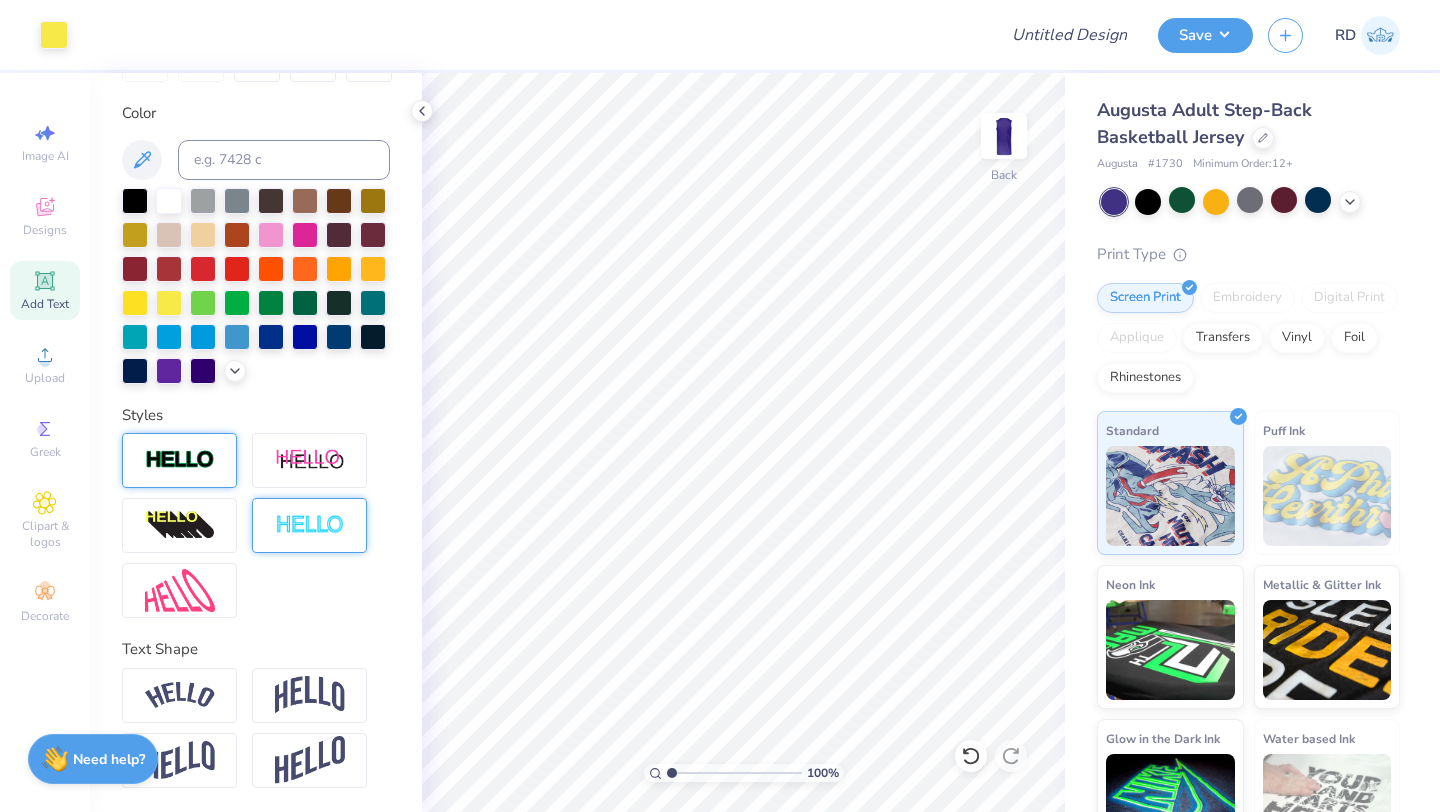 click 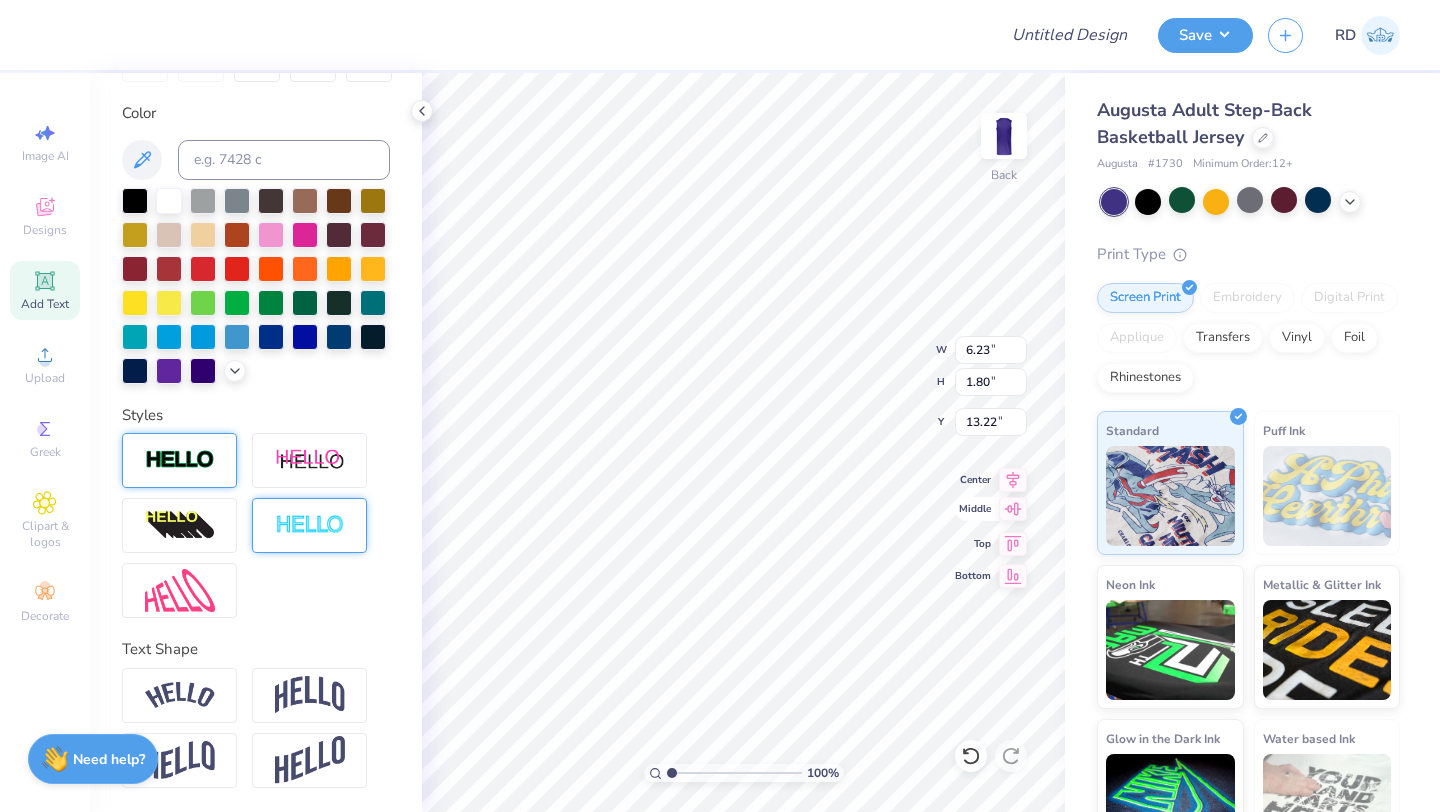 scroll, scrollTop: 16, scrollLeft: 2, axis: both 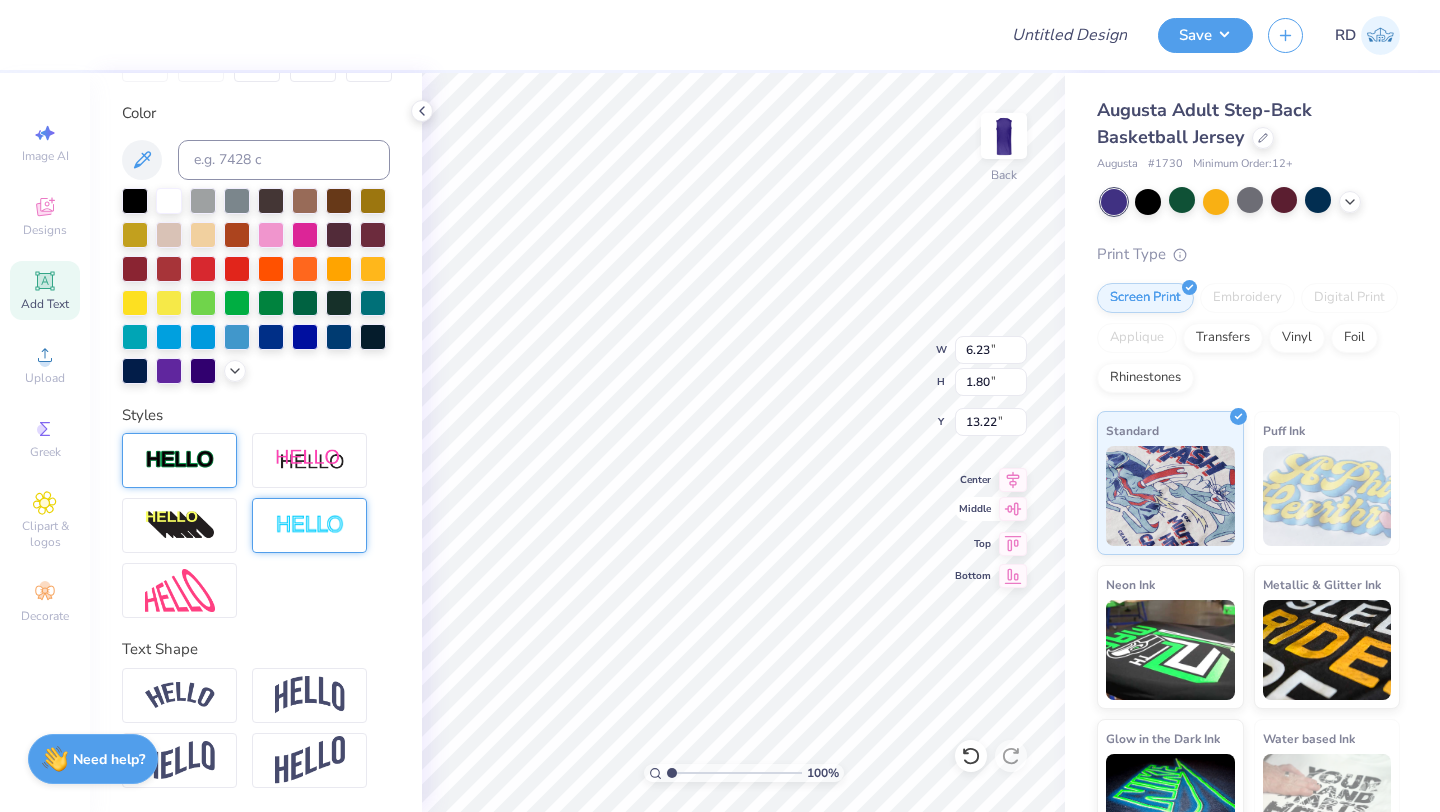 type on "25" 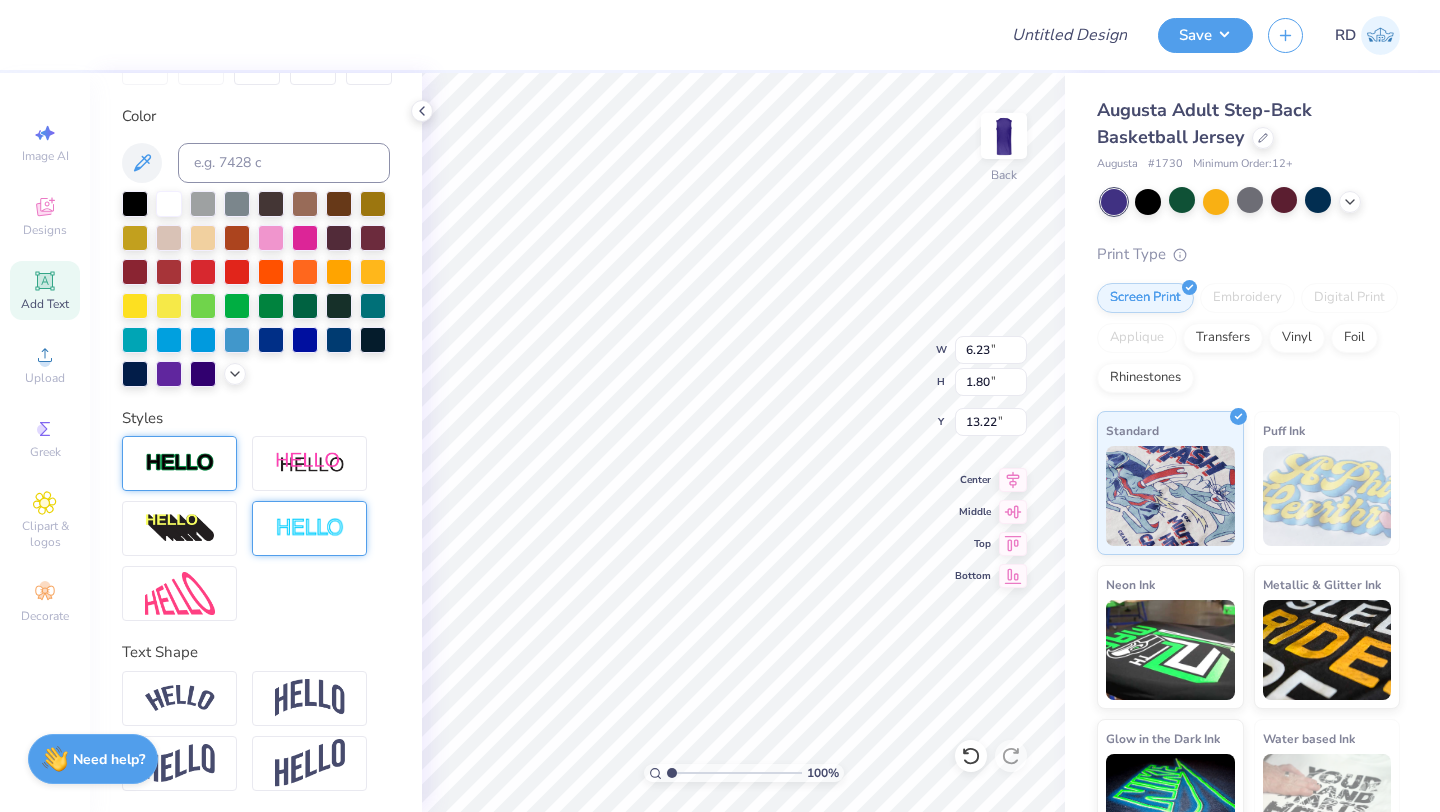 scroll, scrollTop: 384, scrollLeft: 0, axis: vertical 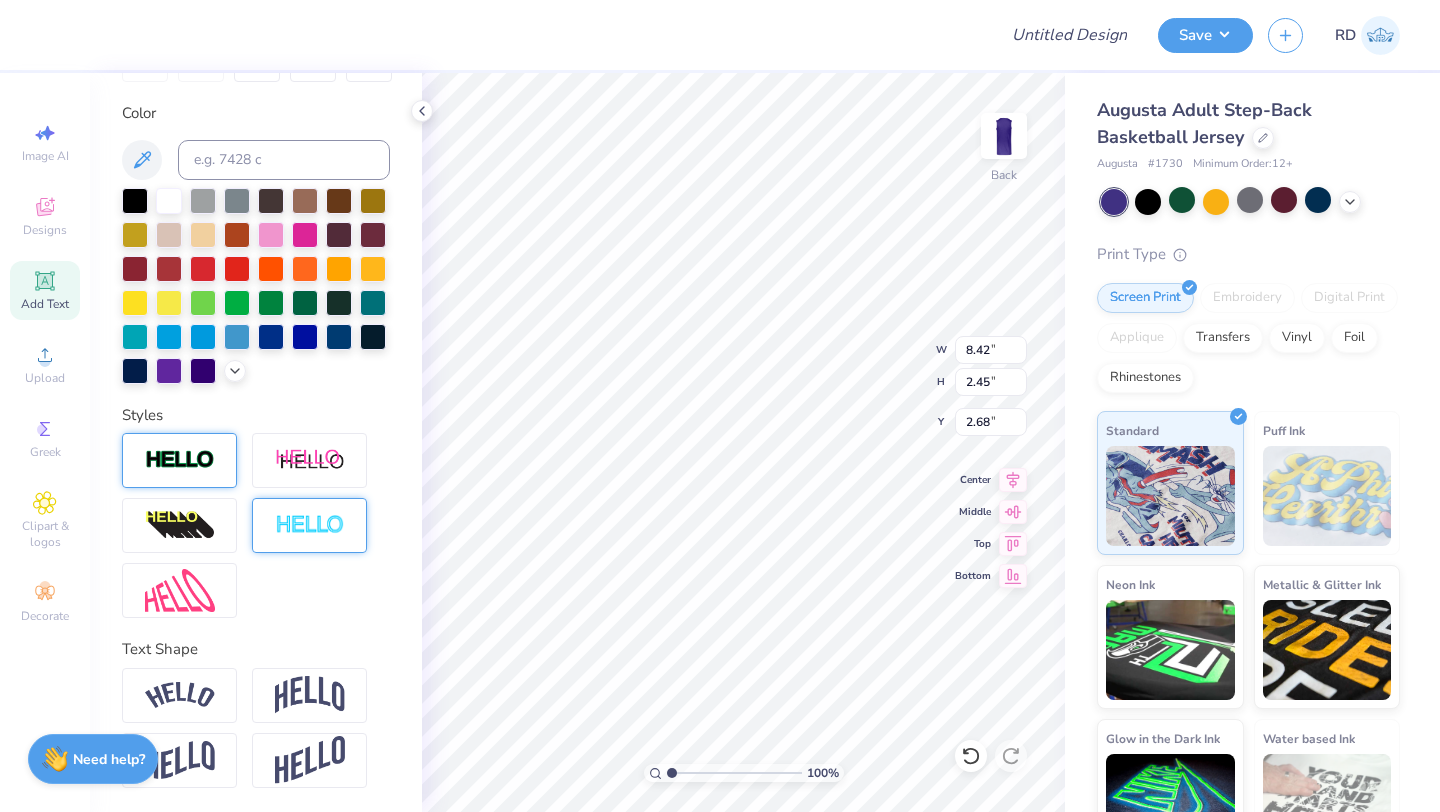 type on "8.42" 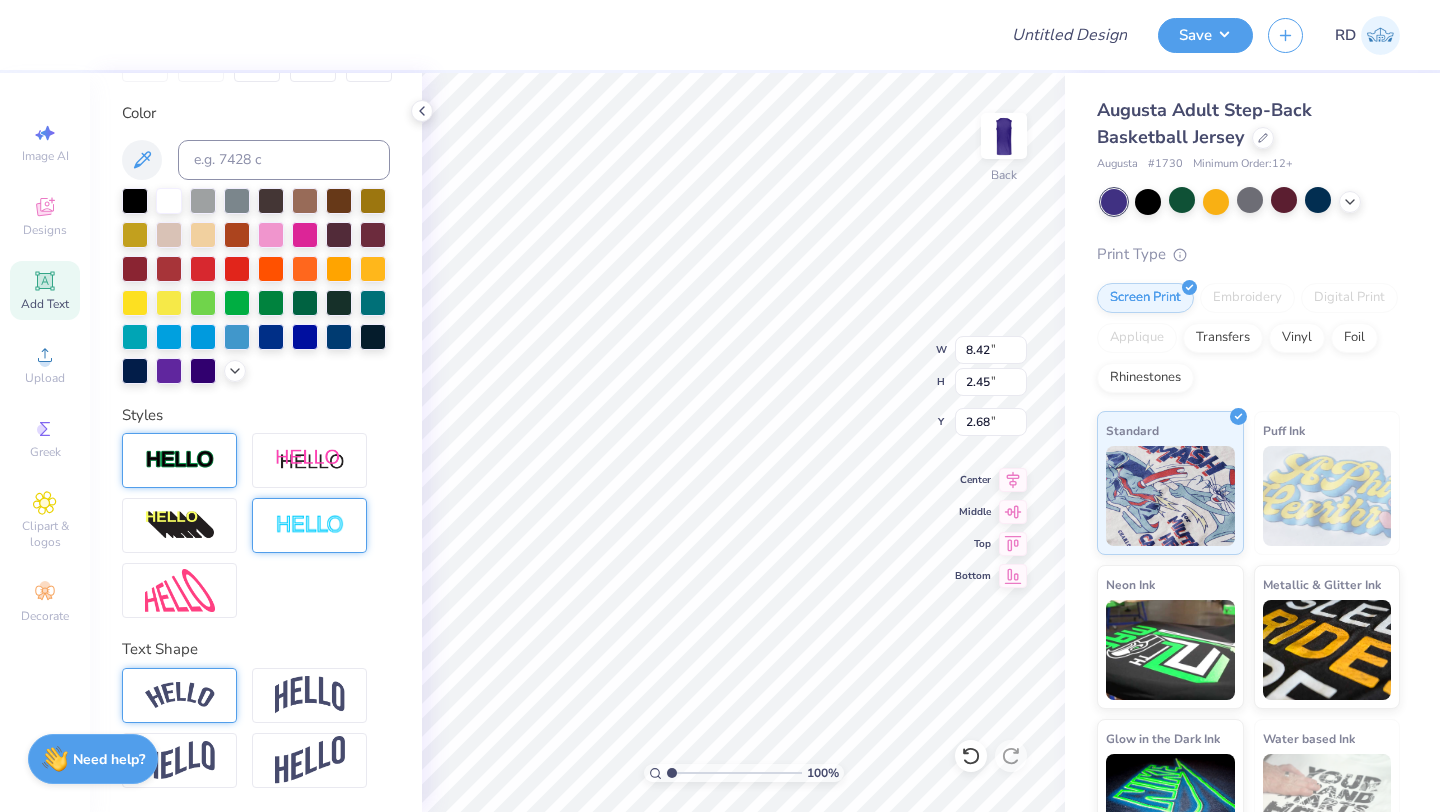 click at bounding box center [179, 695] 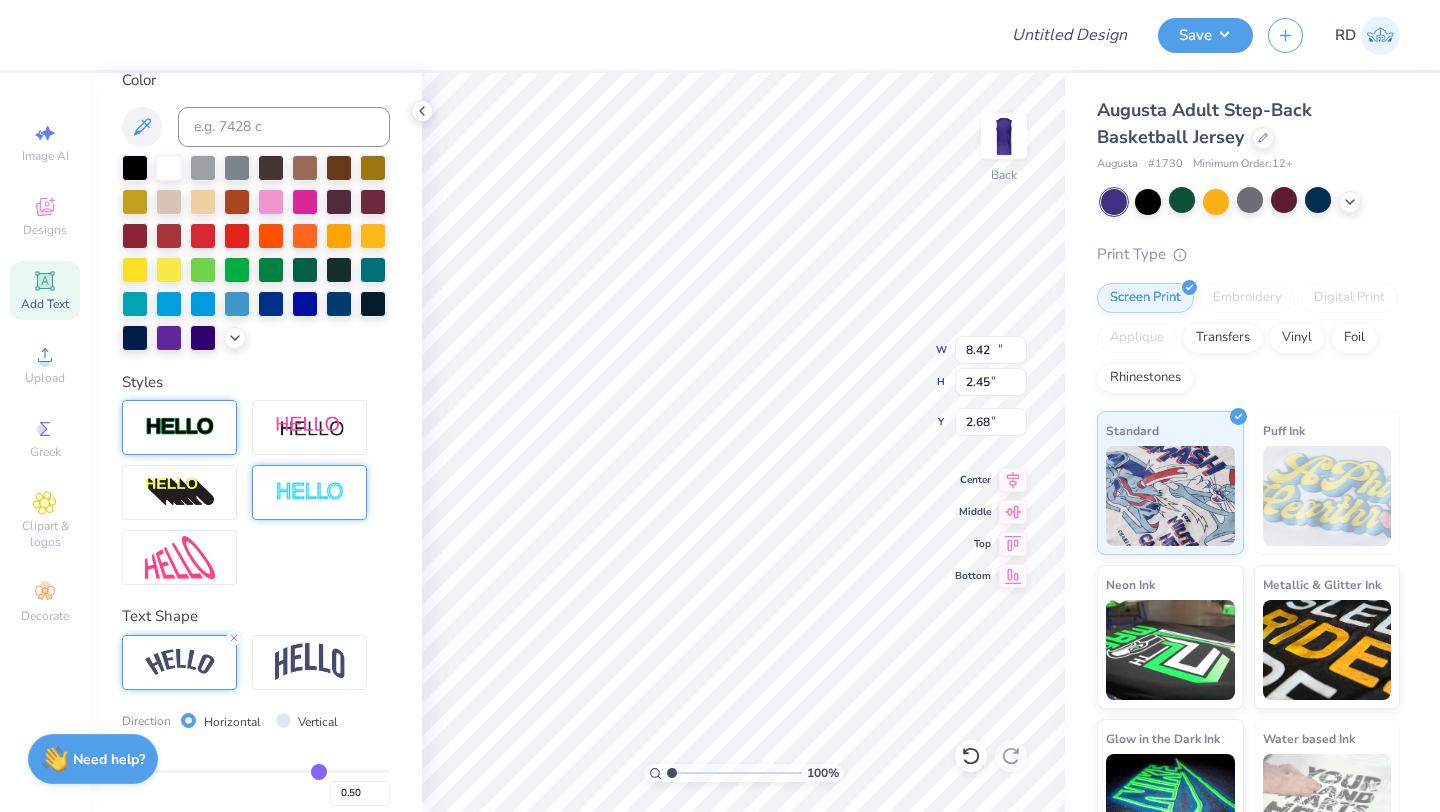 type on "11.44" 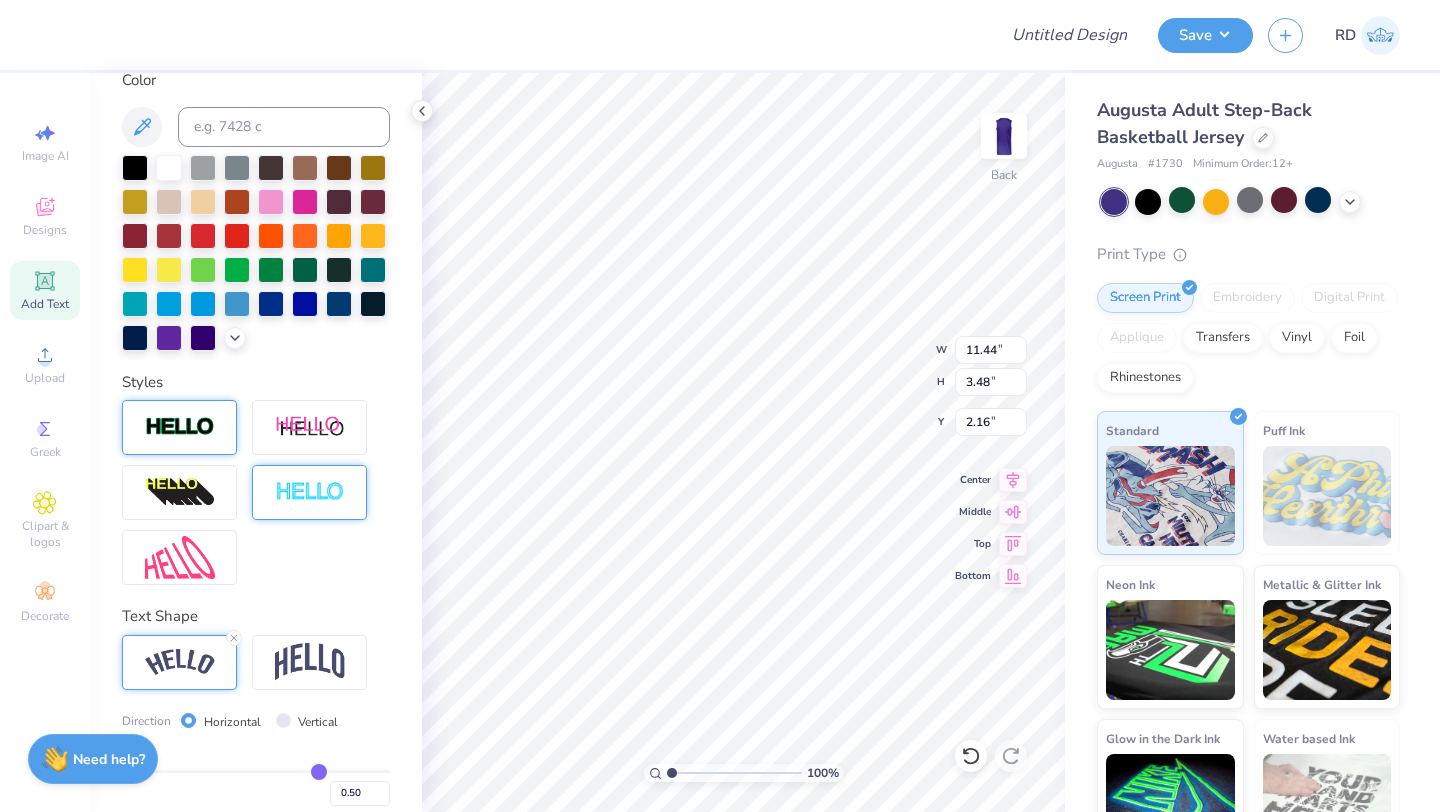 type on "9.84" 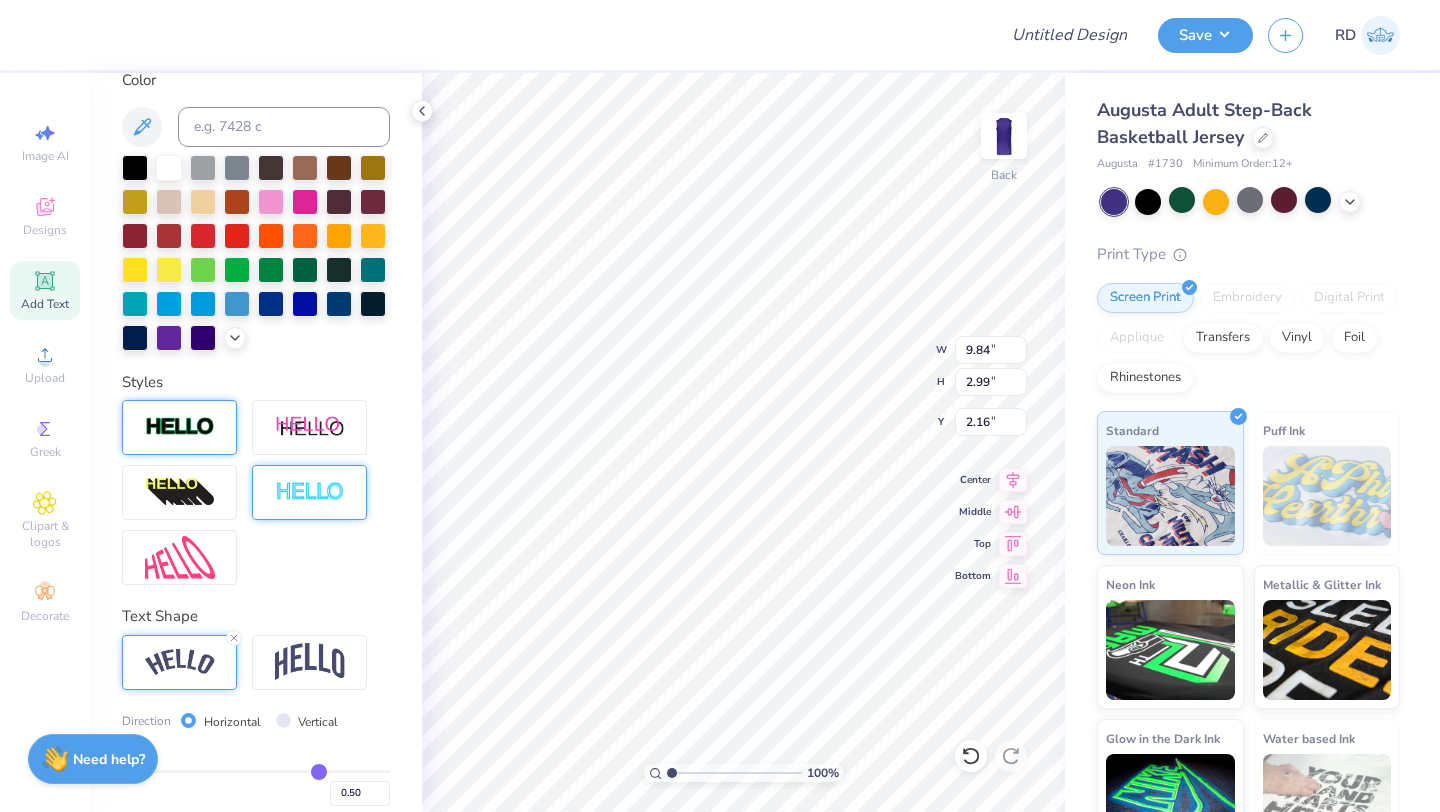 type on "1.50" 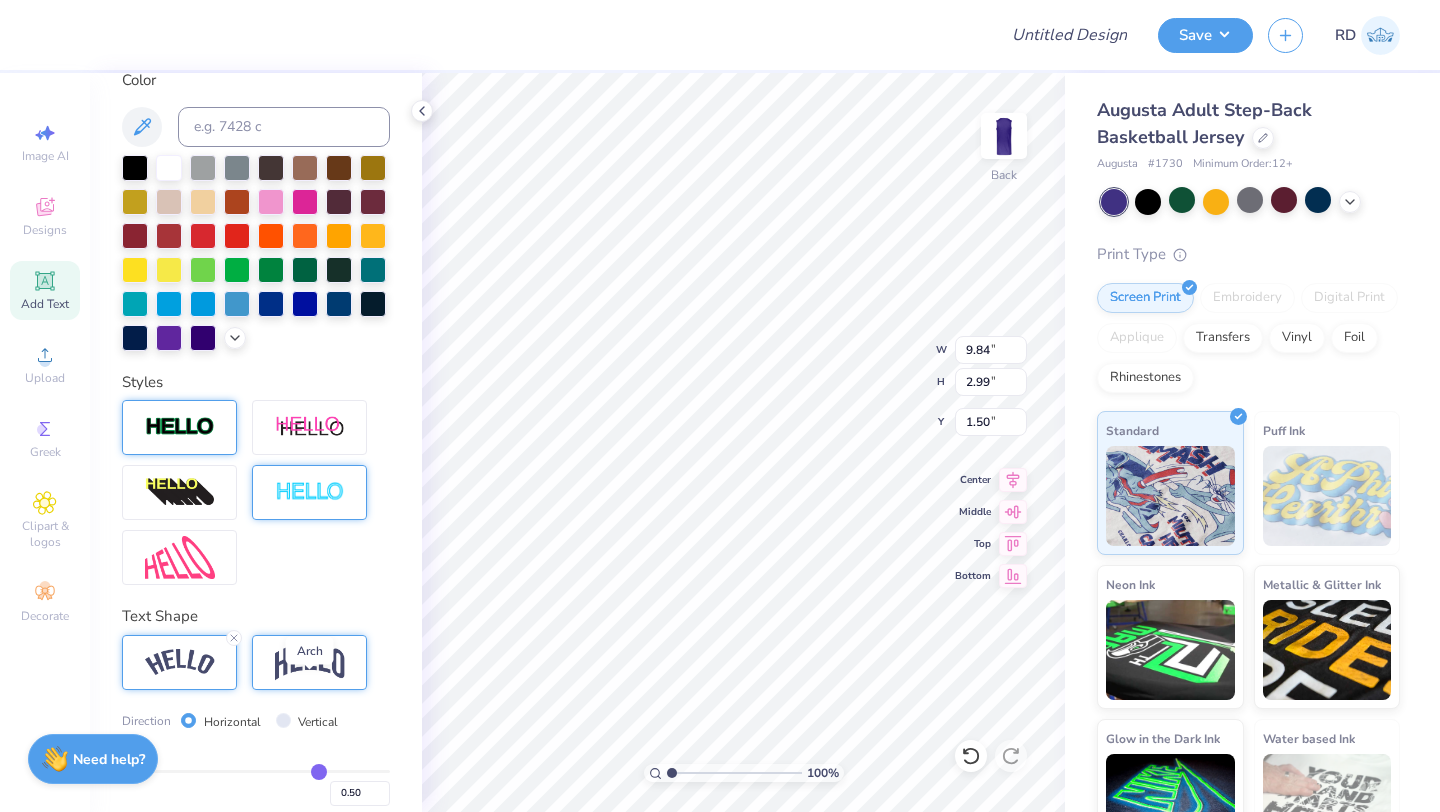 click at bounding box center [310, 662] 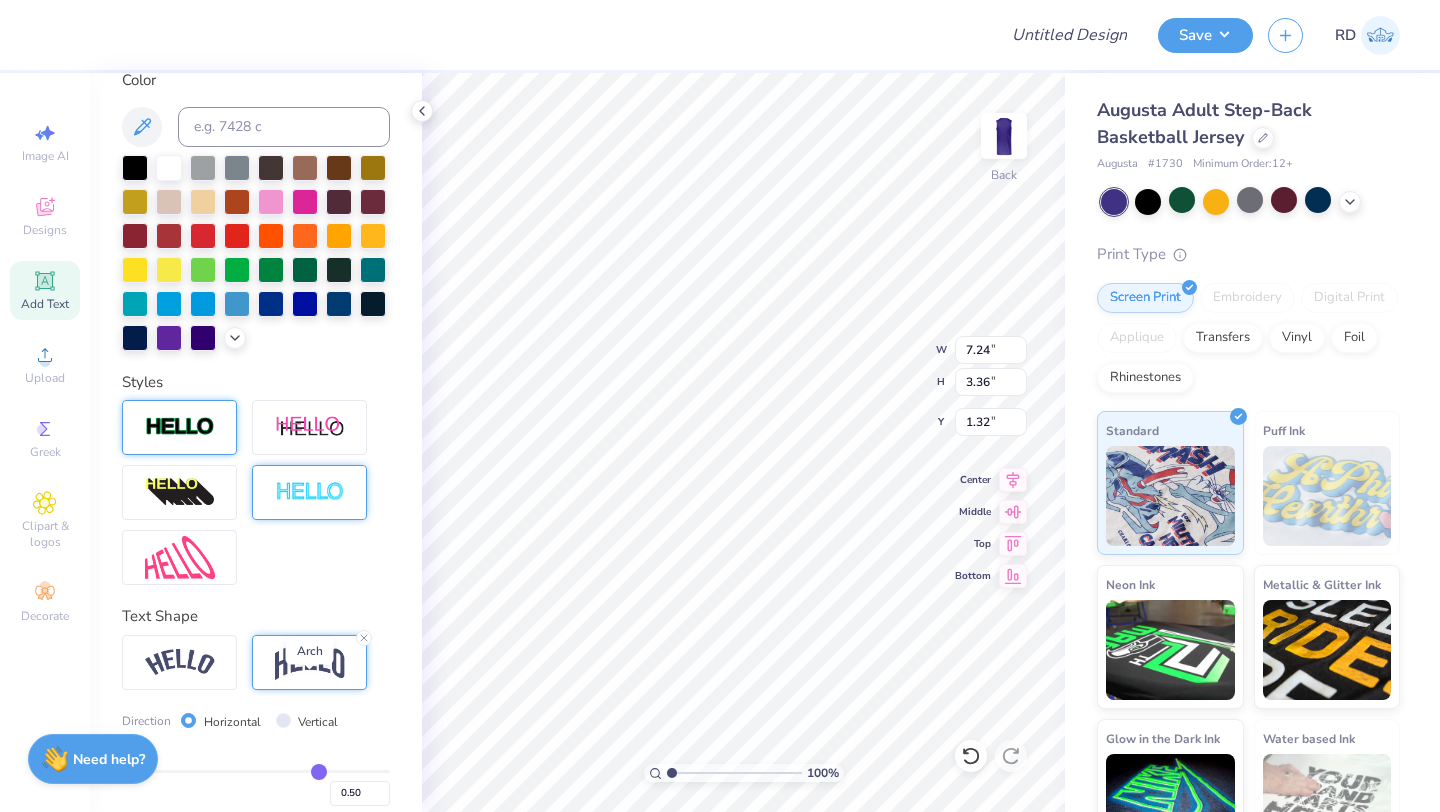 type on "7.24" 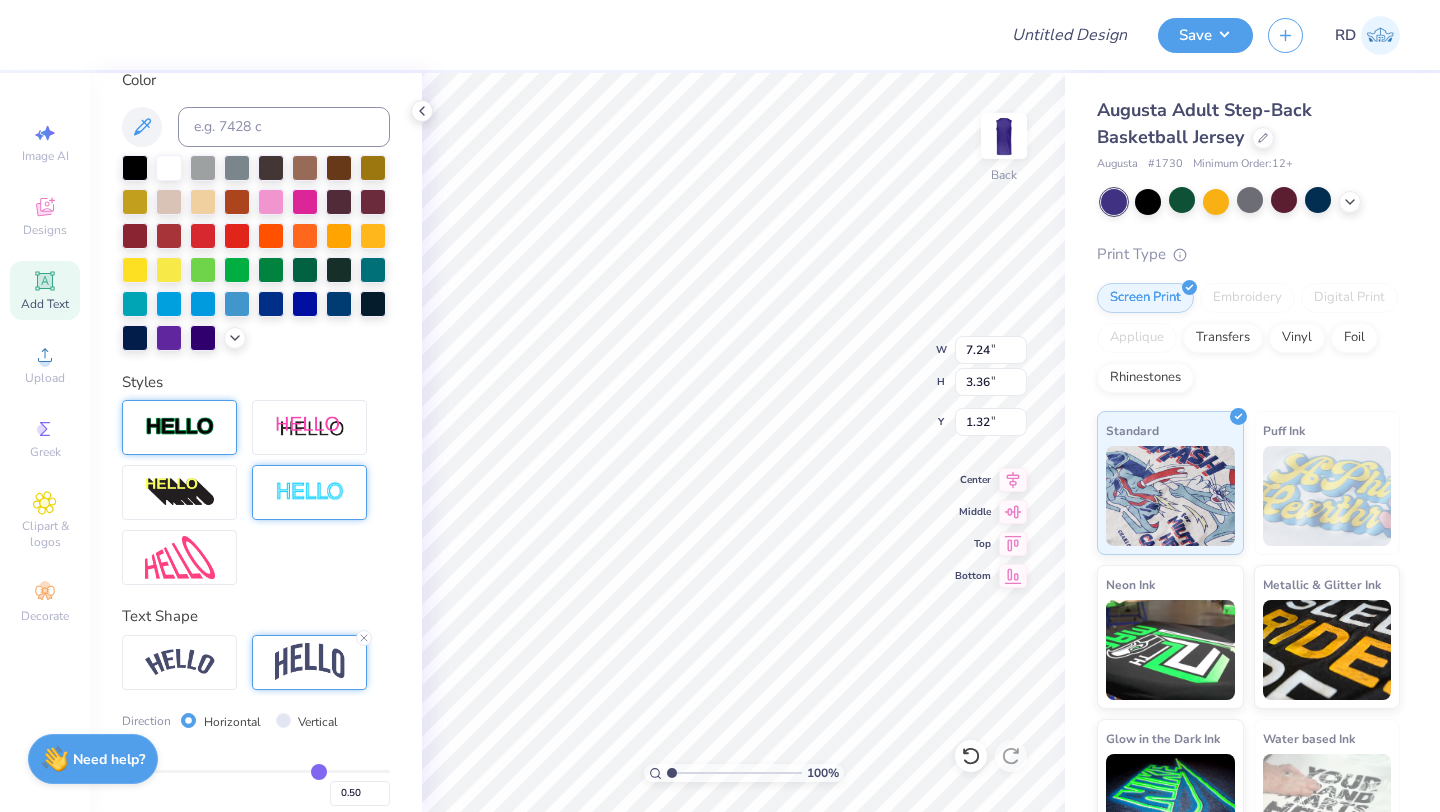 click on "Text Shape Direction Horizontal Vertical Bend 0.50" at bounding box center (256, 738) 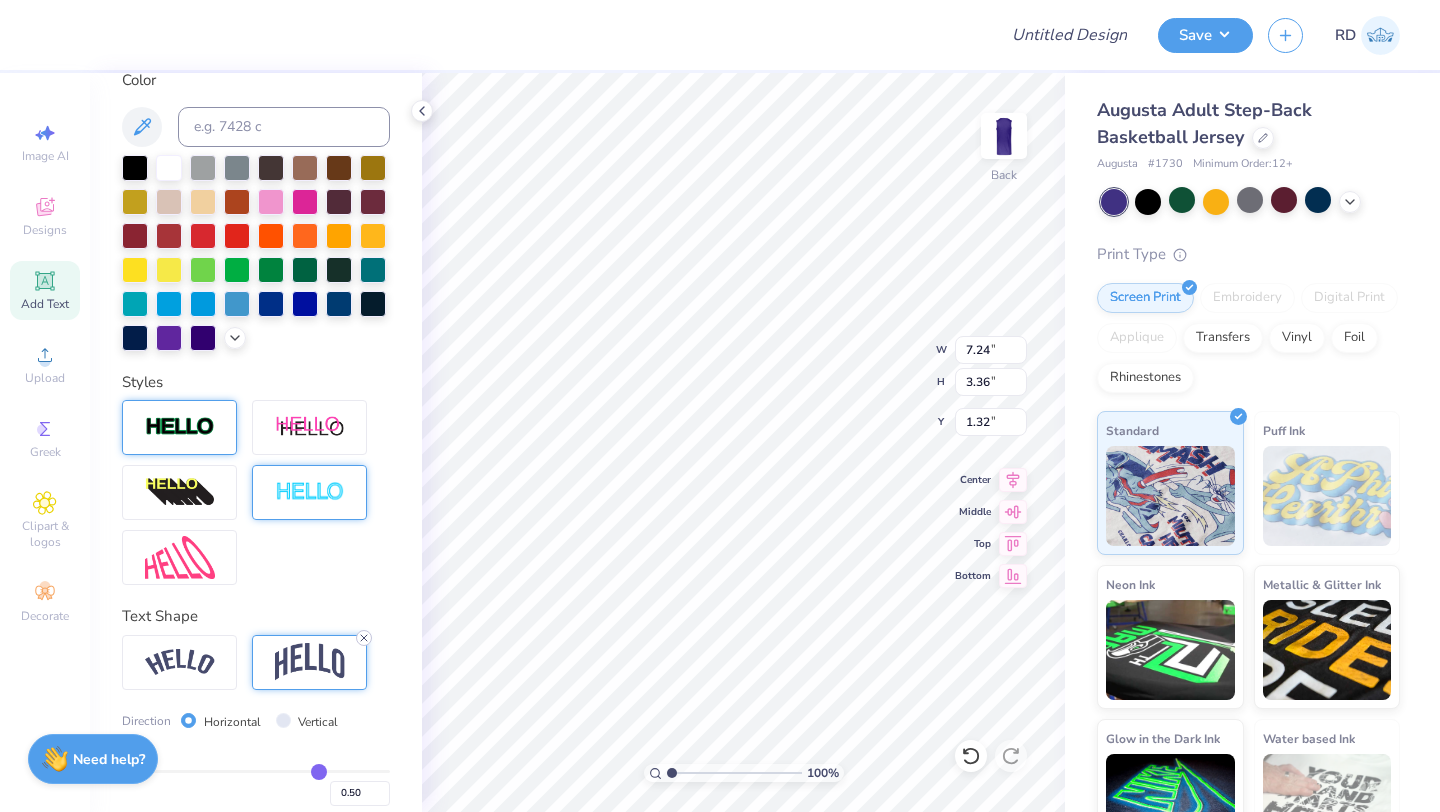 click 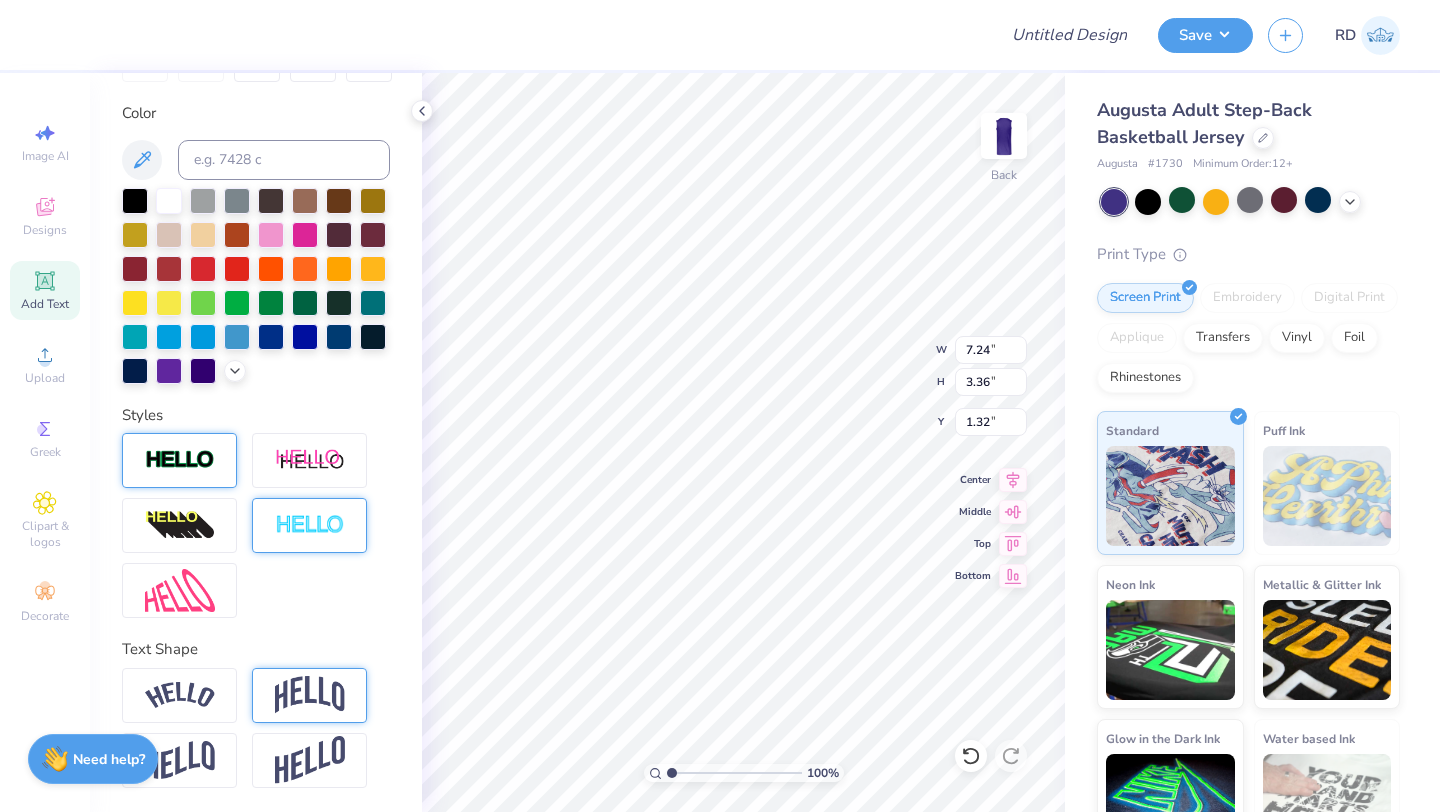 type on "2.11" 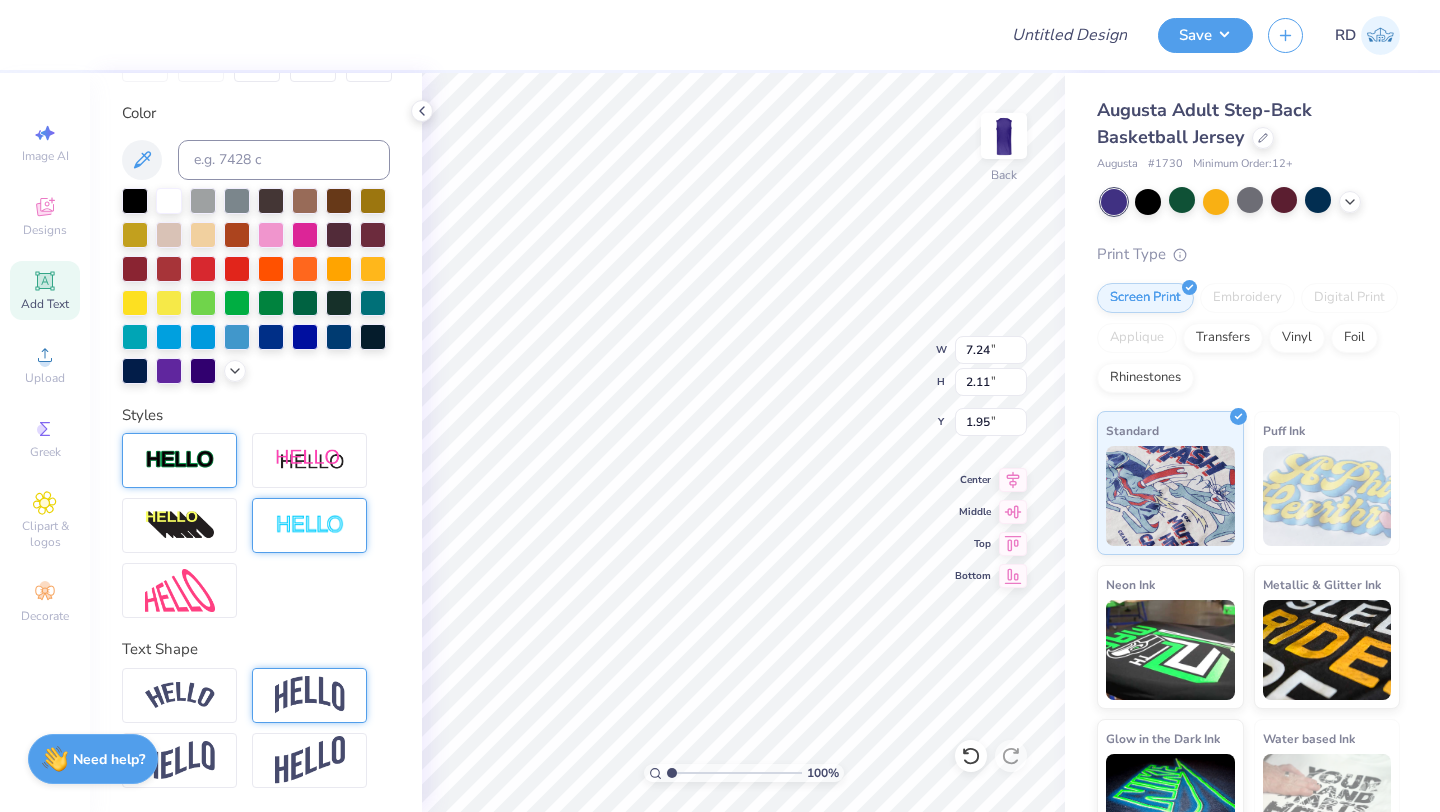 type on "2.91" 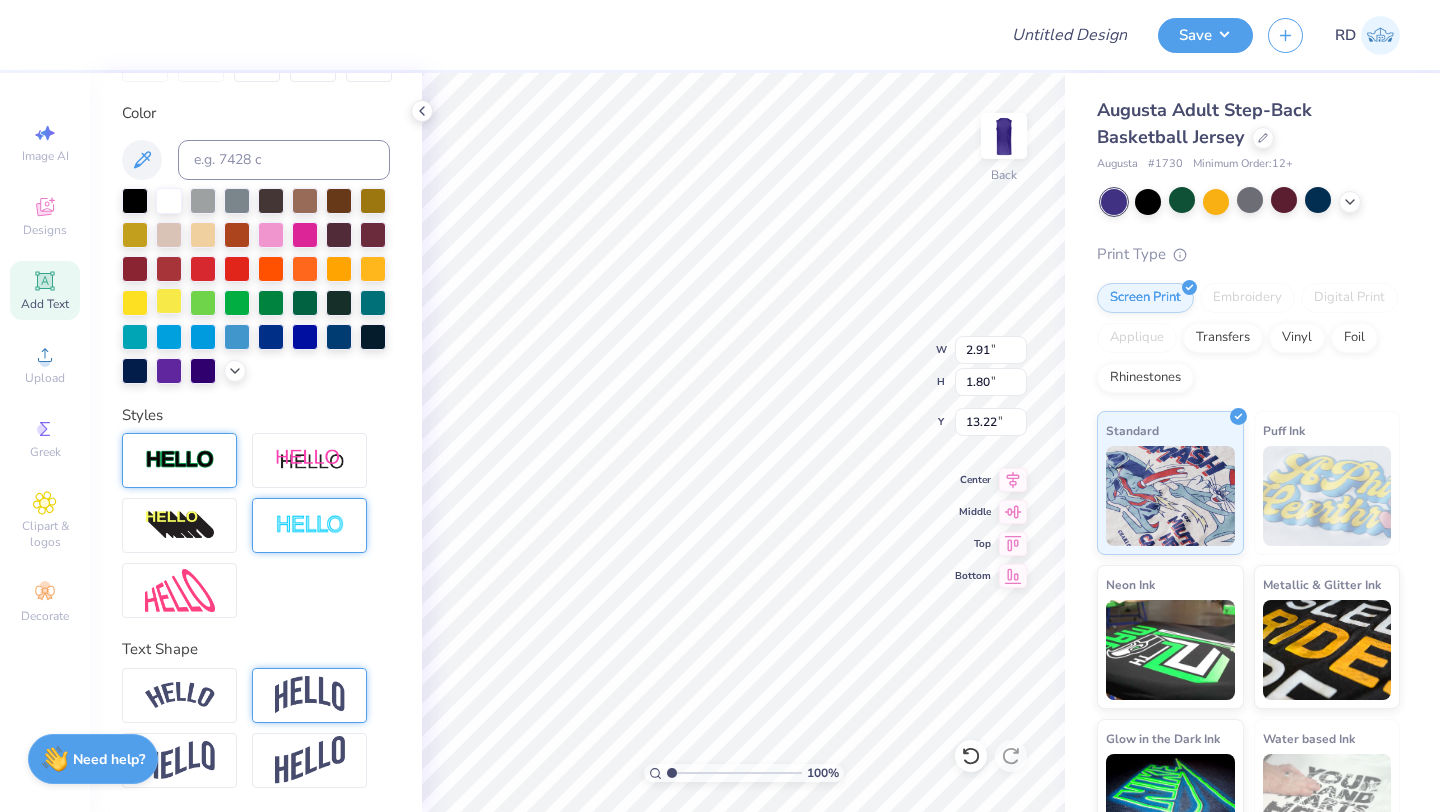click at bounding box center [169, 301] 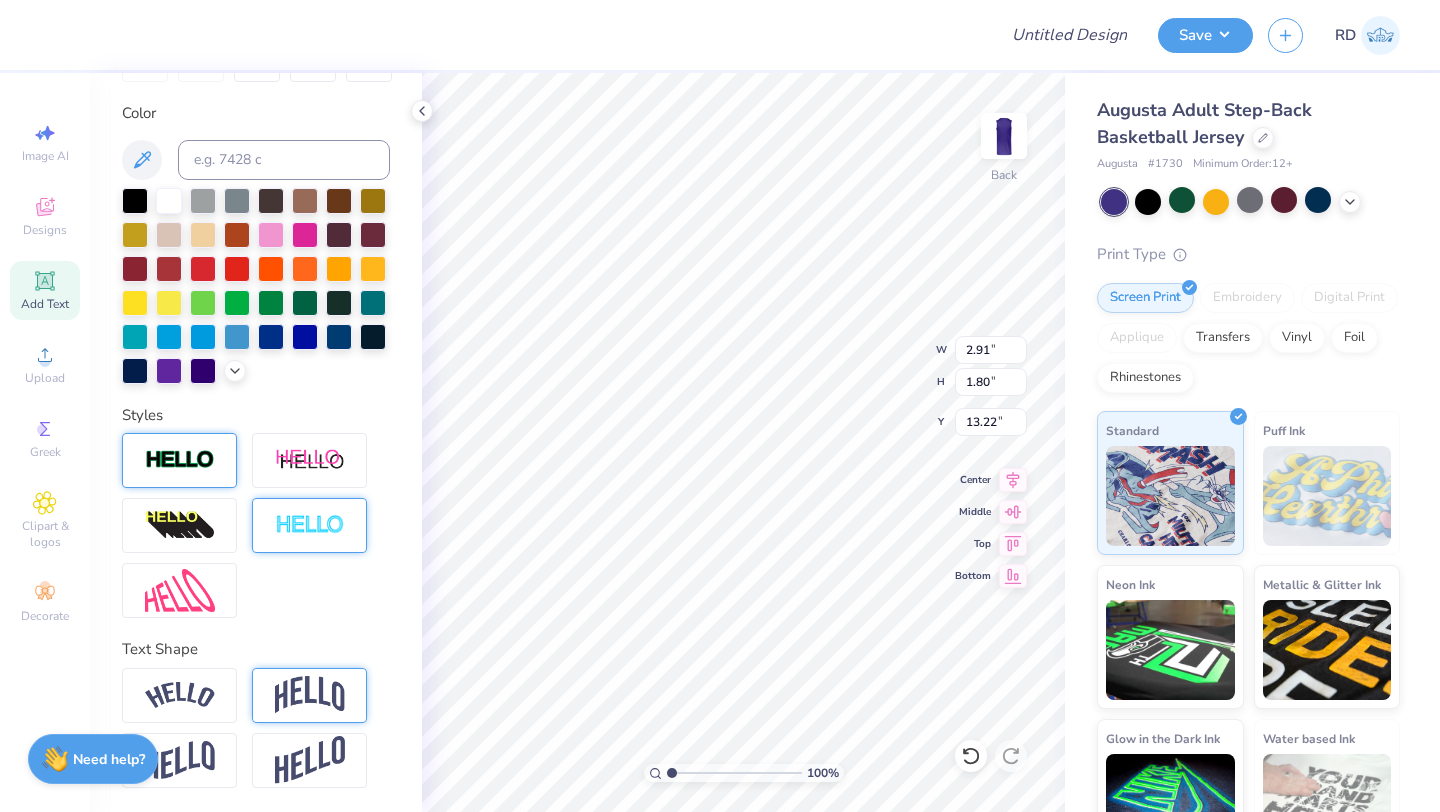 type on "6.81" 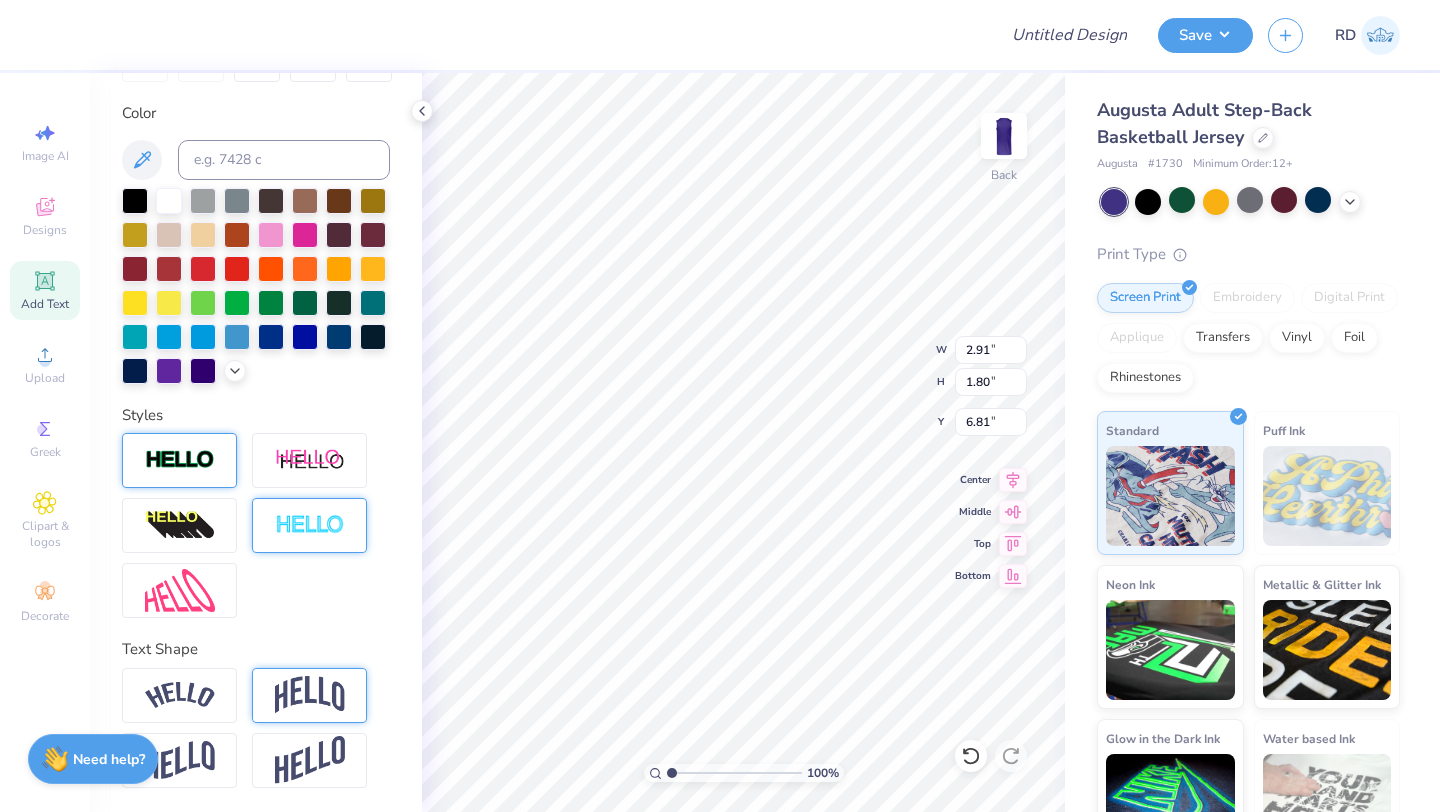 type on "7.49" 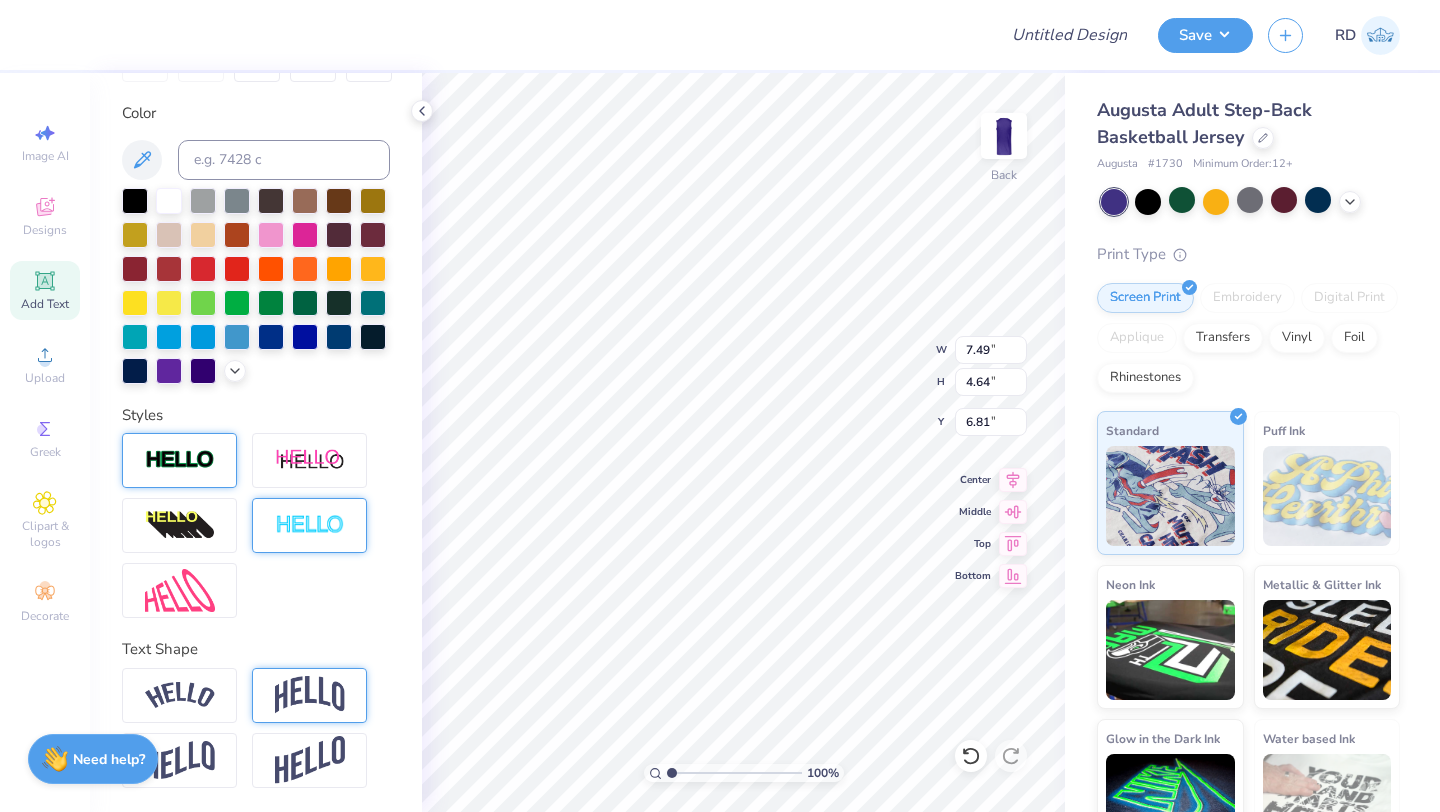 type on "7.46" 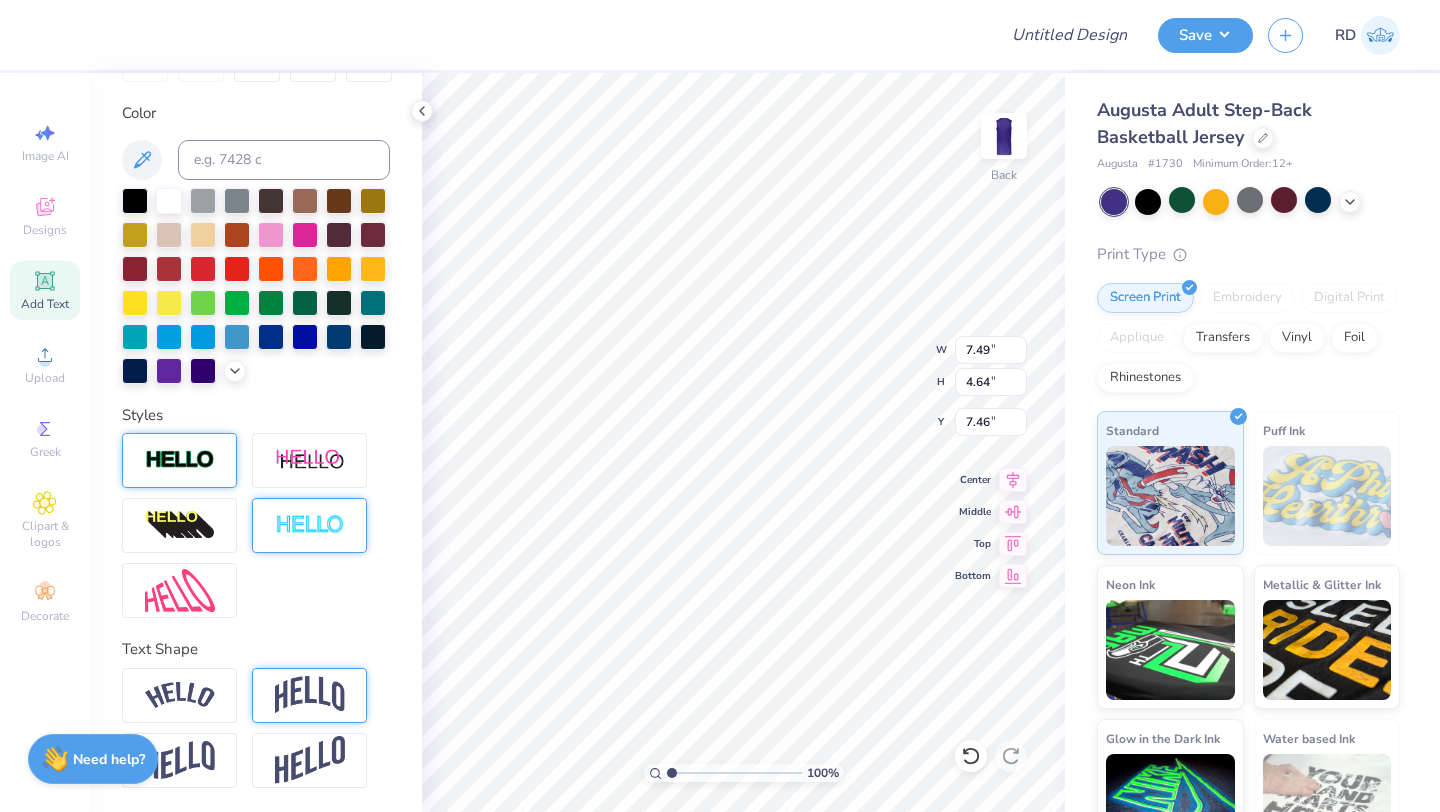 type on "4.97" 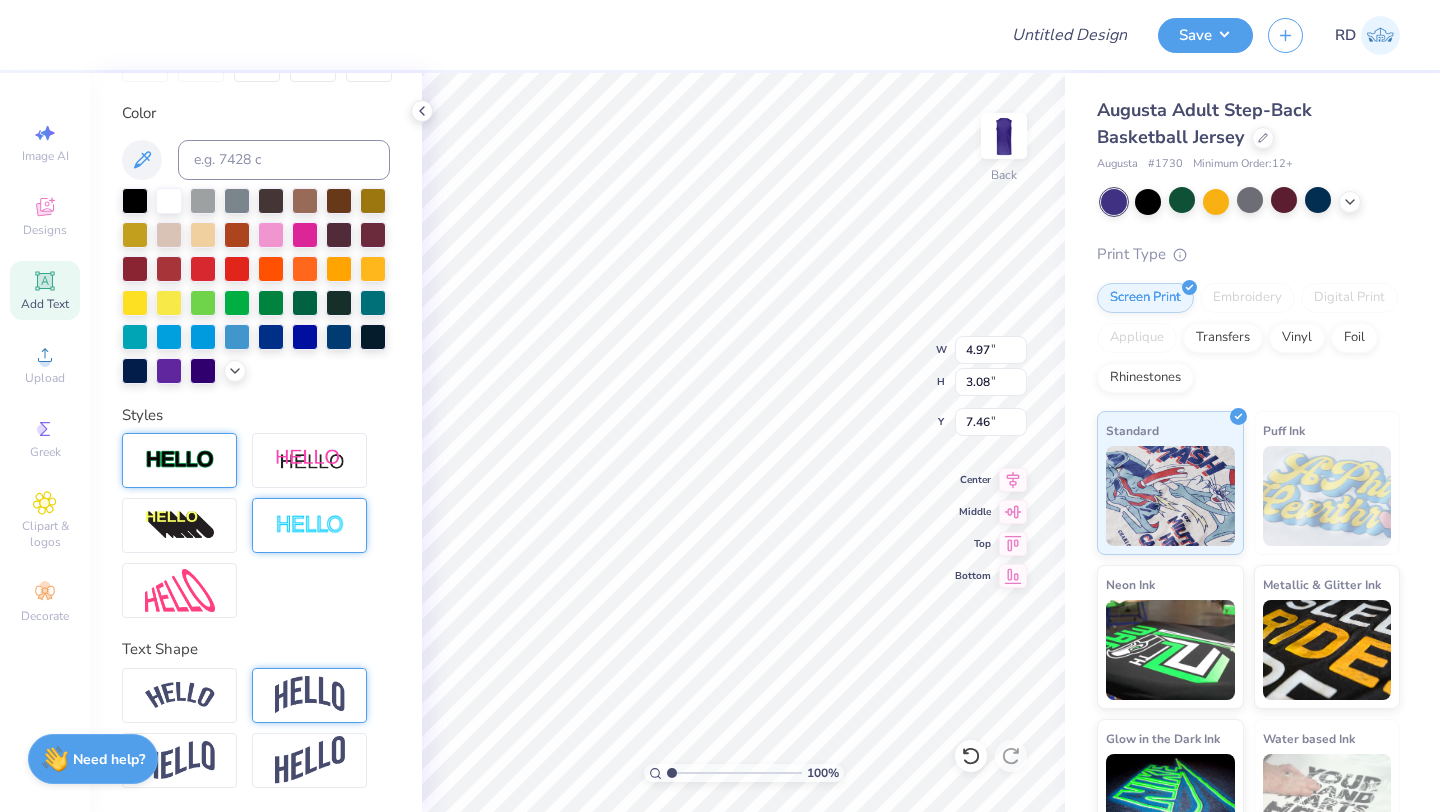type on "7.43" 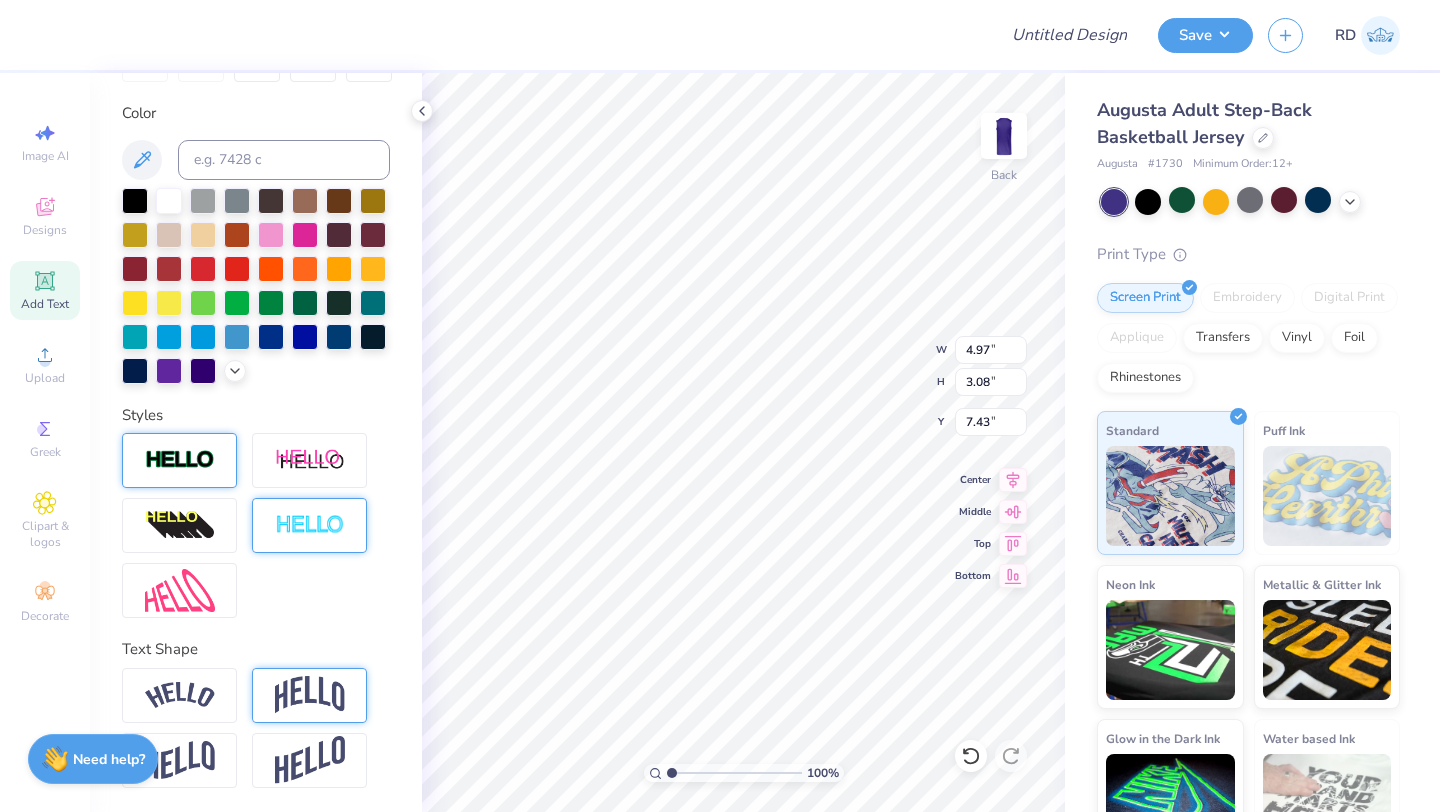 click at bounding box center (256, 286) 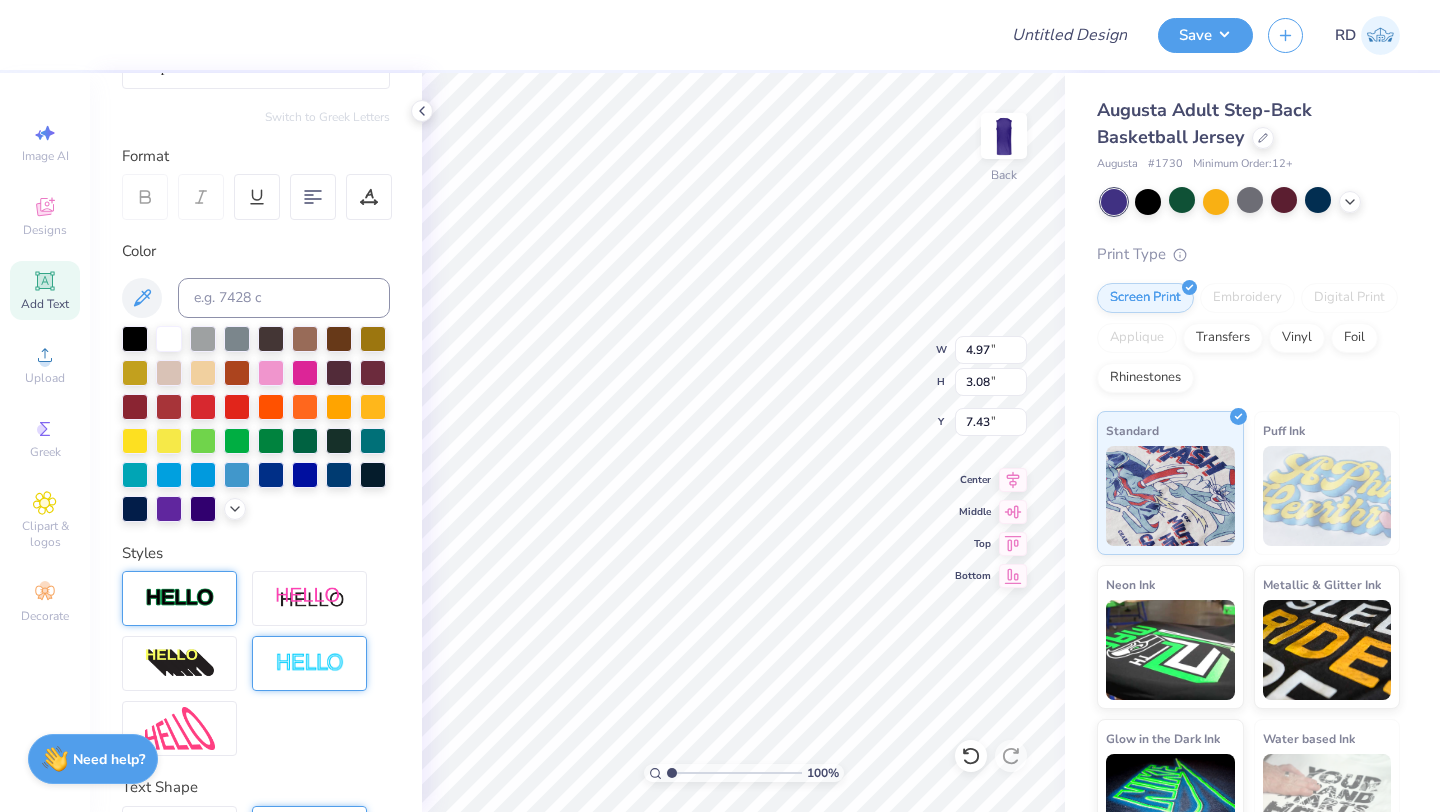 scroll, scrollTop: 112, scrollLeft: 0, axis: vertical 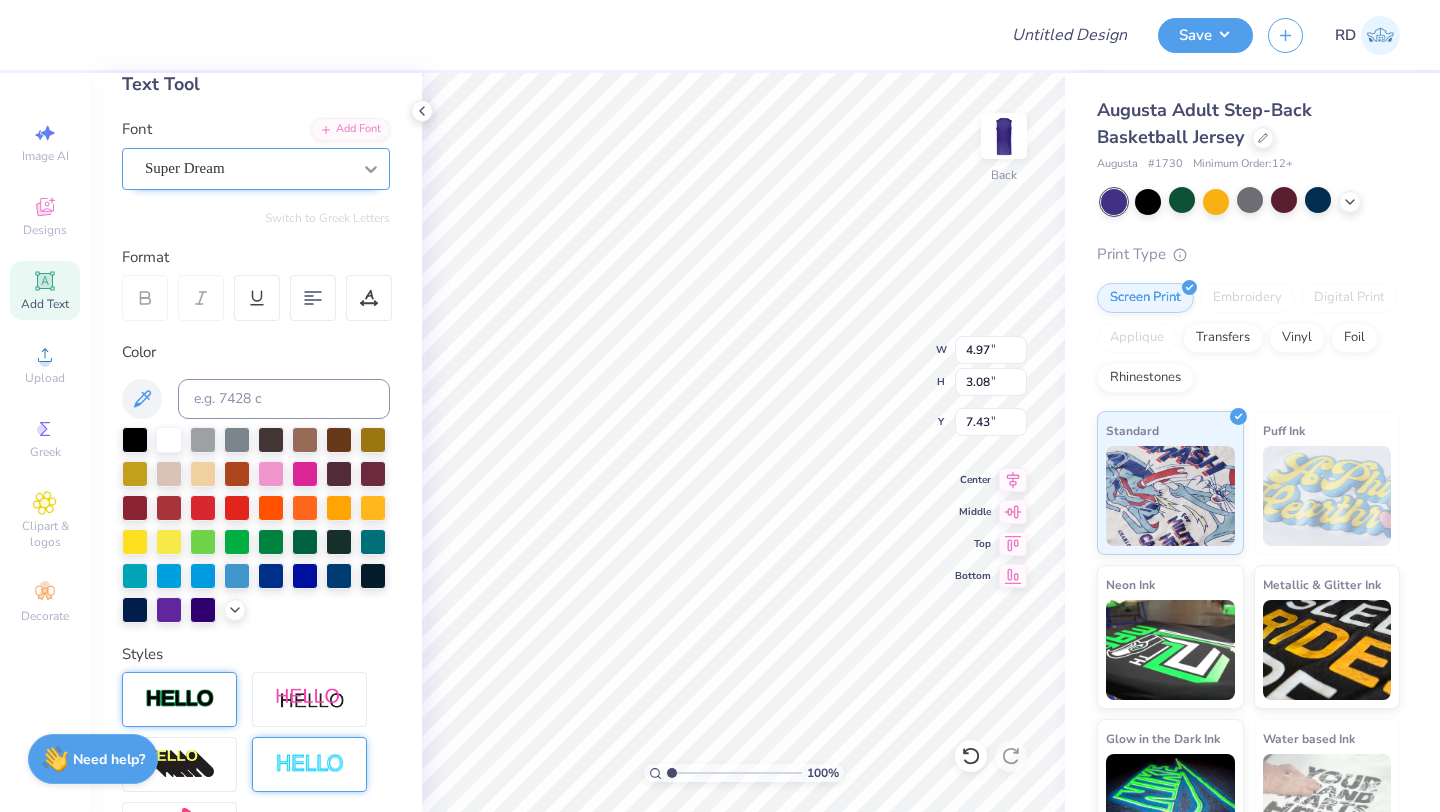 click at bounding box center (371, 169) 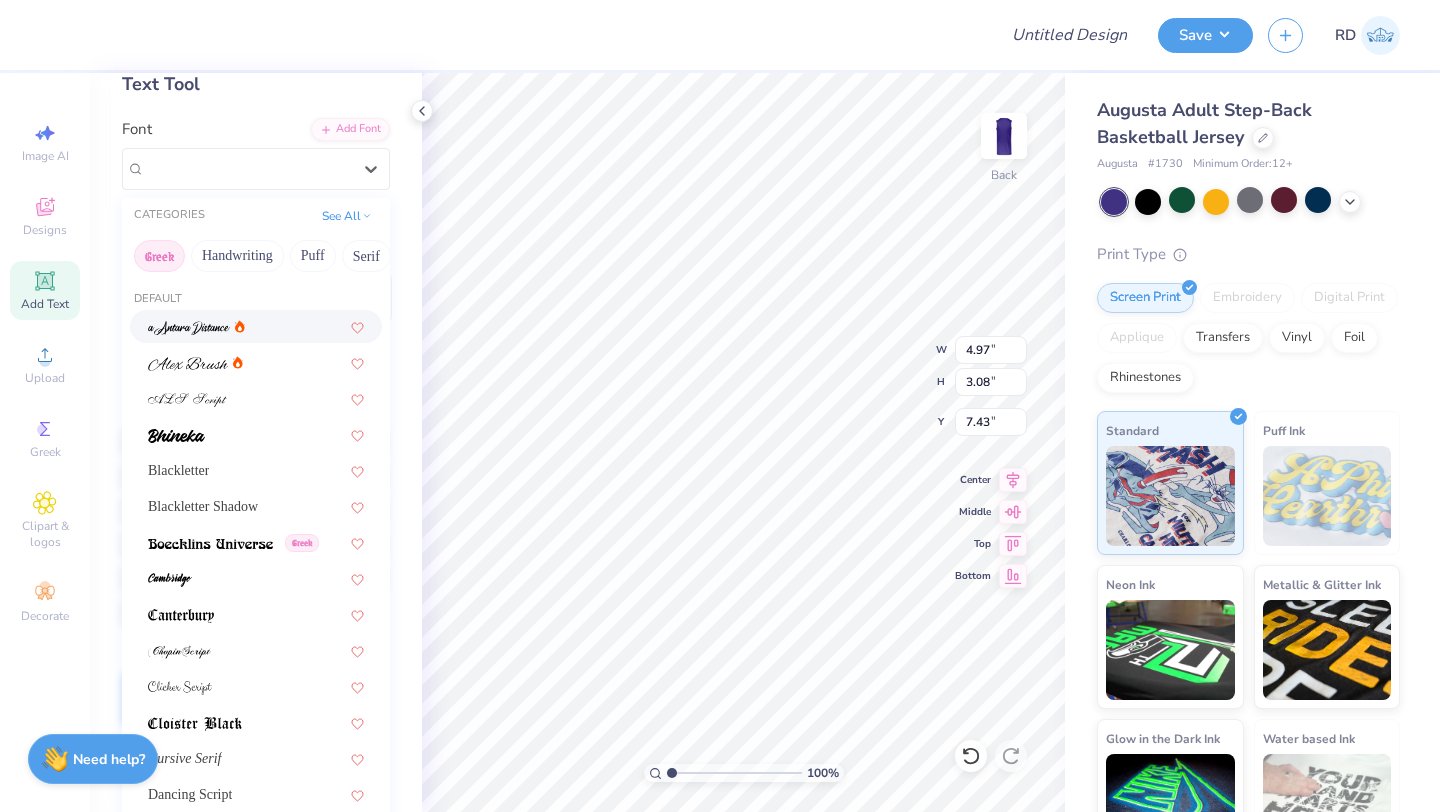 click on "Greek" at bounding box center [159, 256] 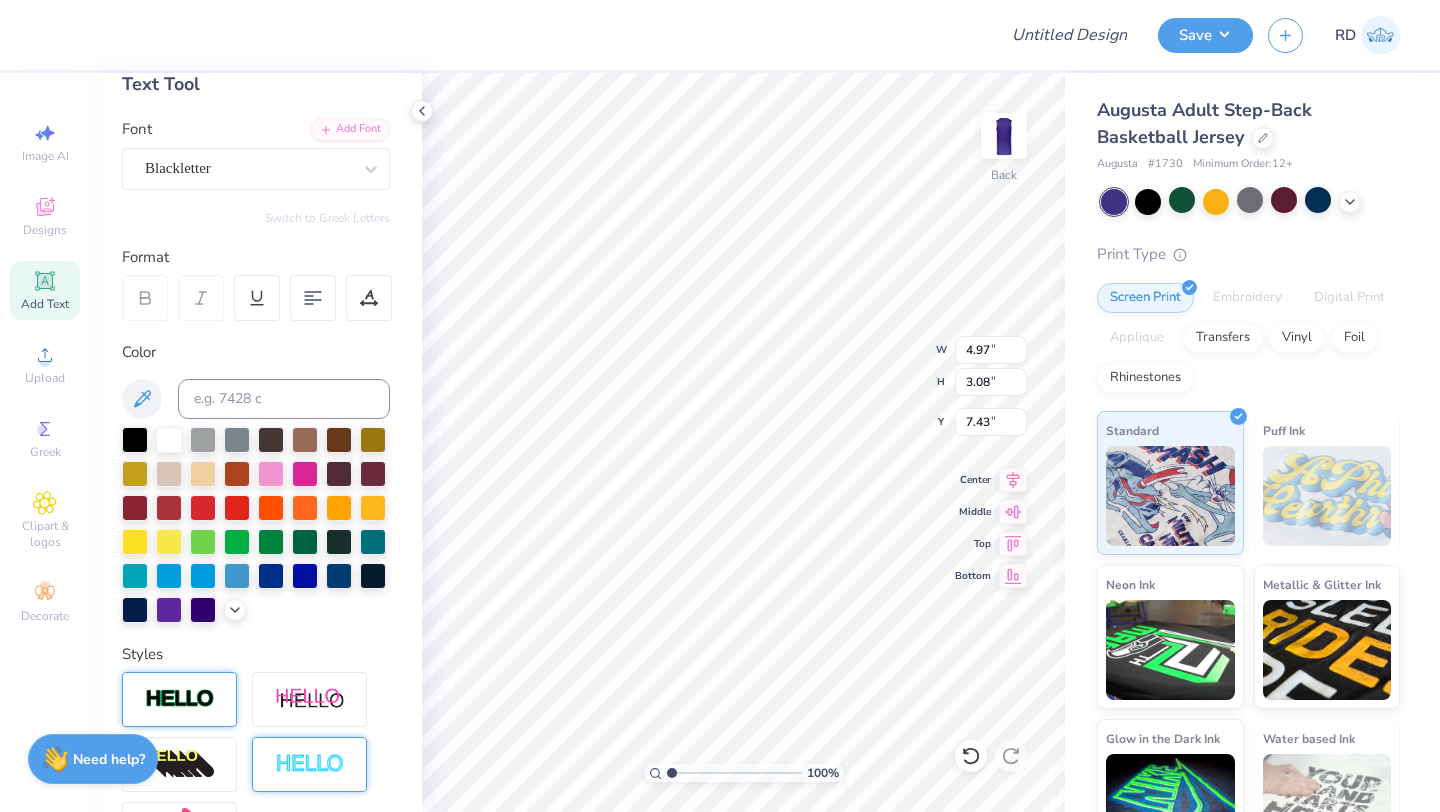 type on "7.24" 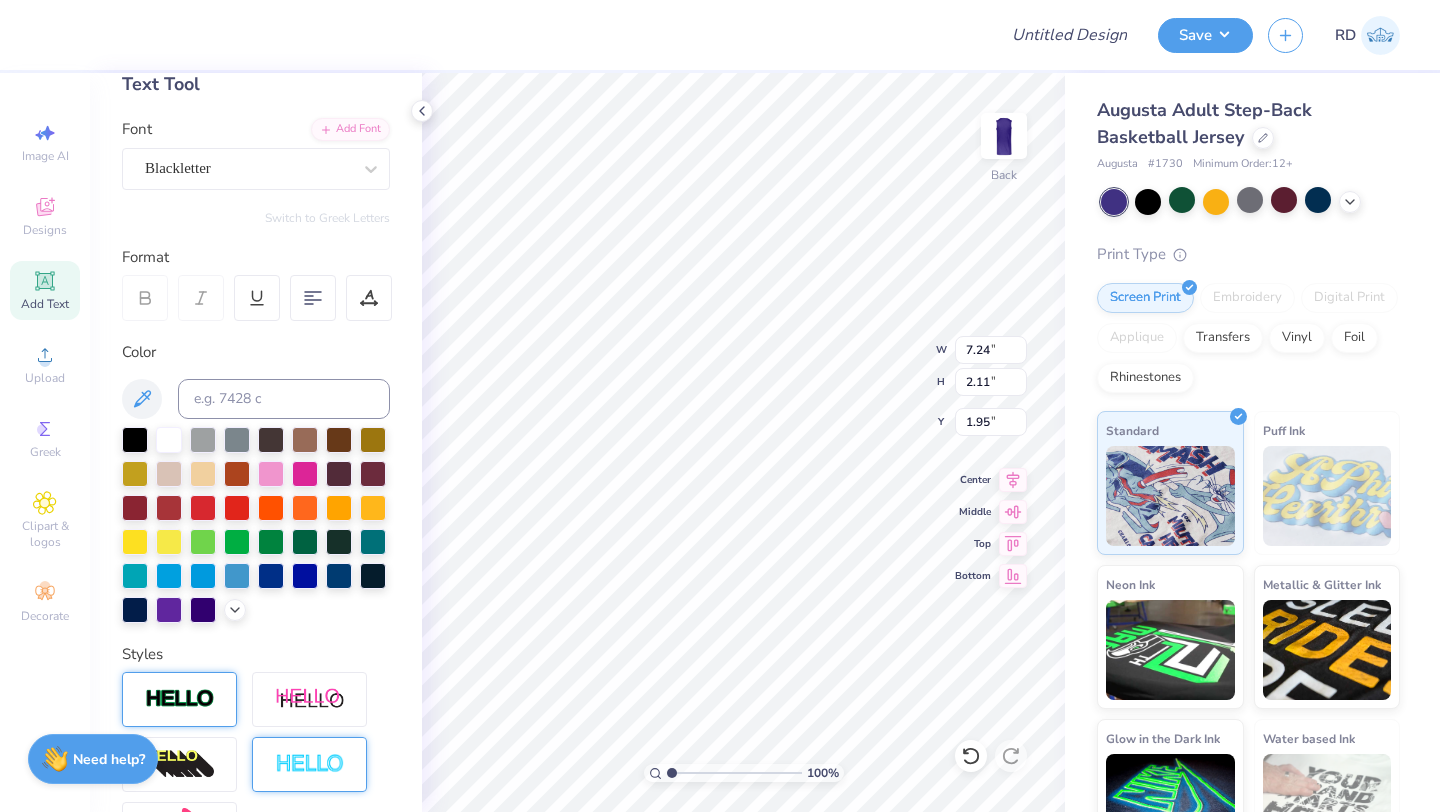 type on "4.97" 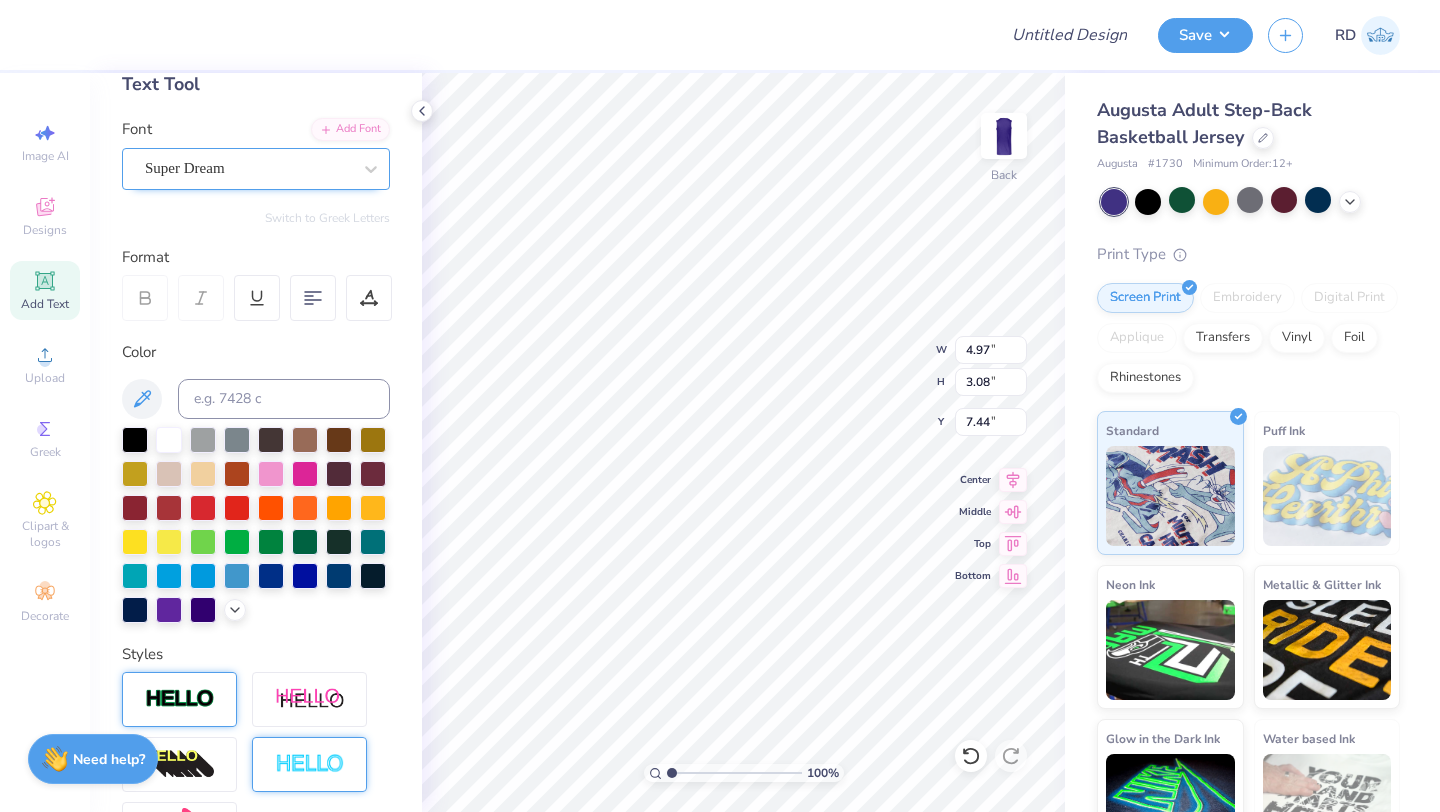 click on "Super Dream" at bounding box center [248, 168] 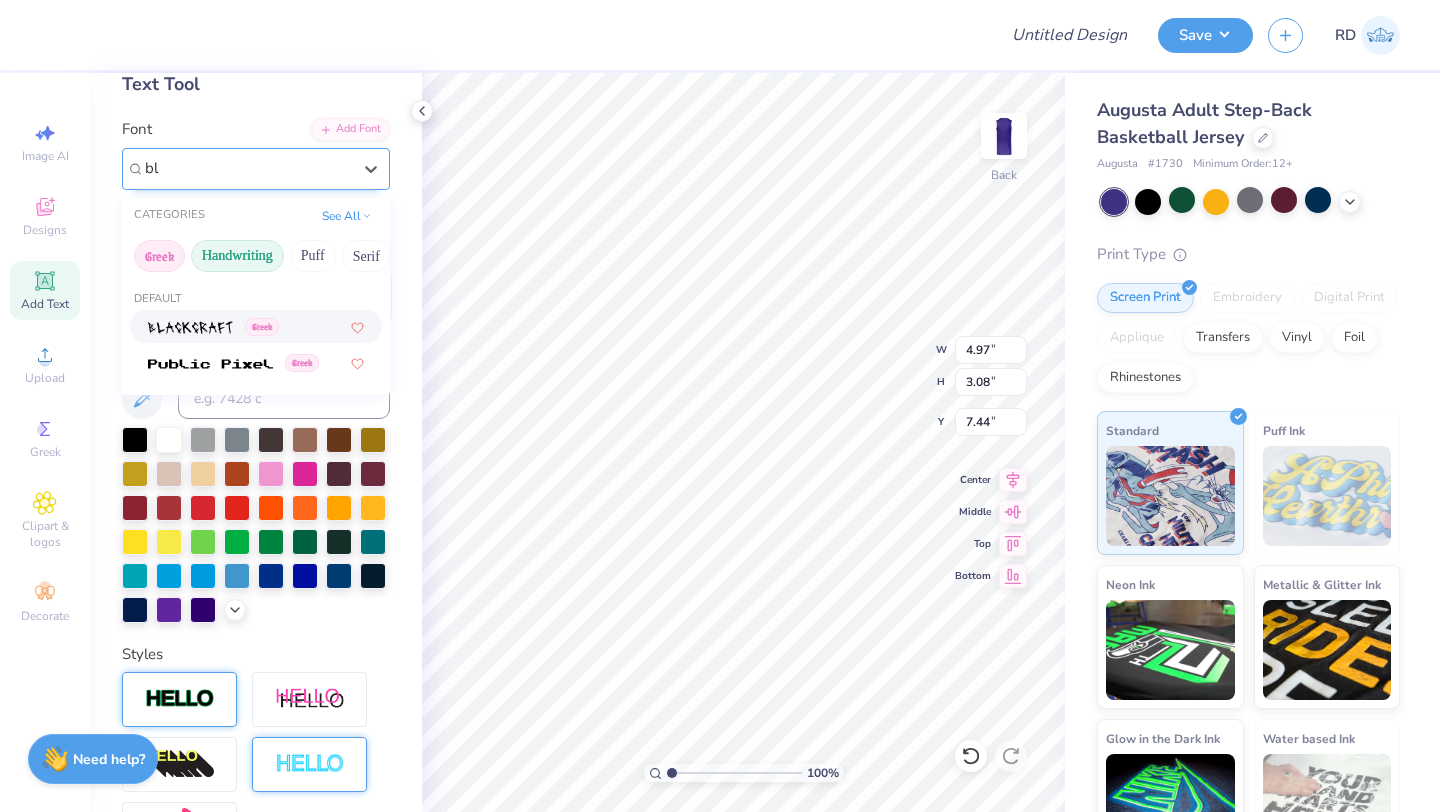 type on "b" 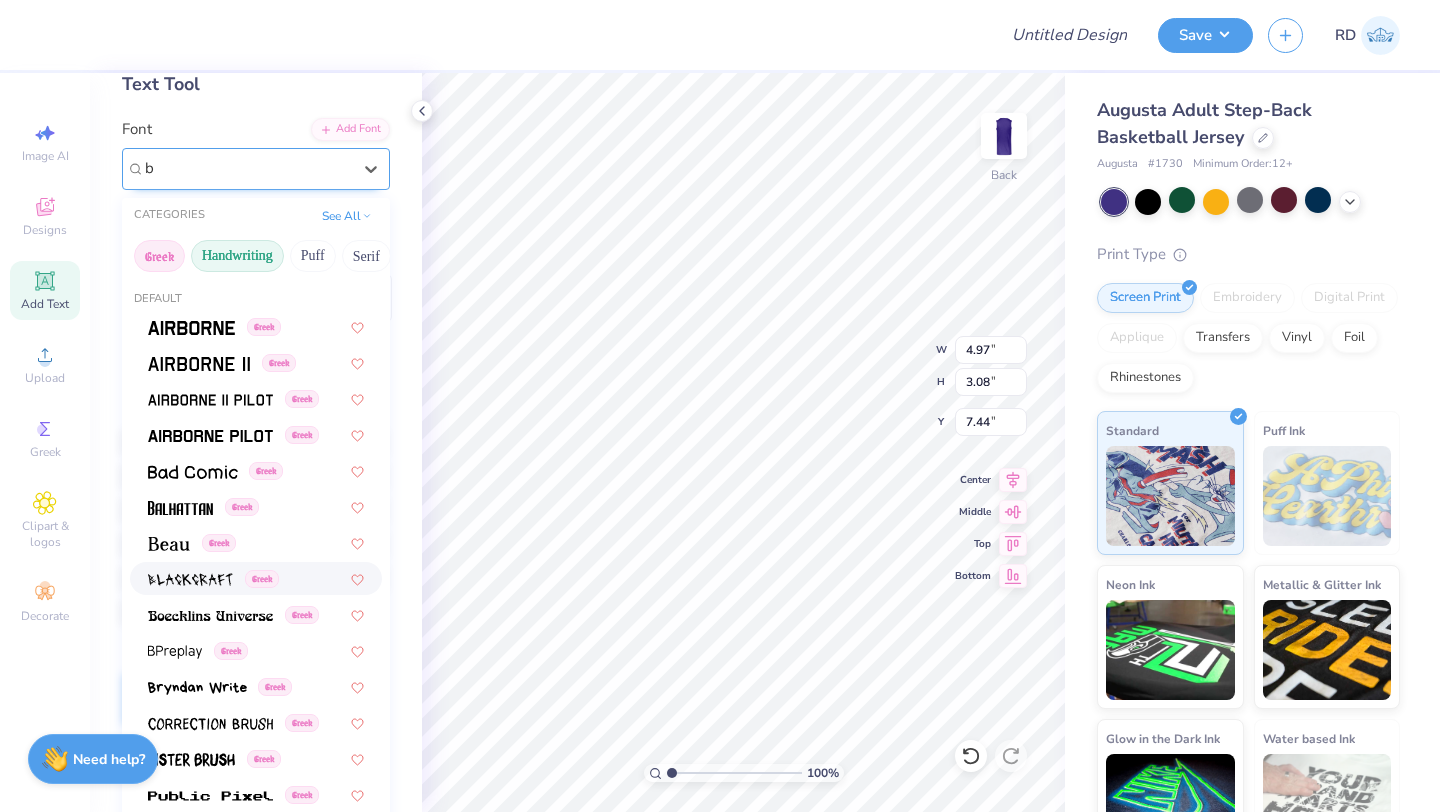 type 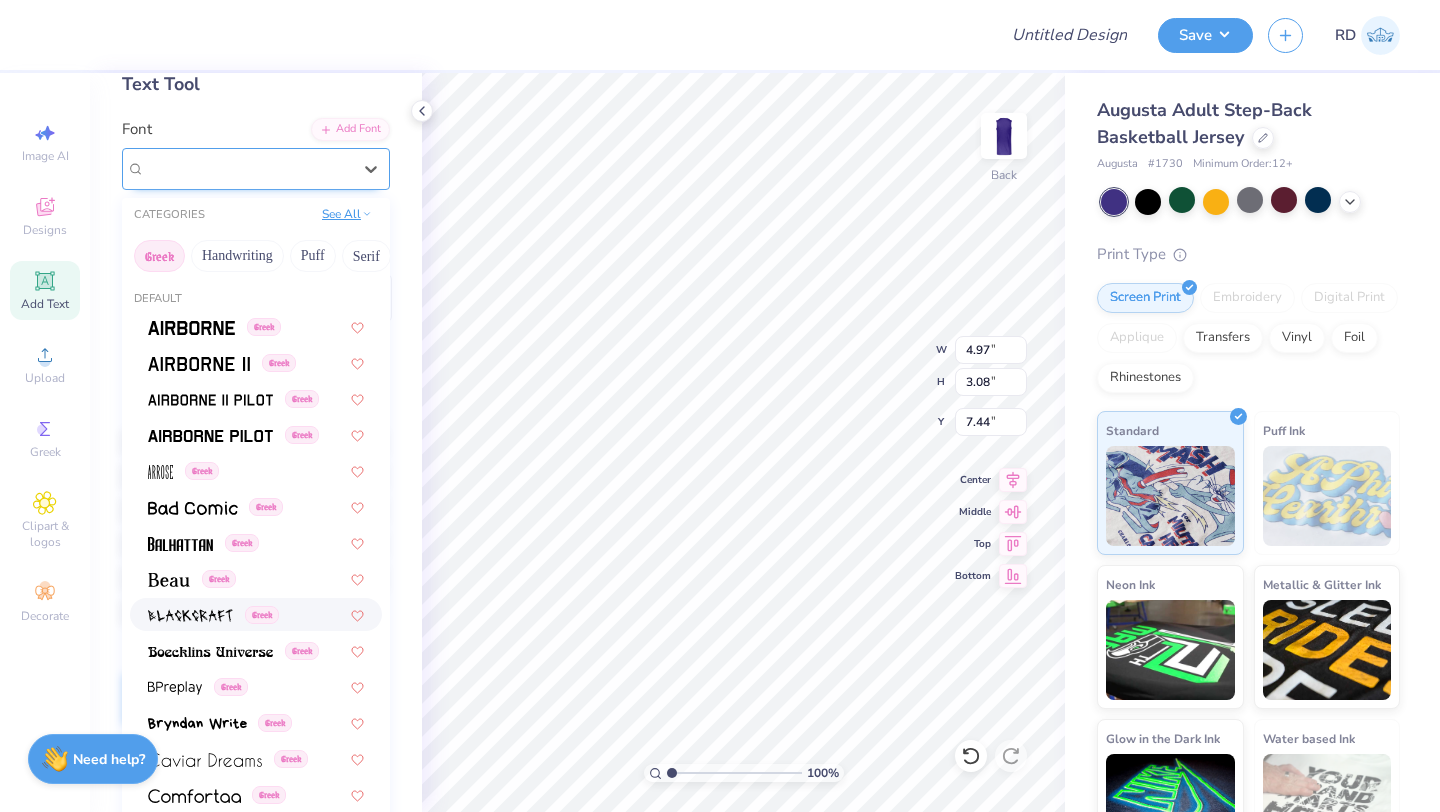 click on "See All" at bounding box center [347, 214] 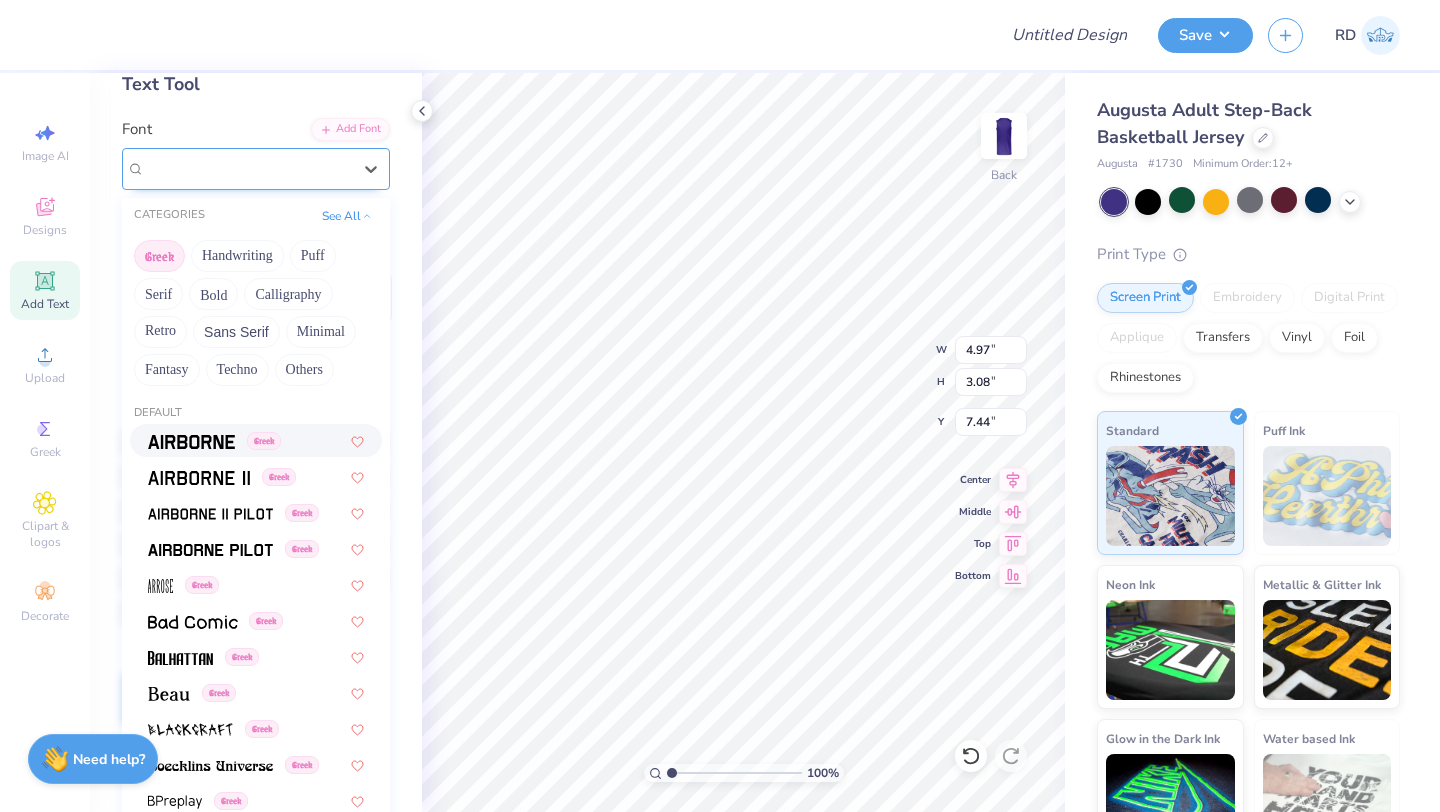 click on "Greek Handwriting Puff Serif Bold Calligraphy Retro Sans Serif Minimal Fantasy Techno Others" at bounding box center [256, 313] 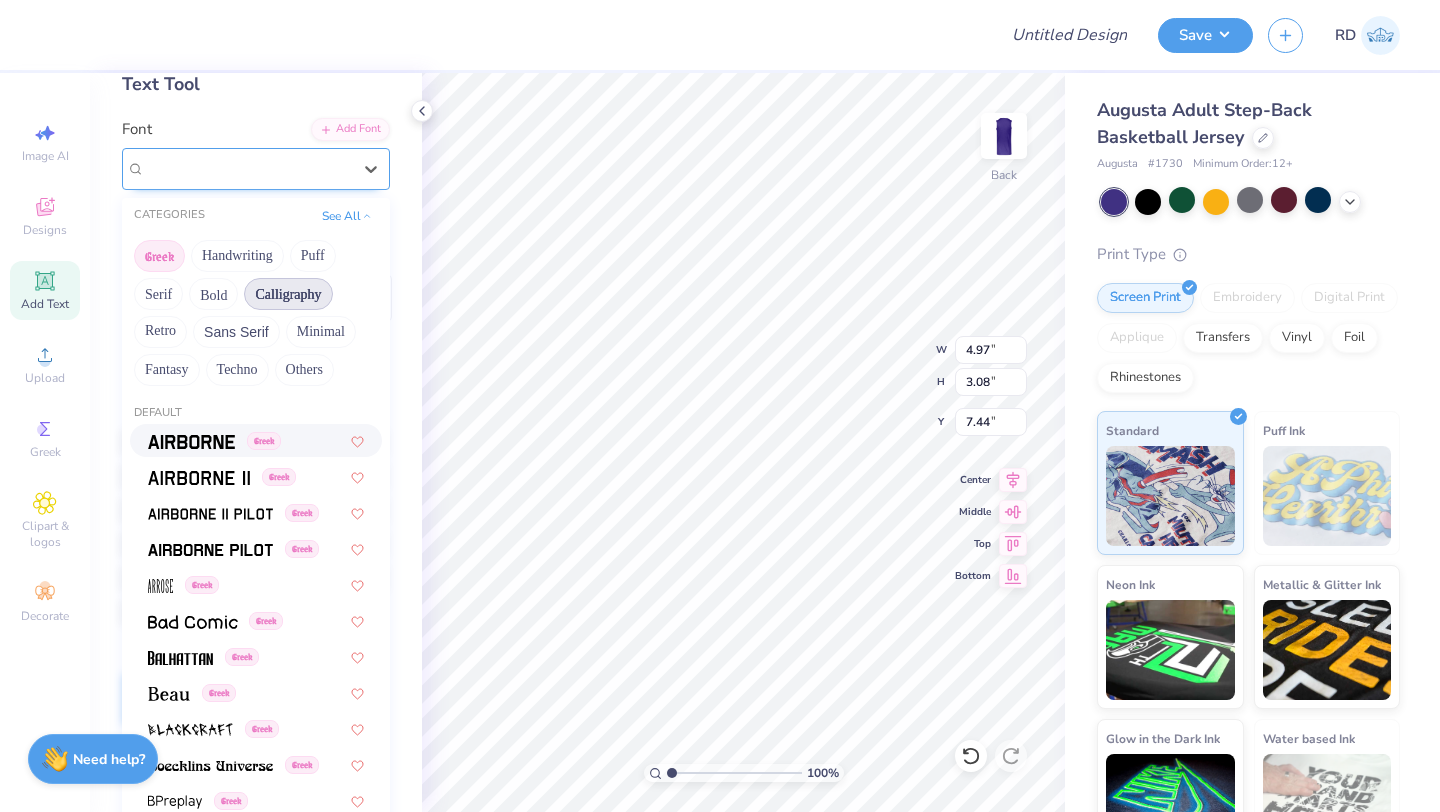 click on "Calligraphy" at bounding box center [288, 294] 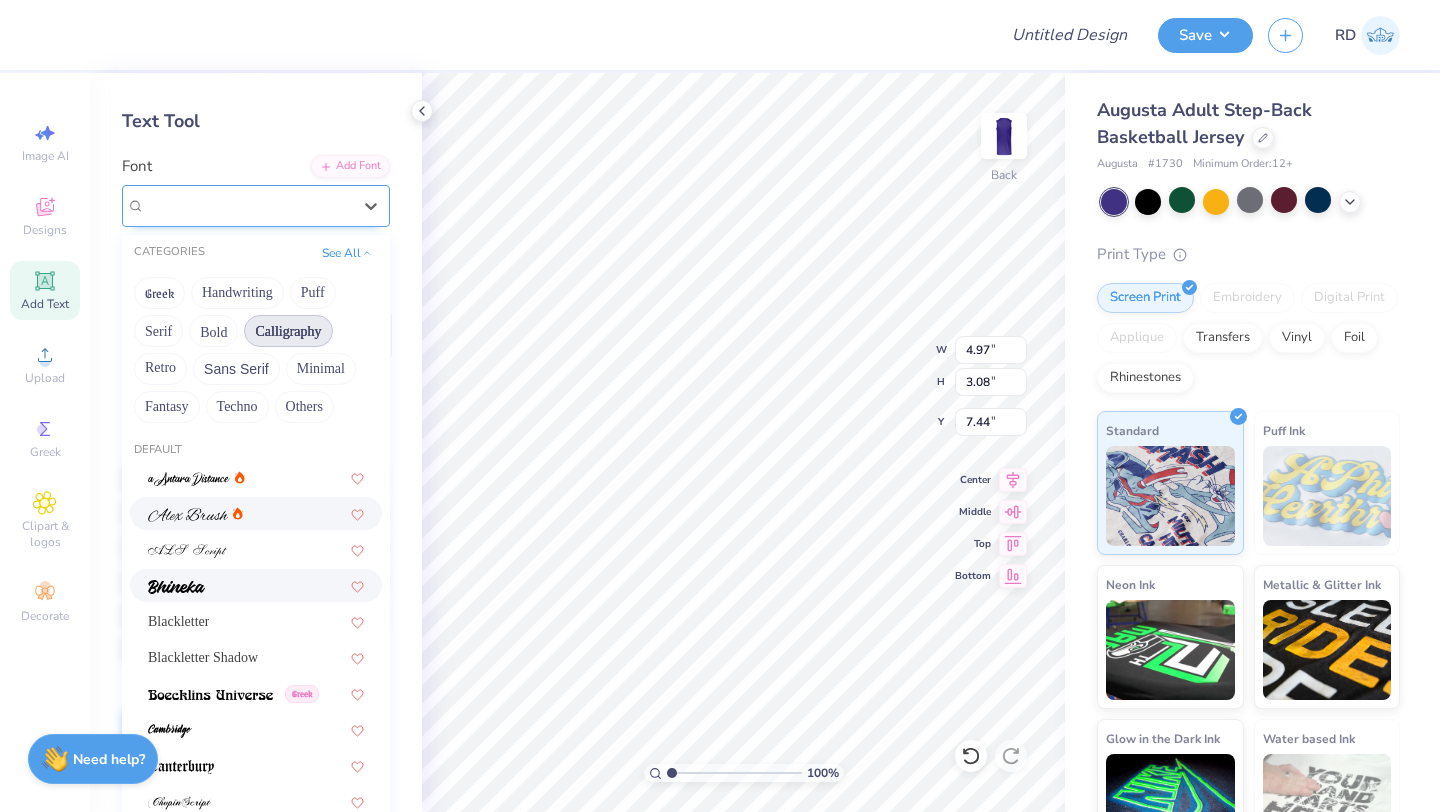 scroll, scrollTop: 0, scrollLeft: 0, axis: both 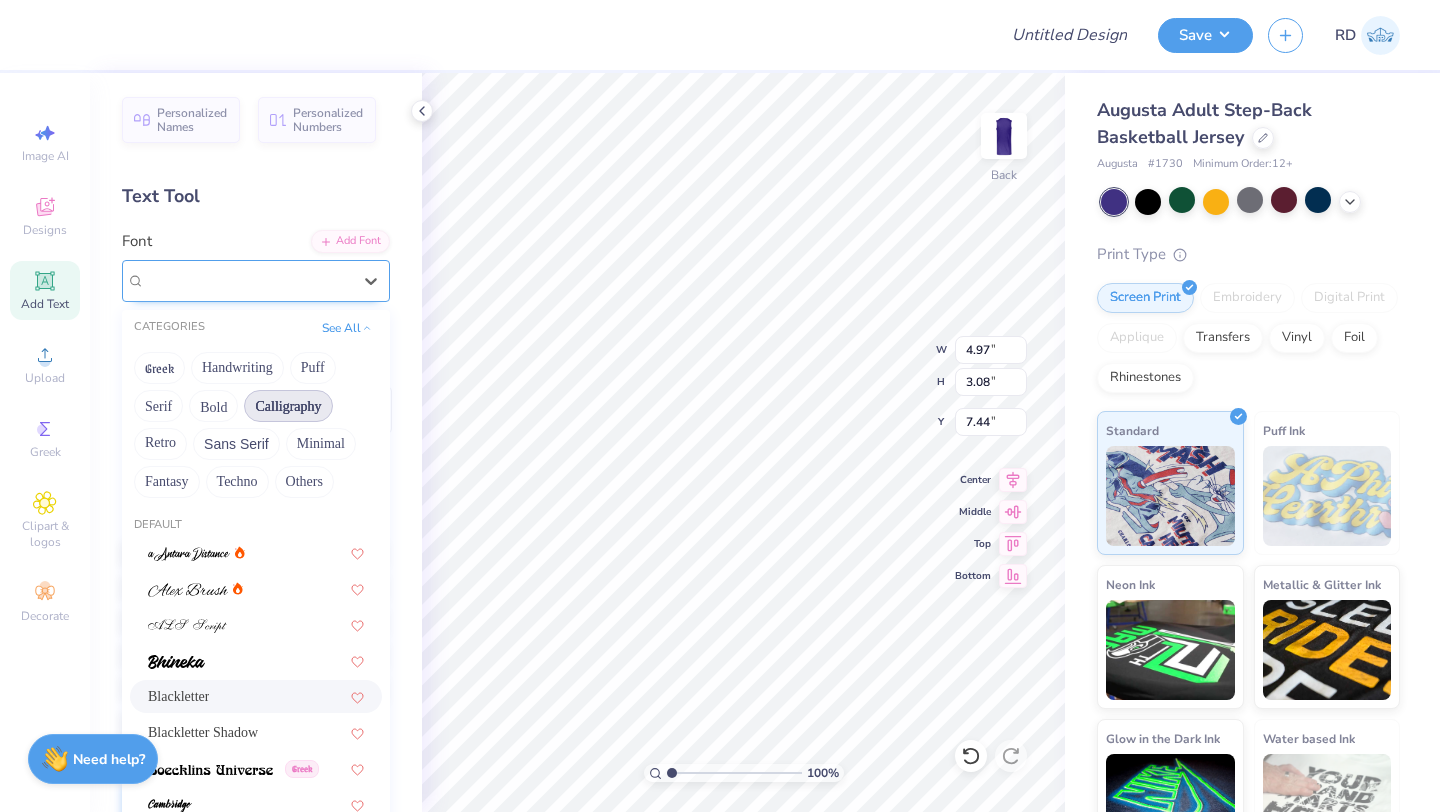 drag, startPoint x: 255, startPoint y: 686, endPoint x: 257, endPoint y: 697, distance: 11.18034 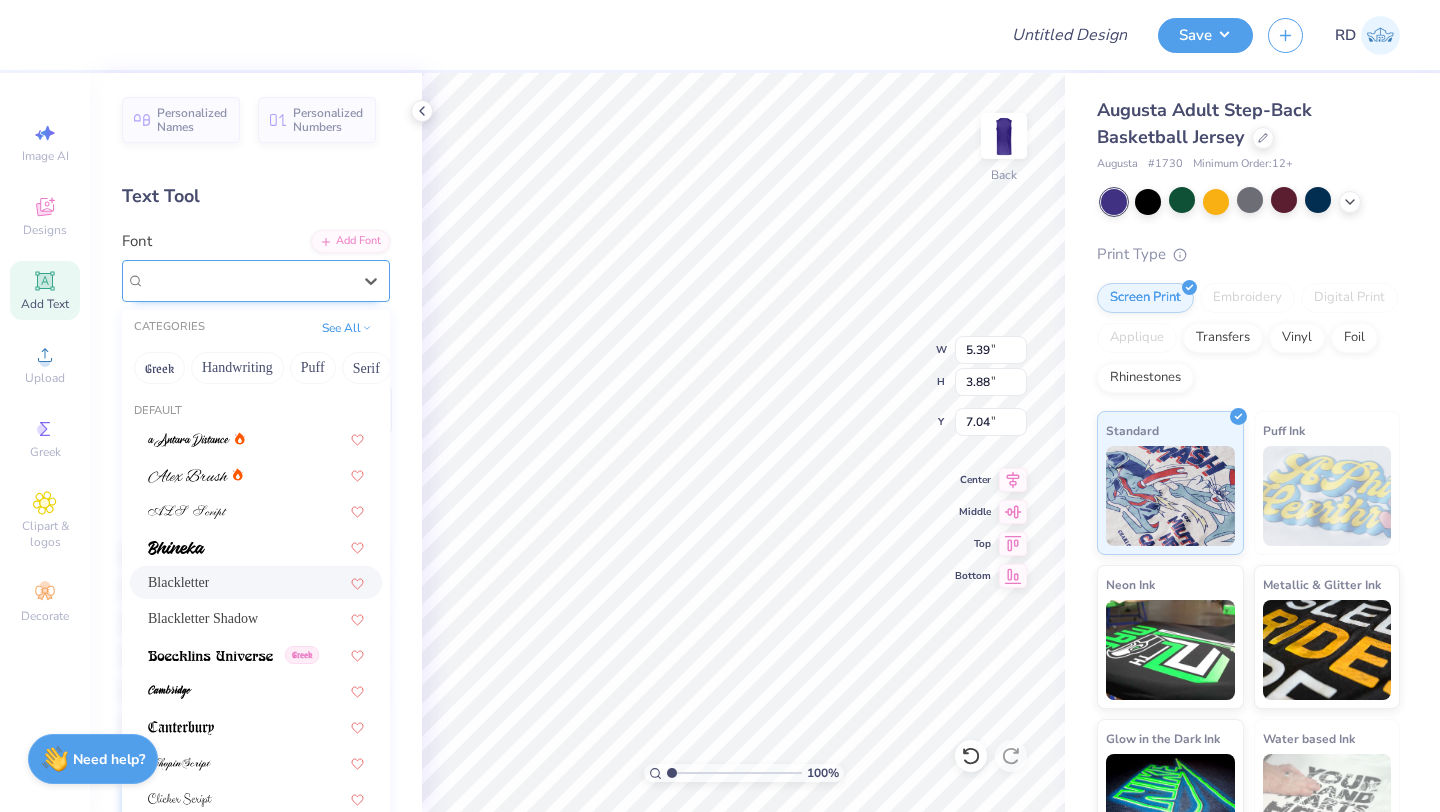 click on "Blackletter" at bounding box center [248, 280] 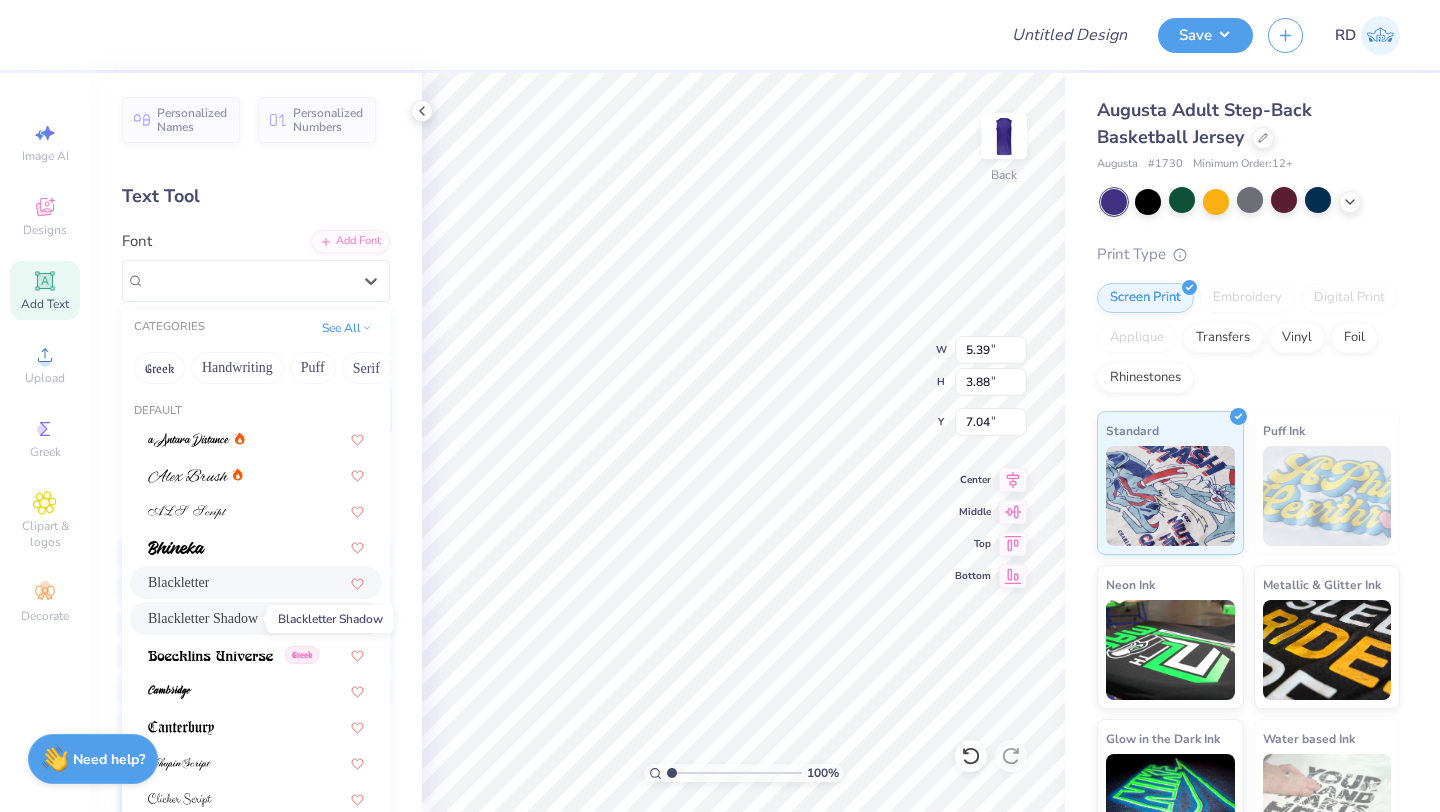 click on "Blackletter Shadow" at bounding box center [203, 618] 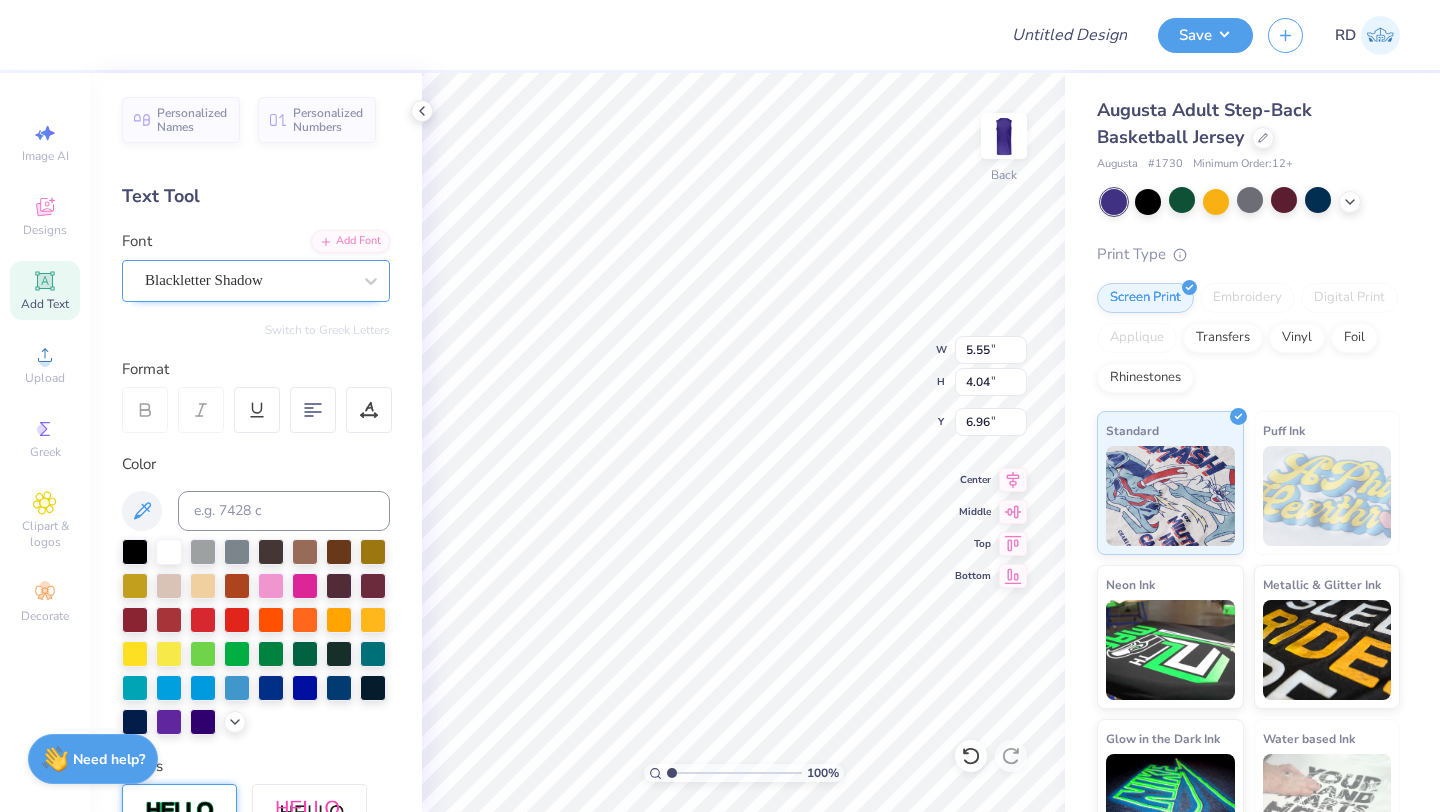 click on "Blackletter Shadow" at bounding box center [248, 280] 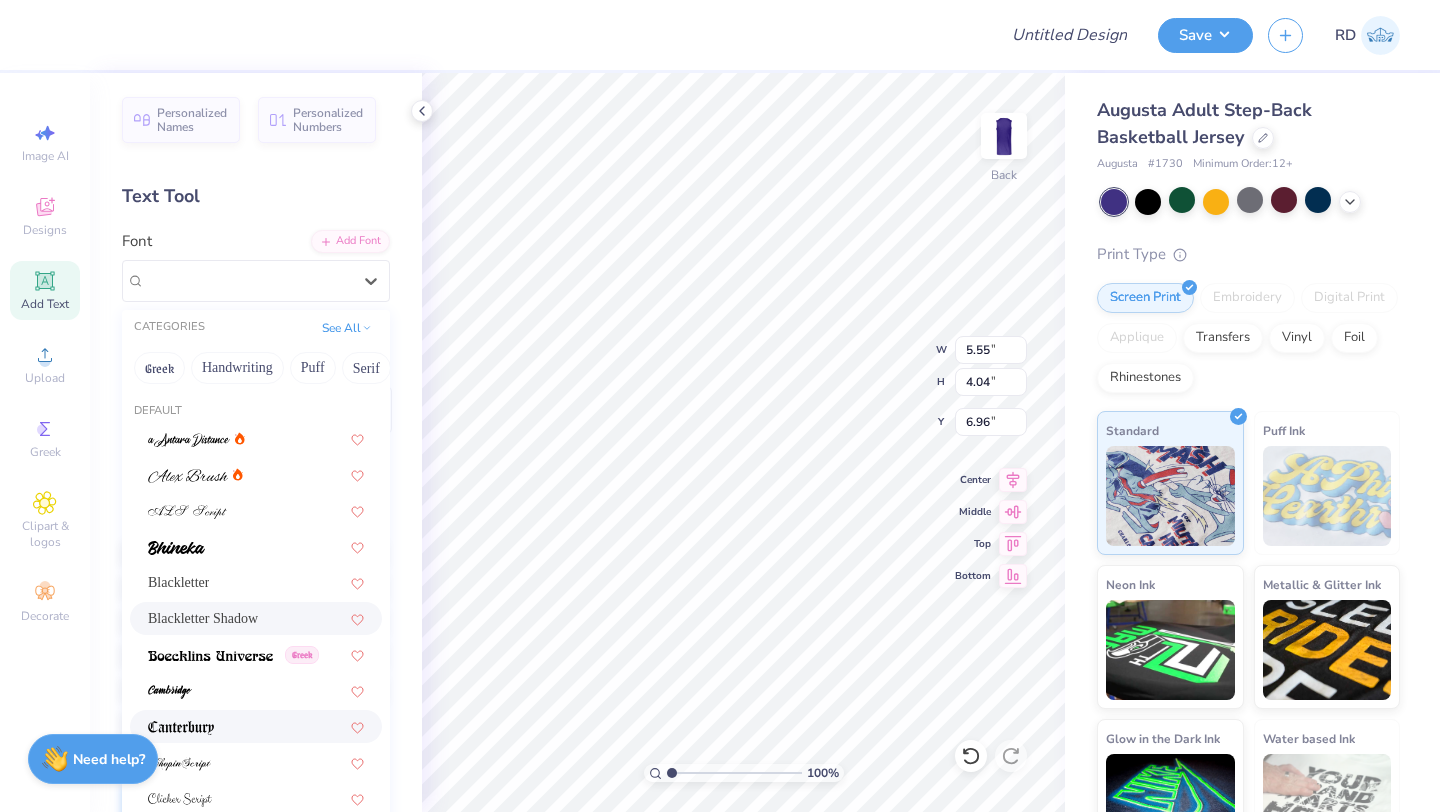 click at bounding box center (256, 726) 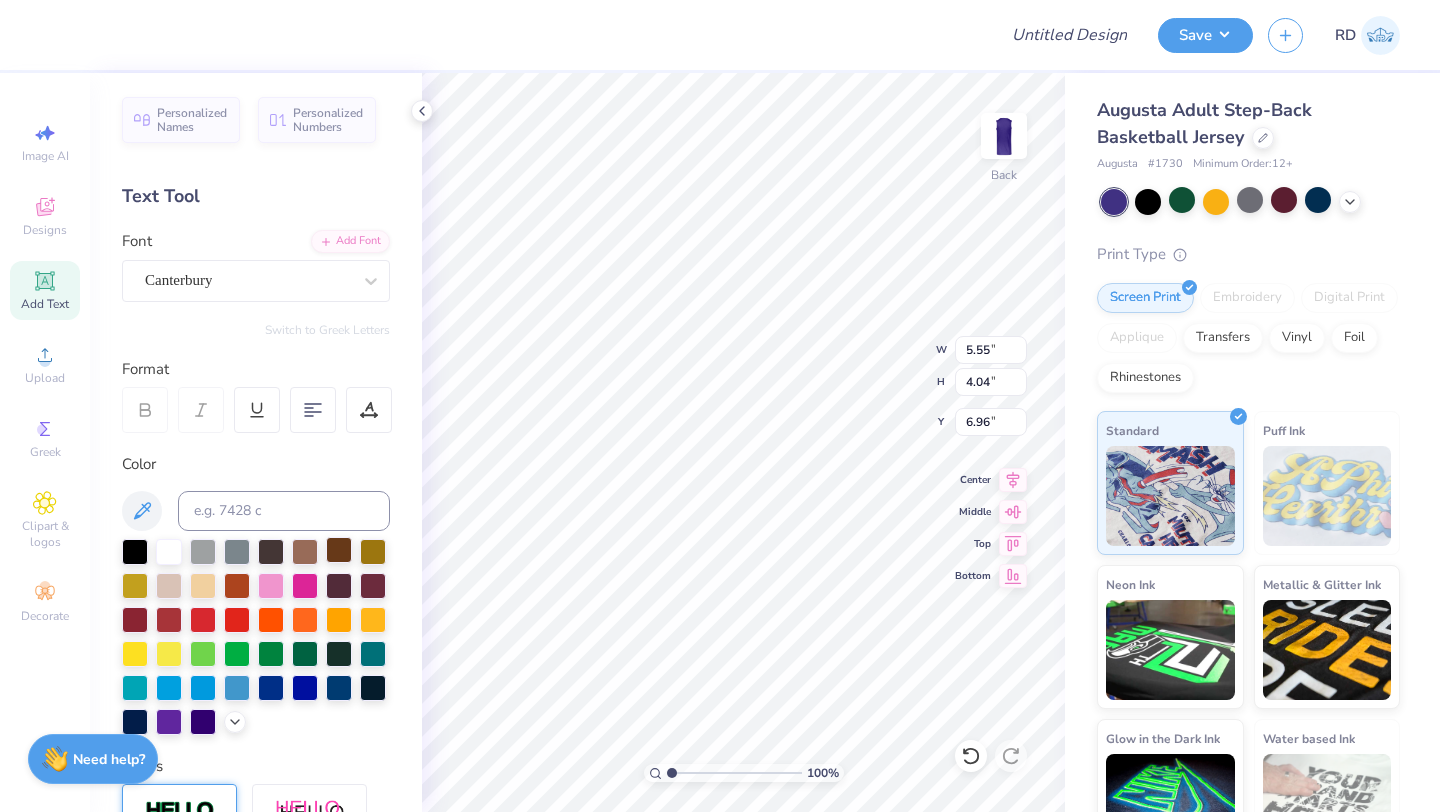 type on "4.05" 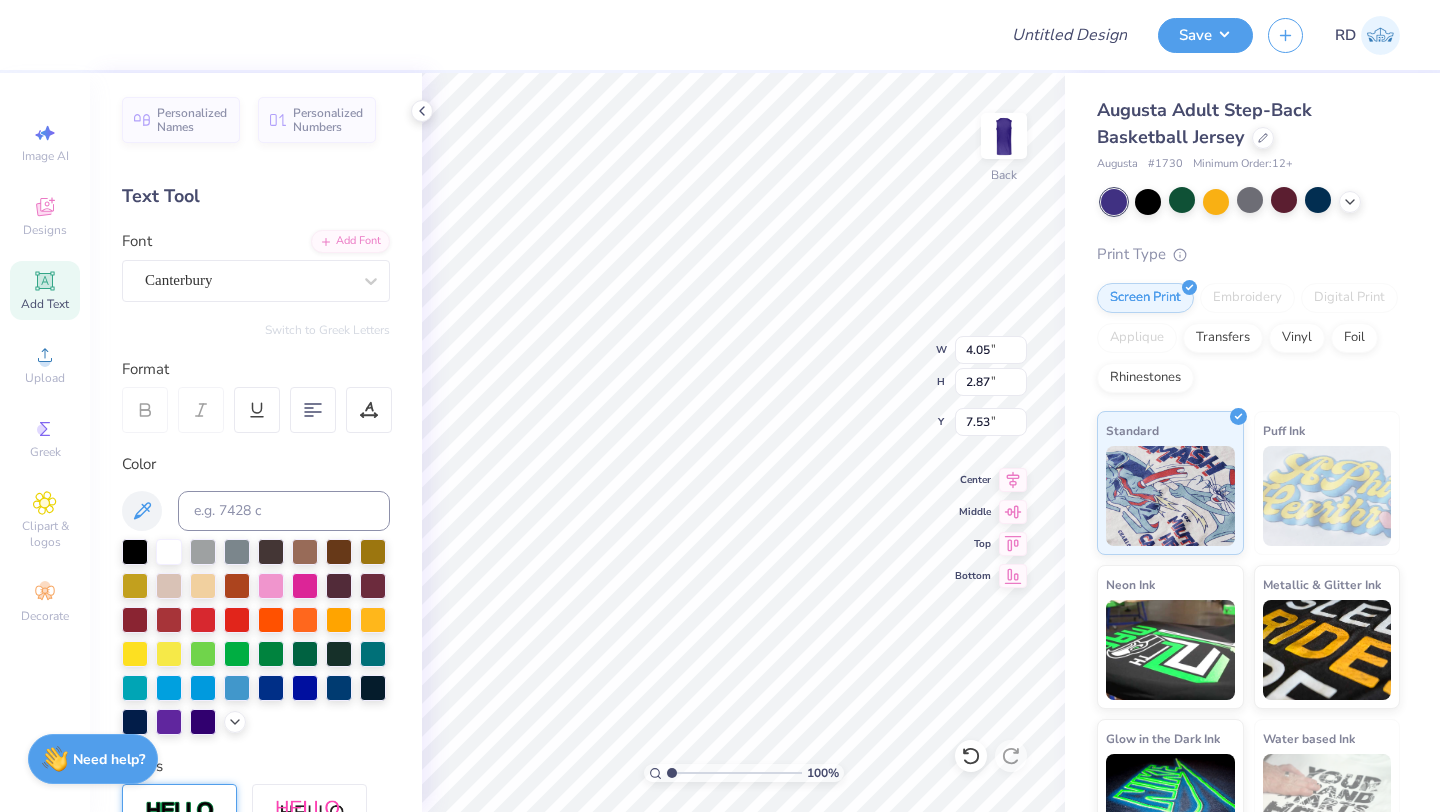 type on "6.22" 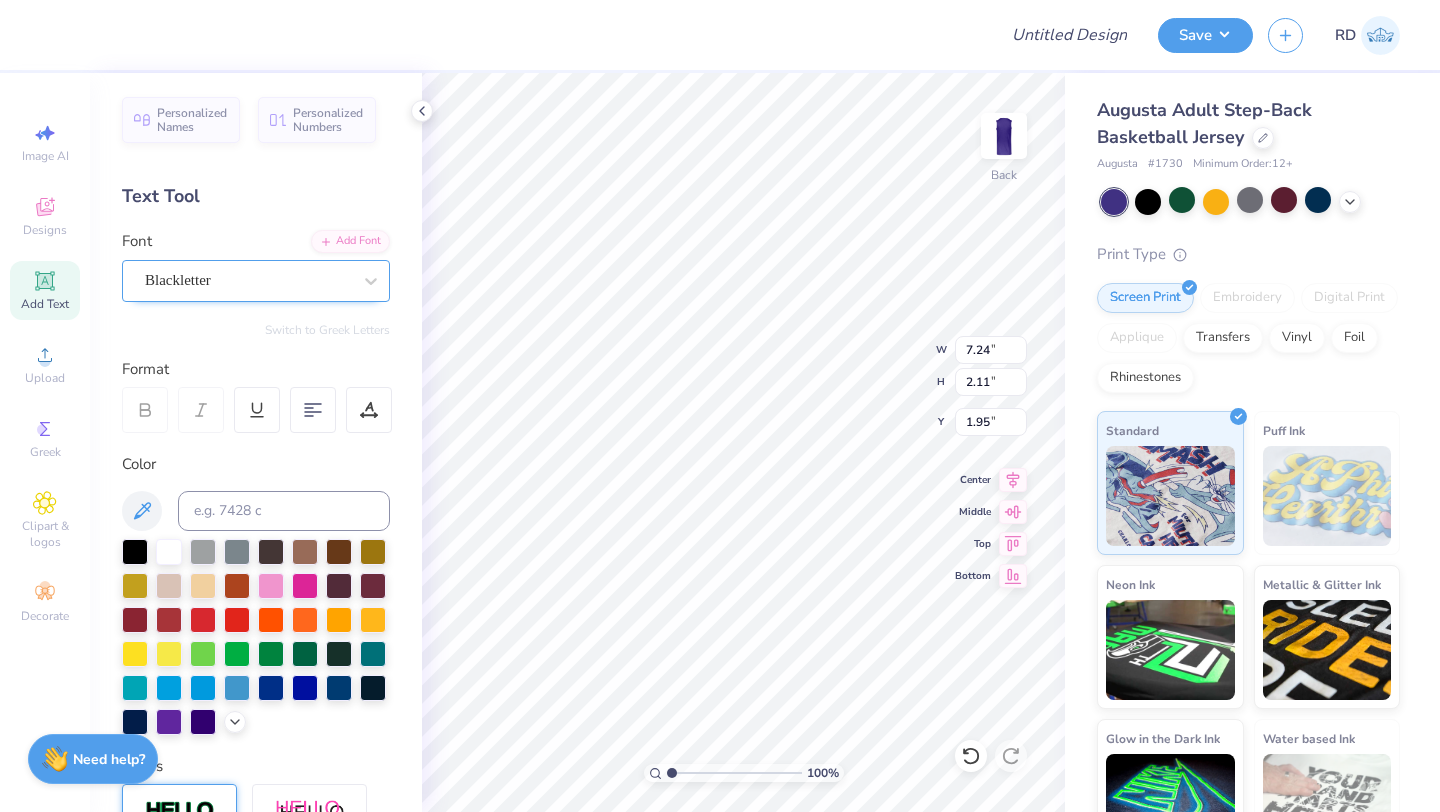click on "Blackletter" at bounding box center (248, 280) 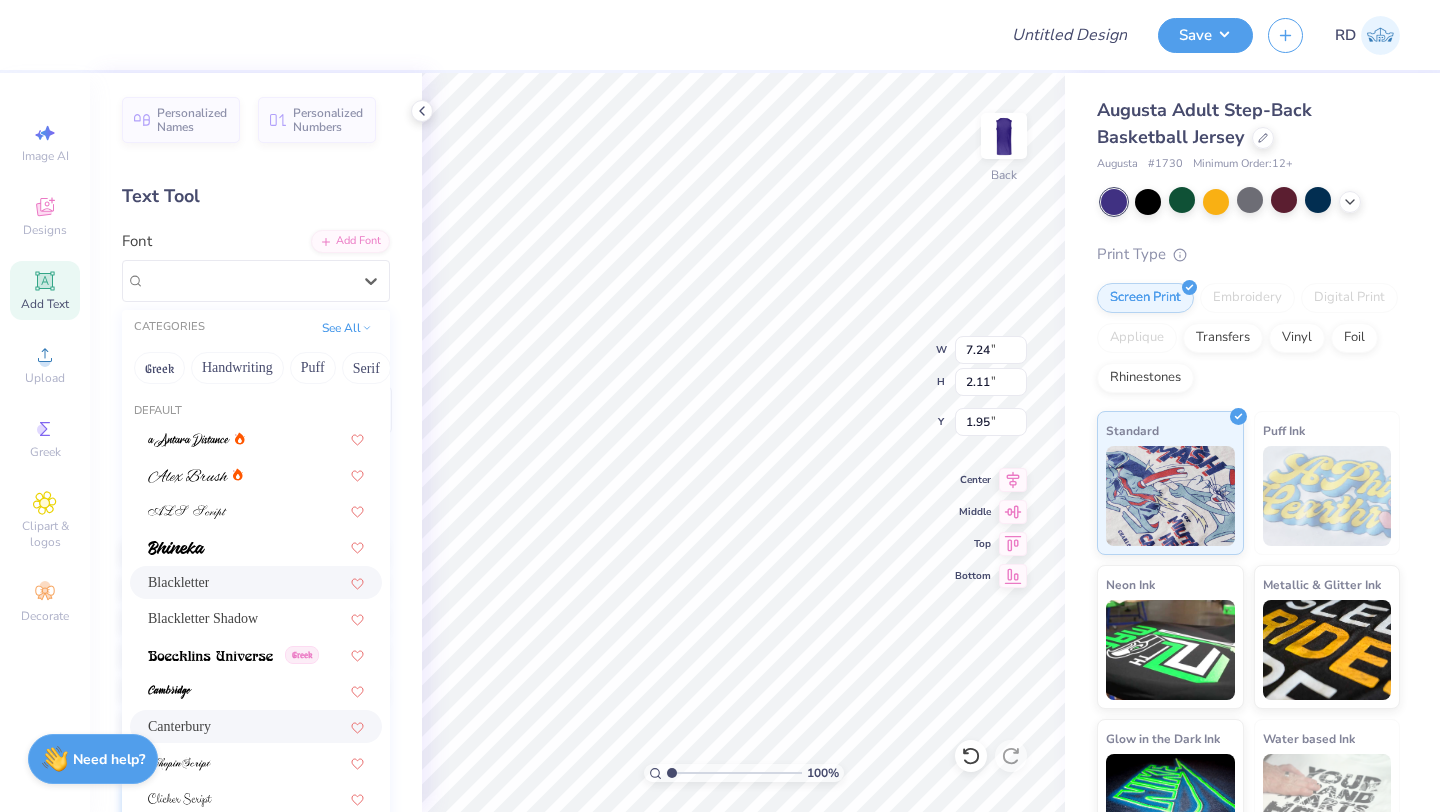 click on "Canterbury" at bounding box center [256, 726] 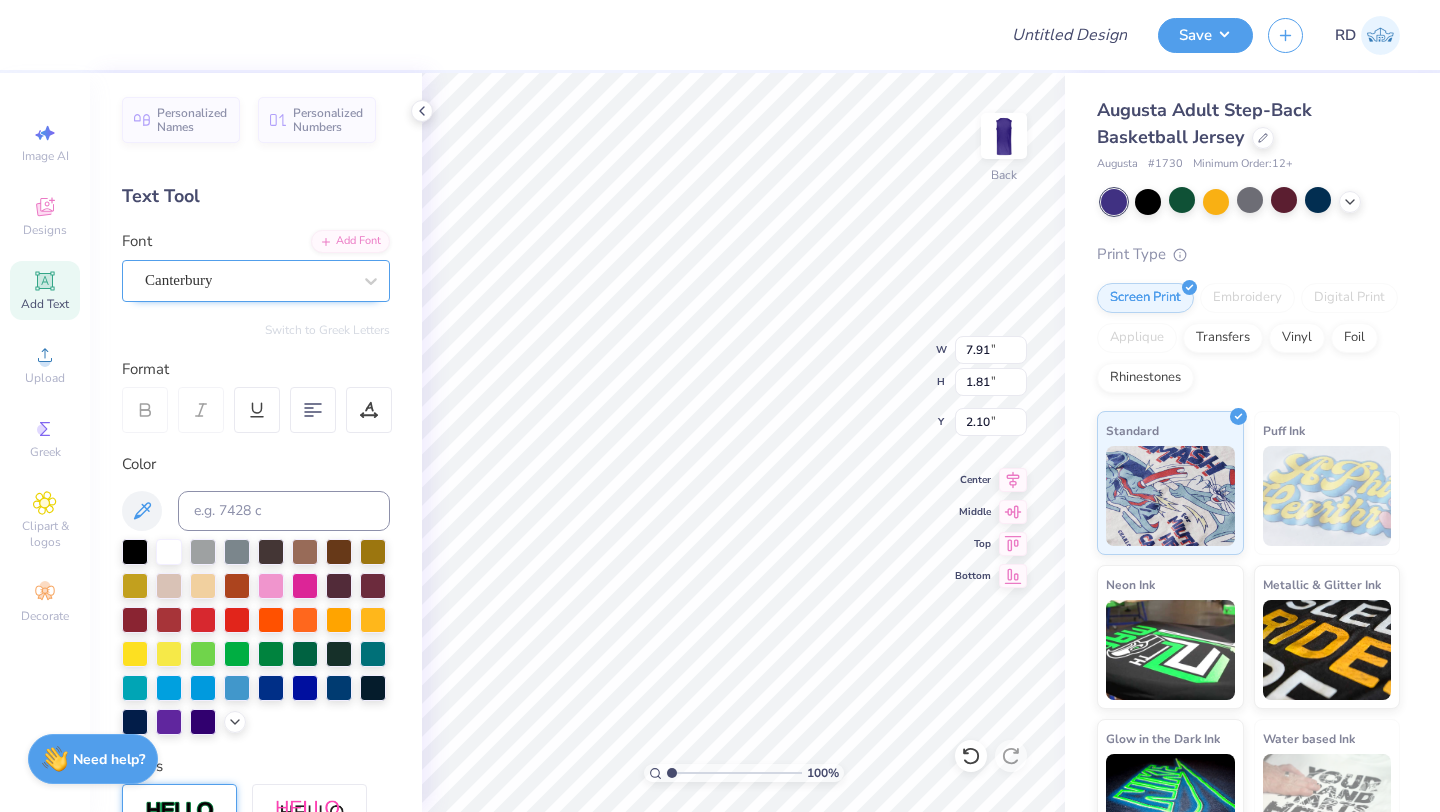 click on "Canterbury" at bounding box center [248, 280] 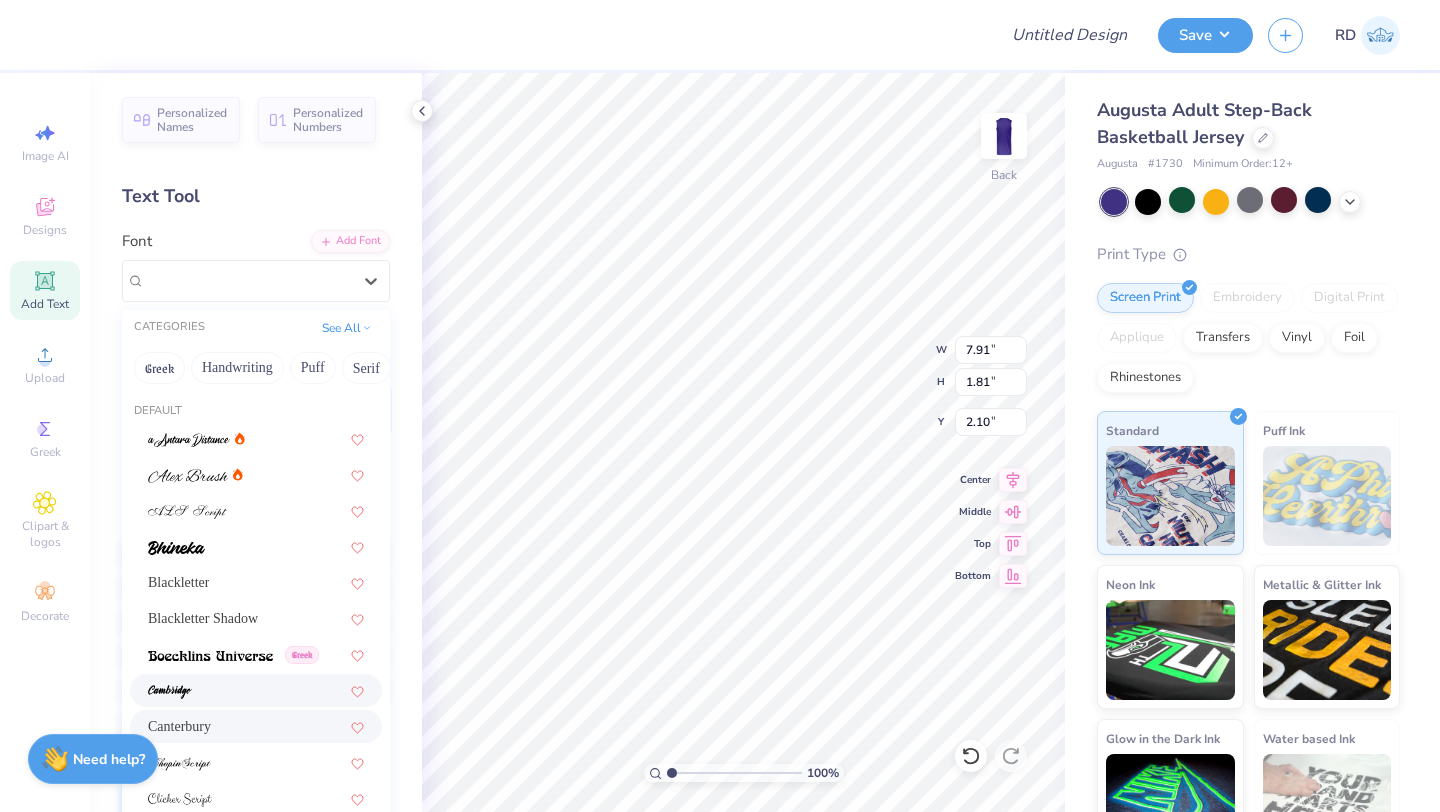 click at bounding box center (256, 690) 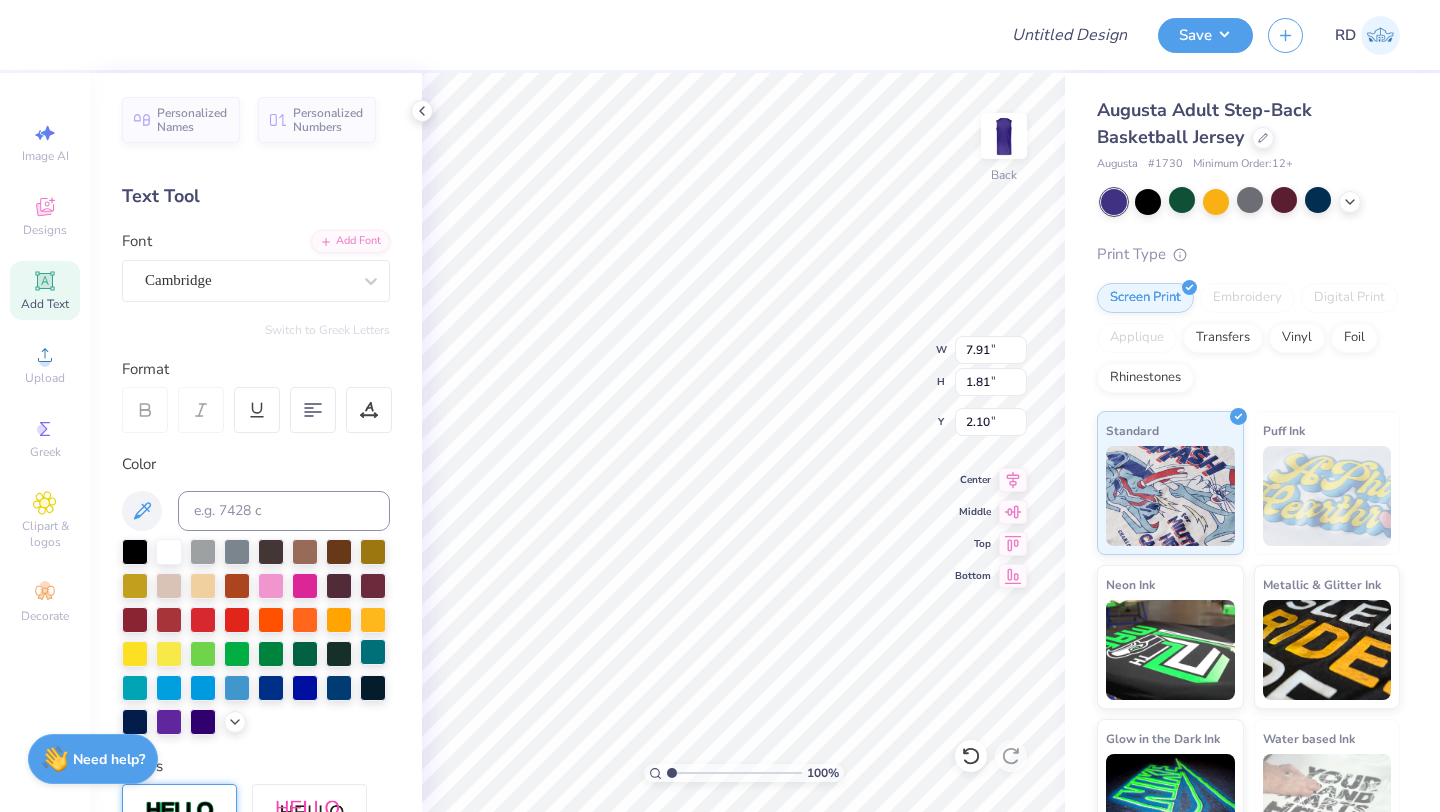 type on "6.57" 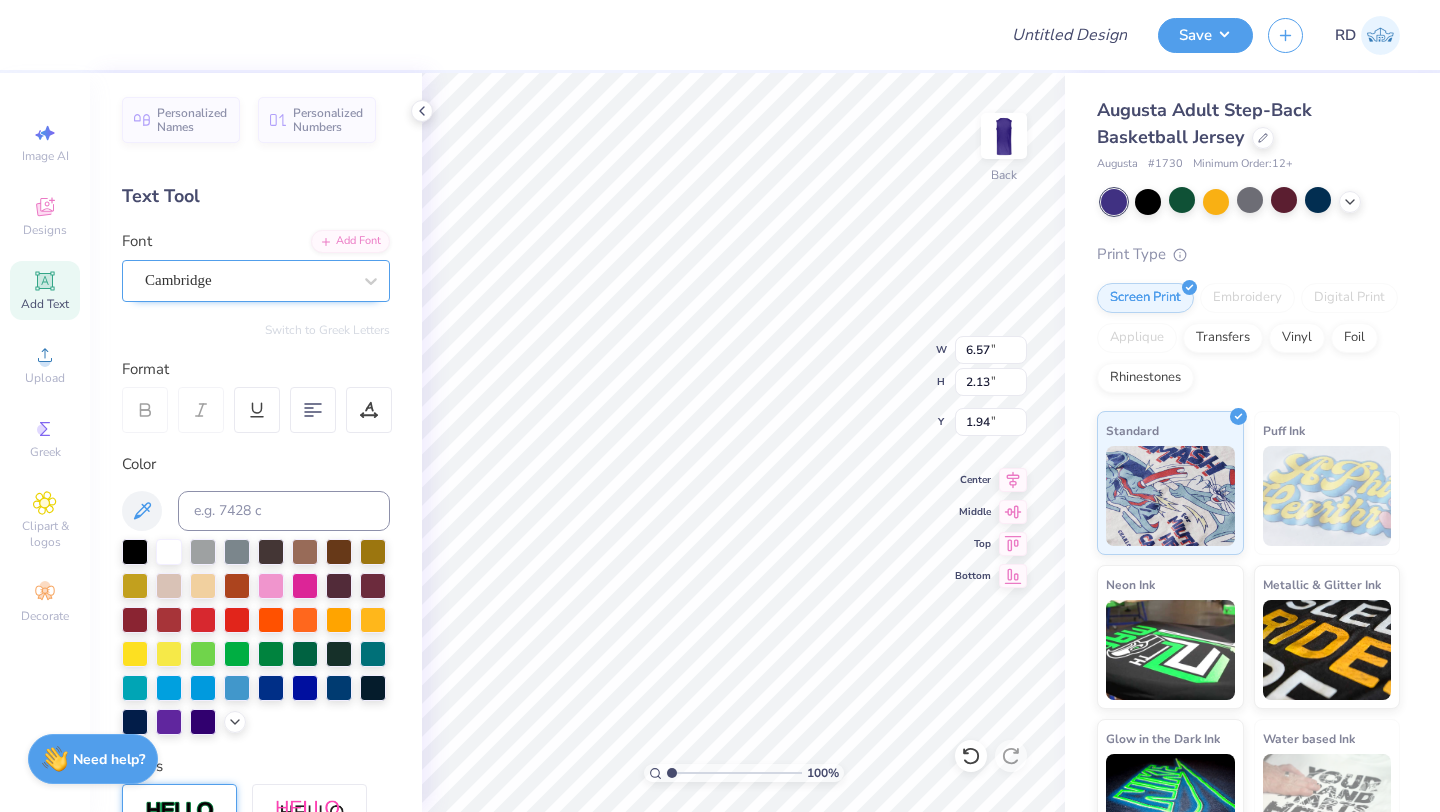 click on "Cambridge" at bounding box center (248, 280) 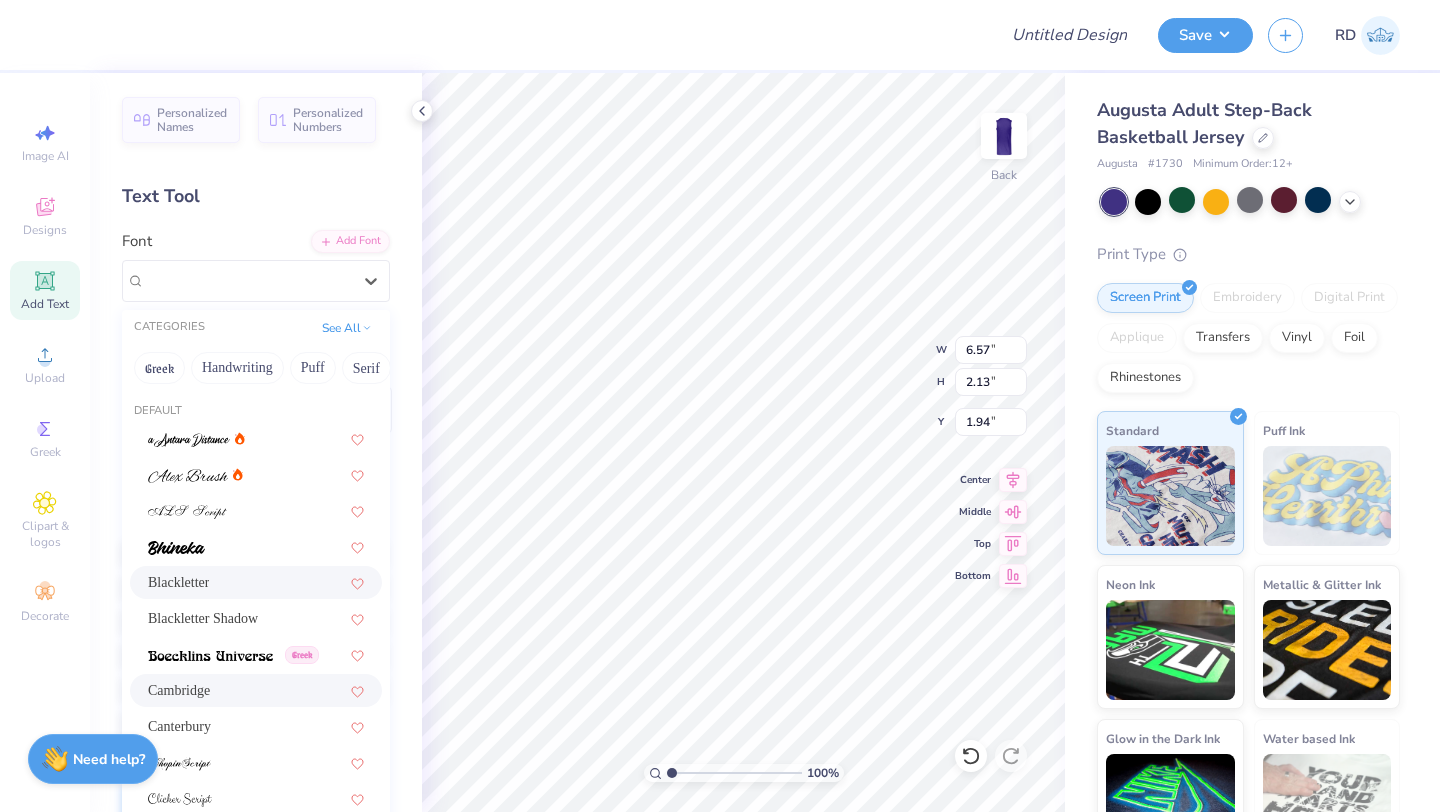 click on "Blackletter" at bounding box center [256, 582] 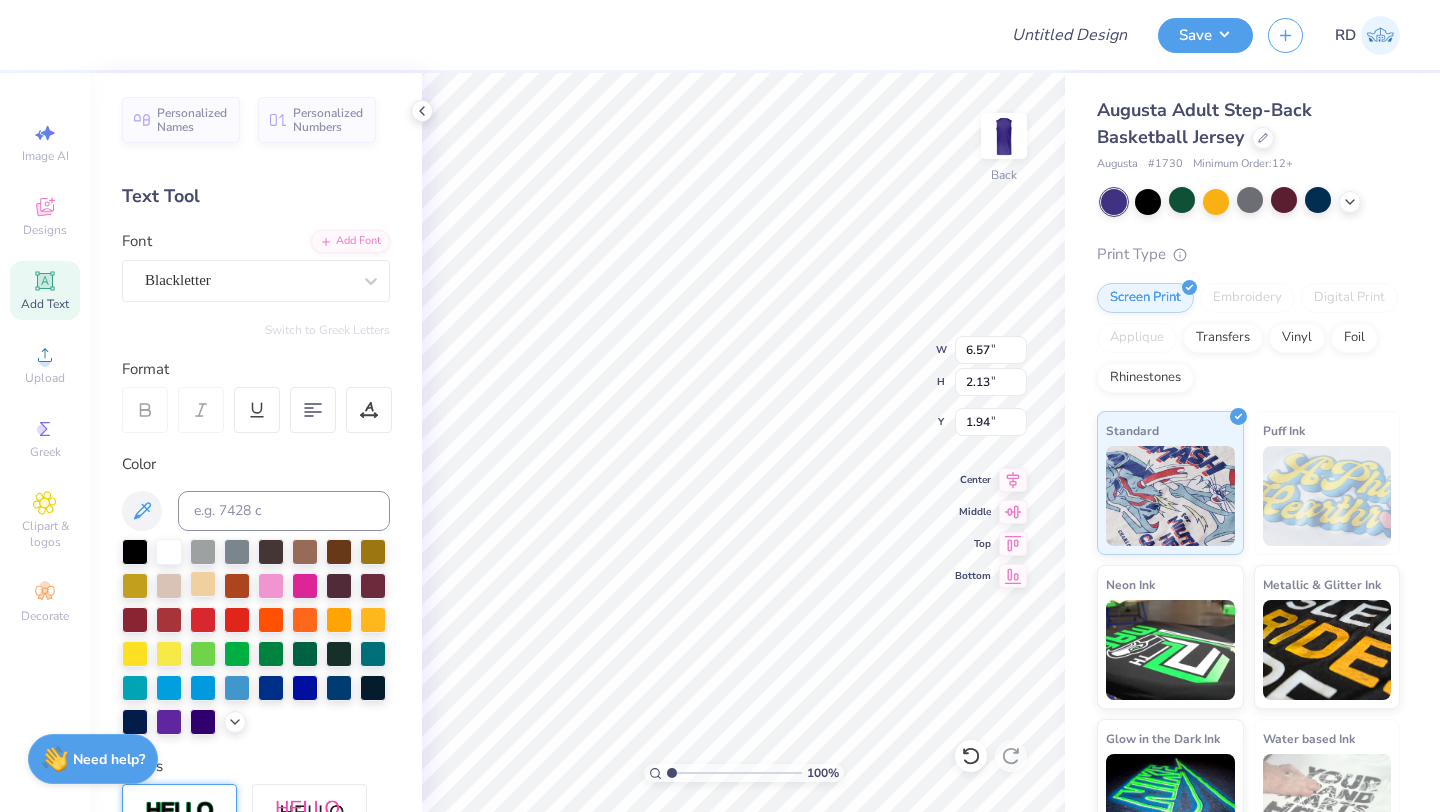 type on "7.24" 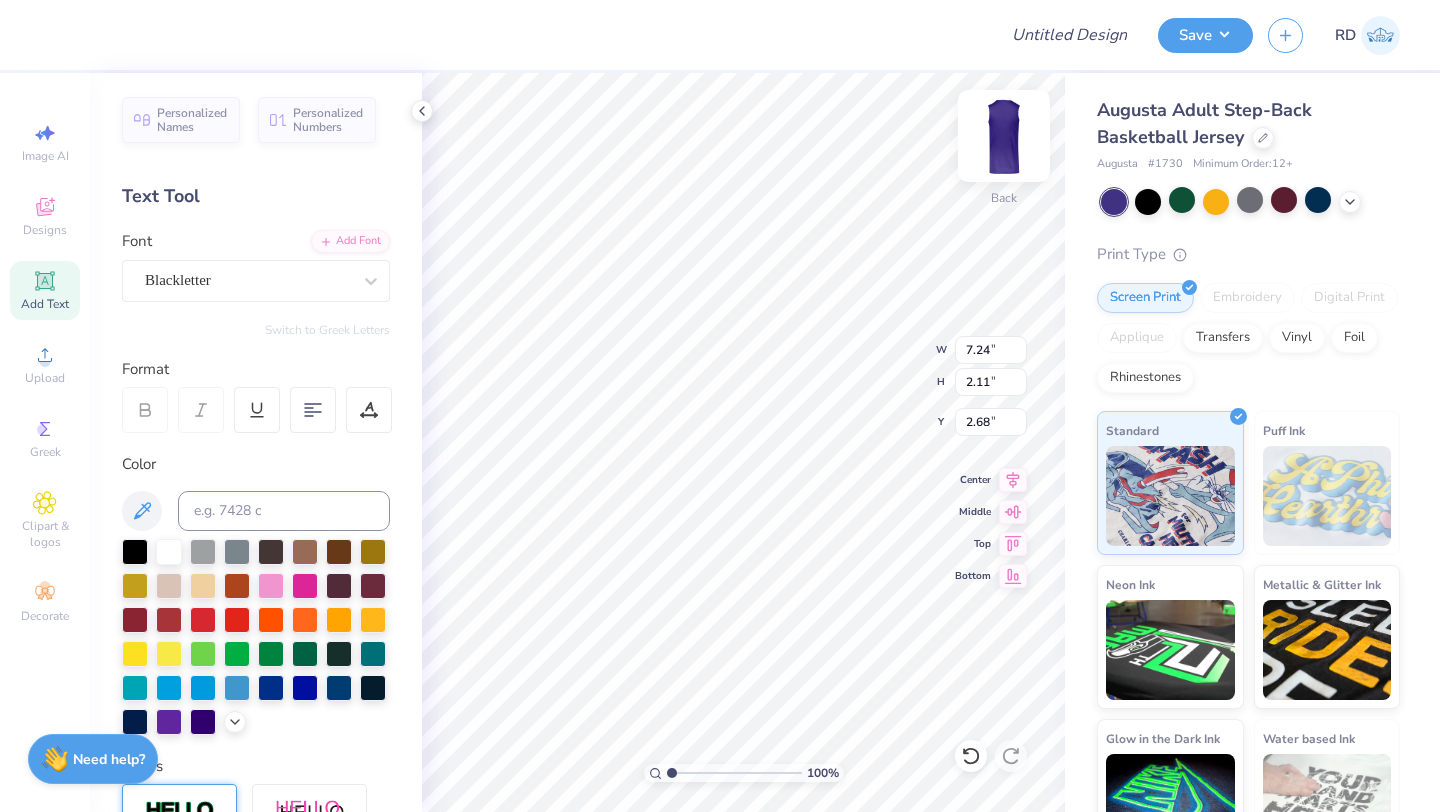 type on "2.68" 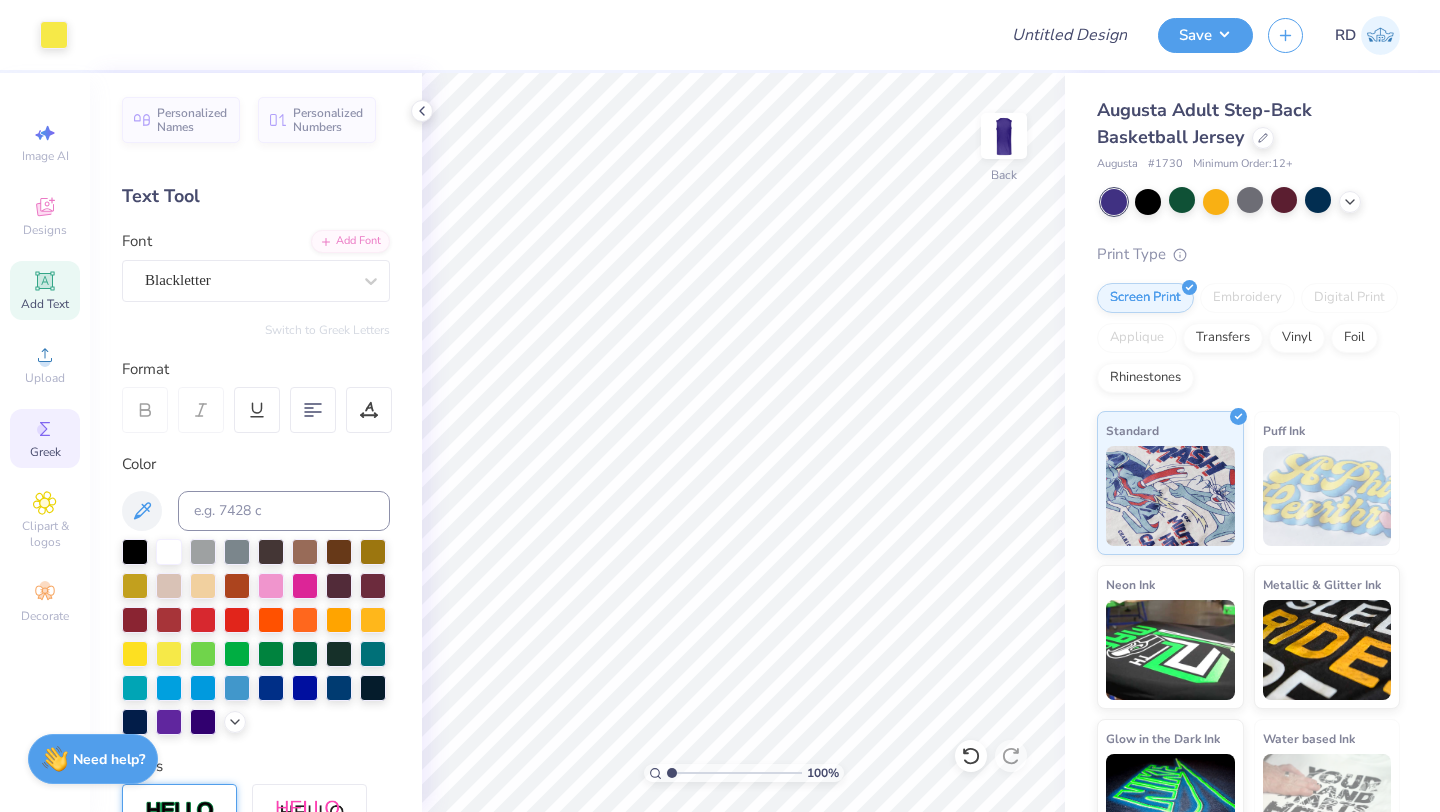 click on "Greek" at bounding box center [45, 438] 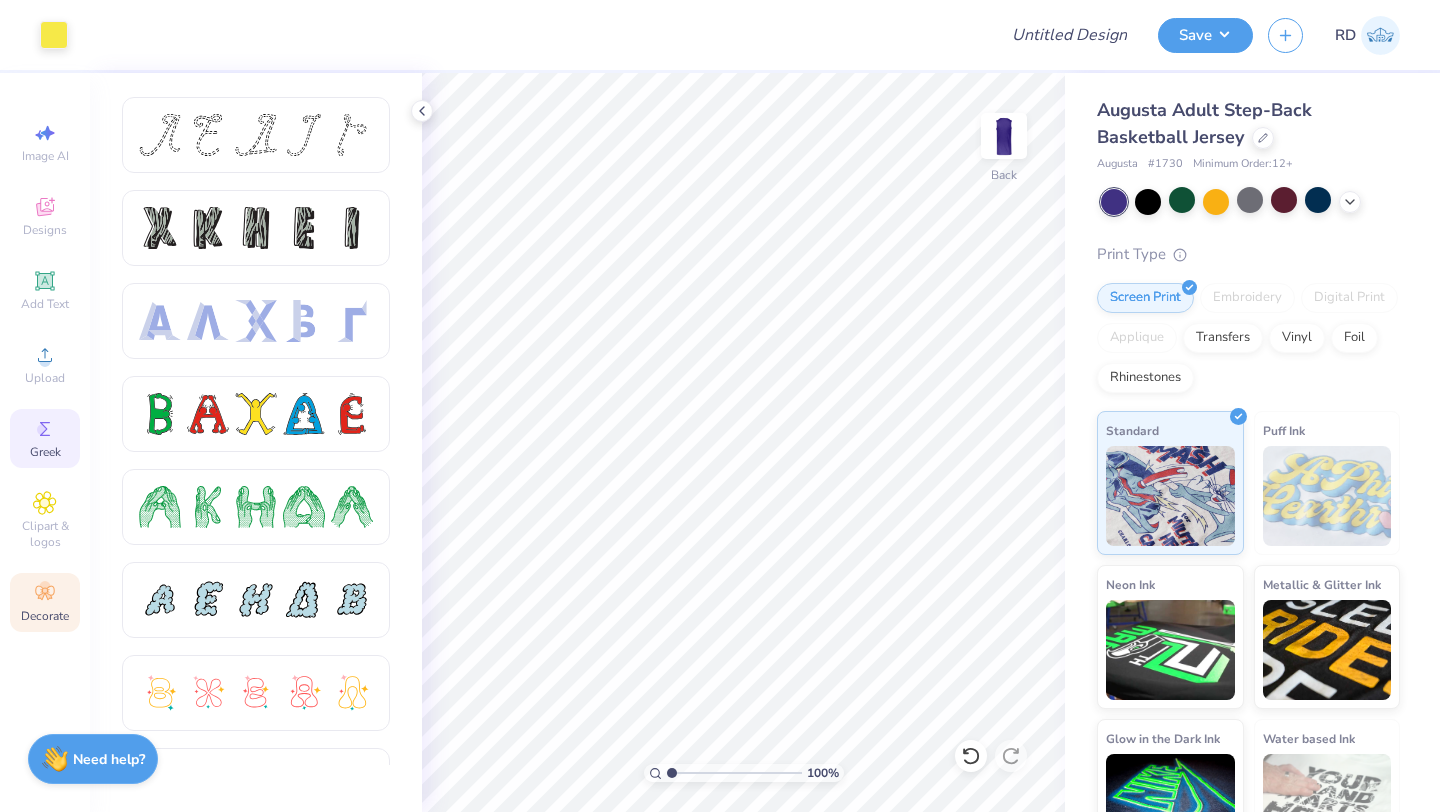click 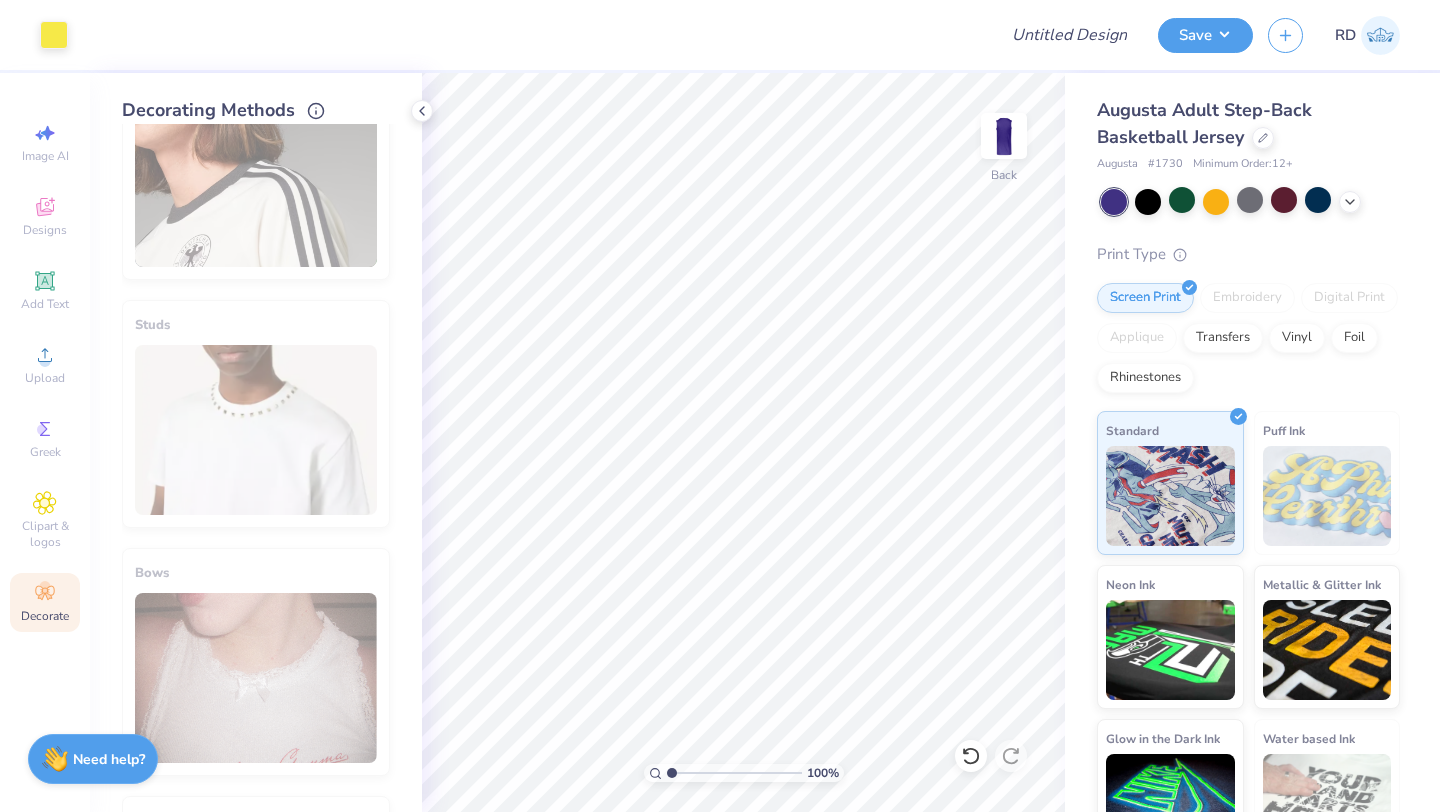 scroll, scrollTop: 833, scrollLeft: 0, axis: vertical 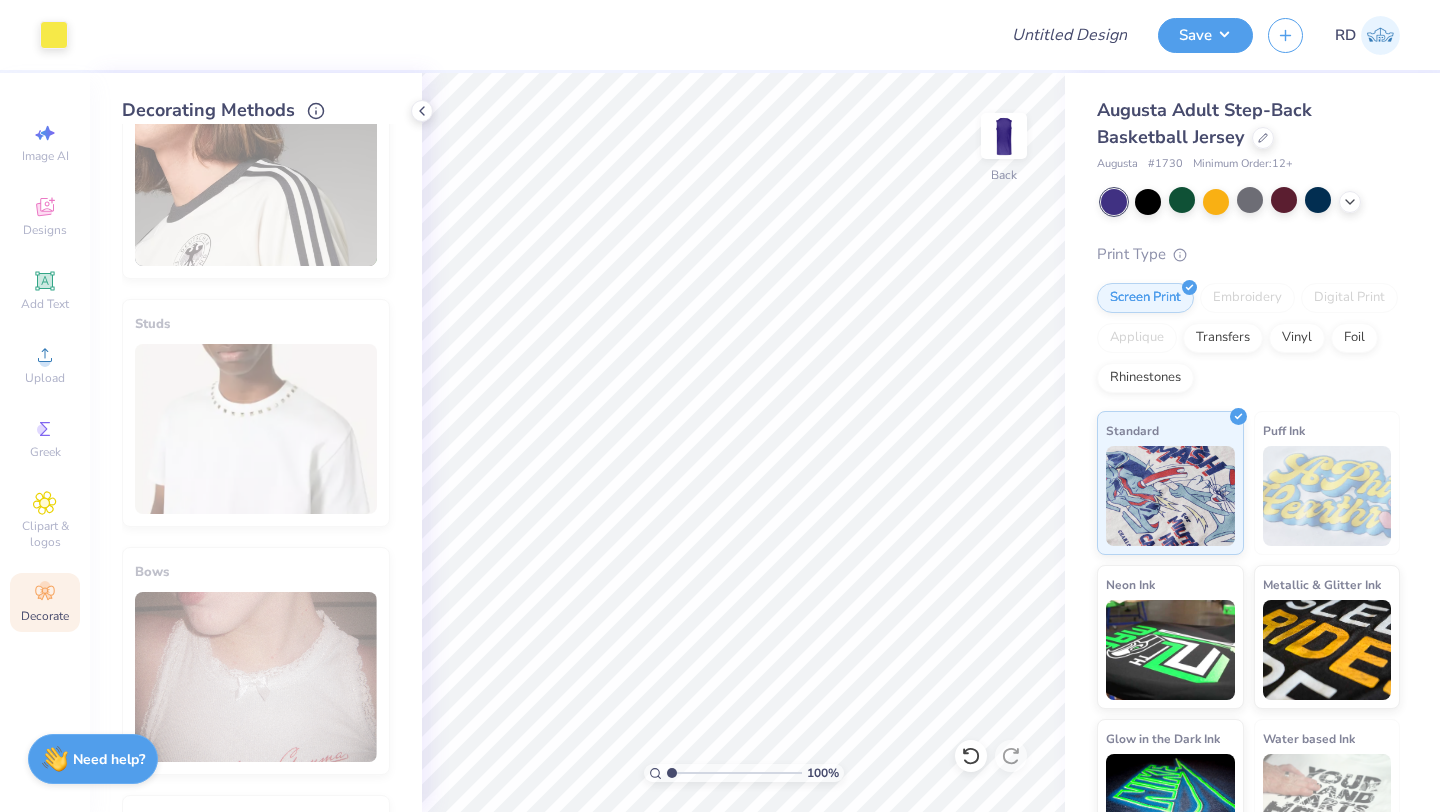 click on "Stripes" at bounding box center [256, 165] 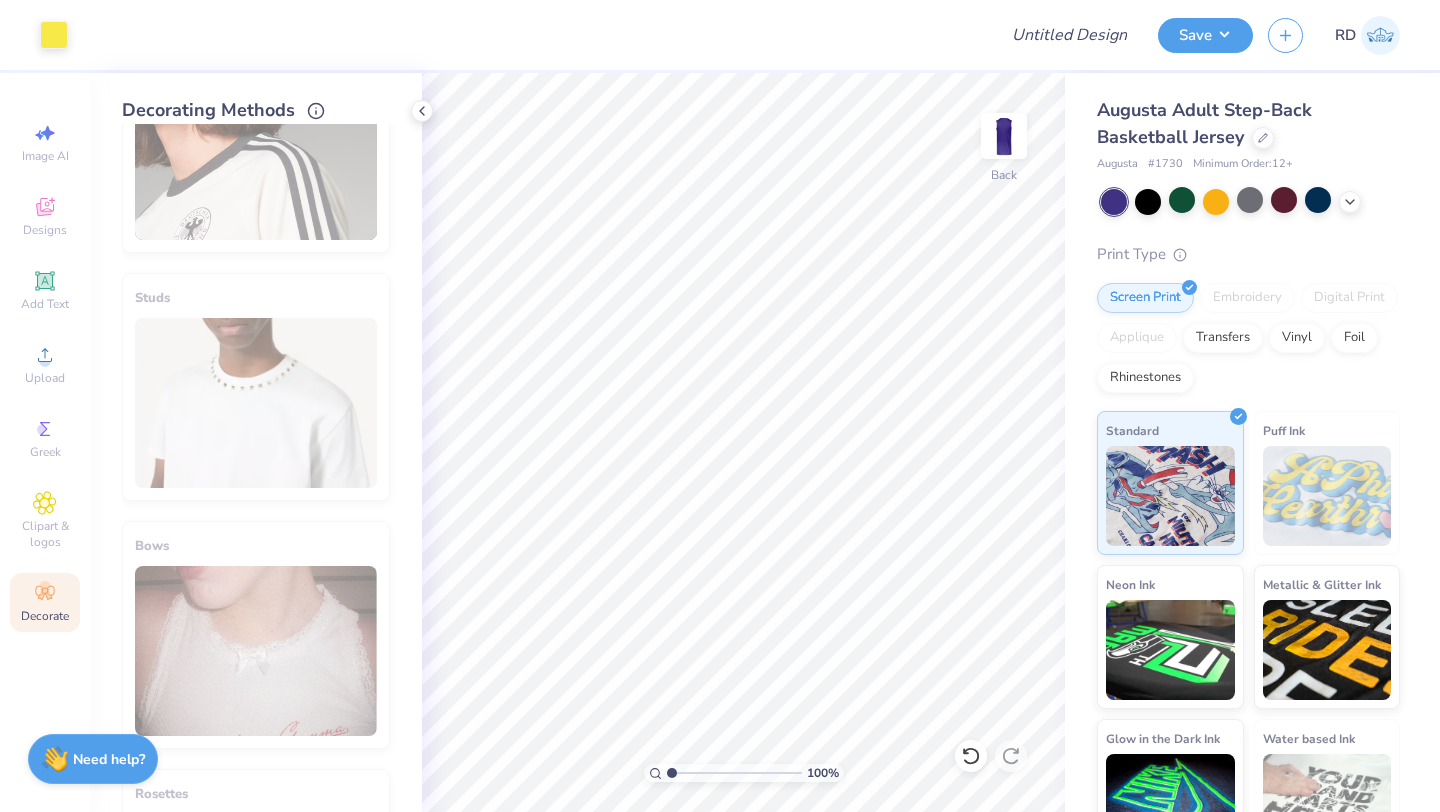 scroll, scrollTop: 935, scrollLeft: 0, axis: vertical 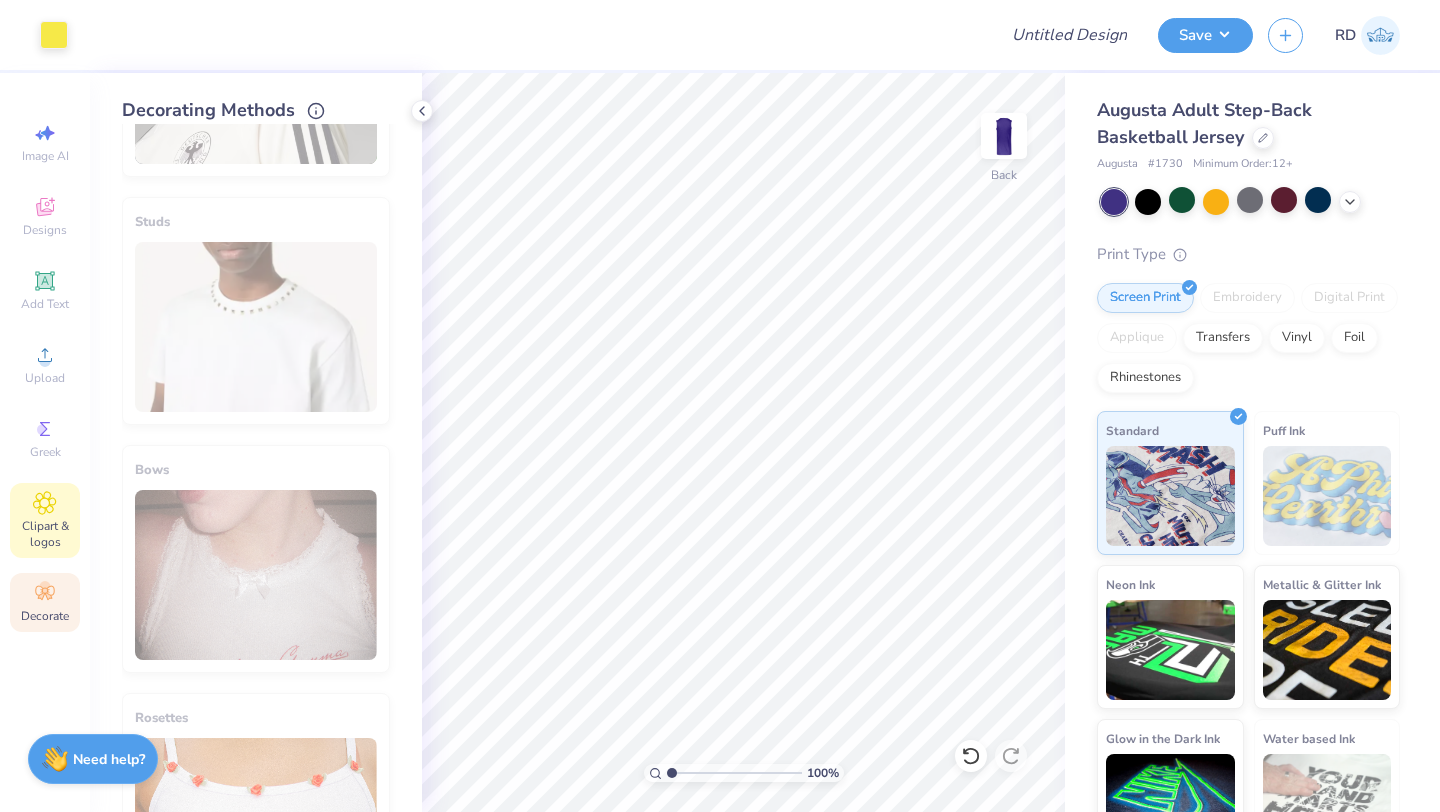 click on "Clipart & logos" at bounding box center [45, 520] 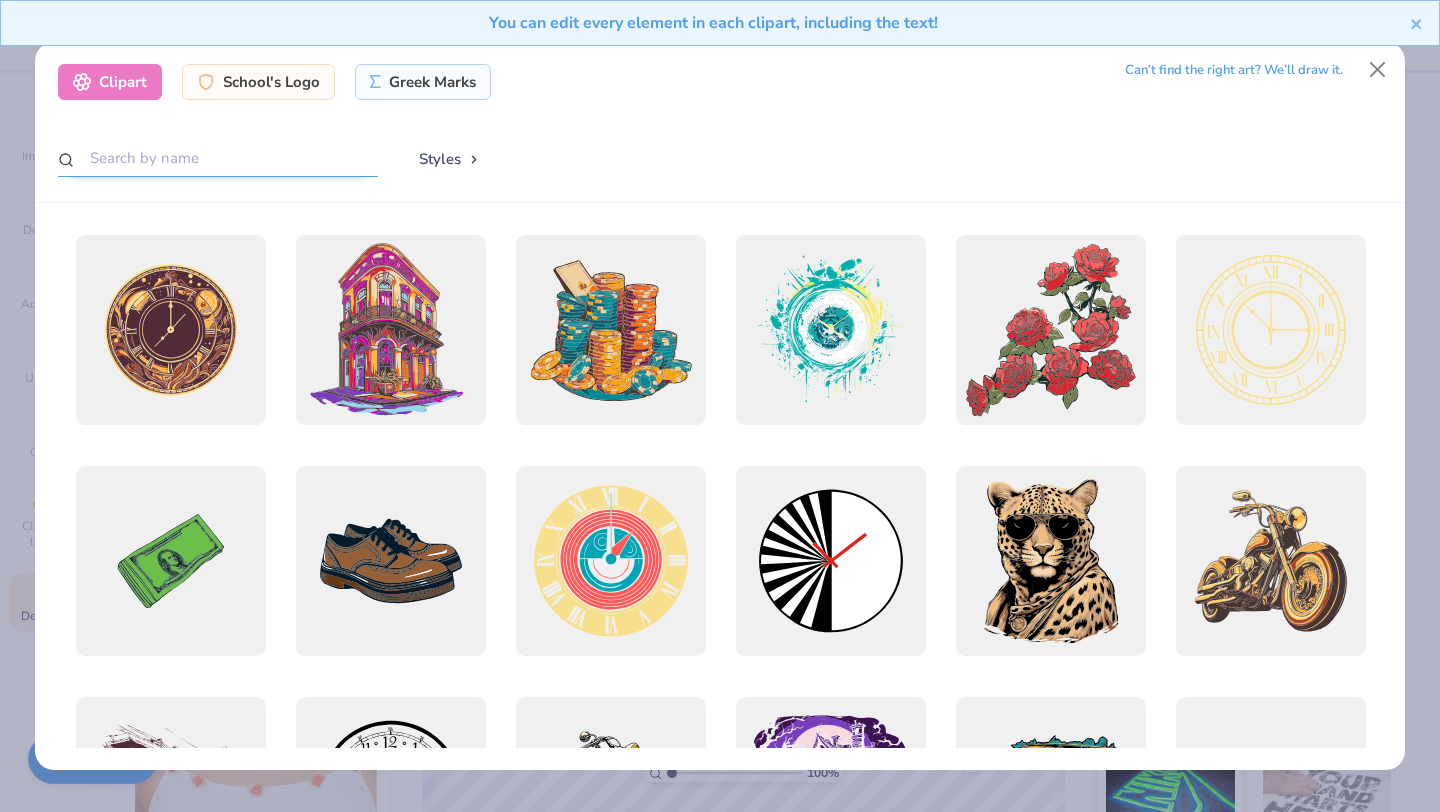 click at bounding box center (218, 158) 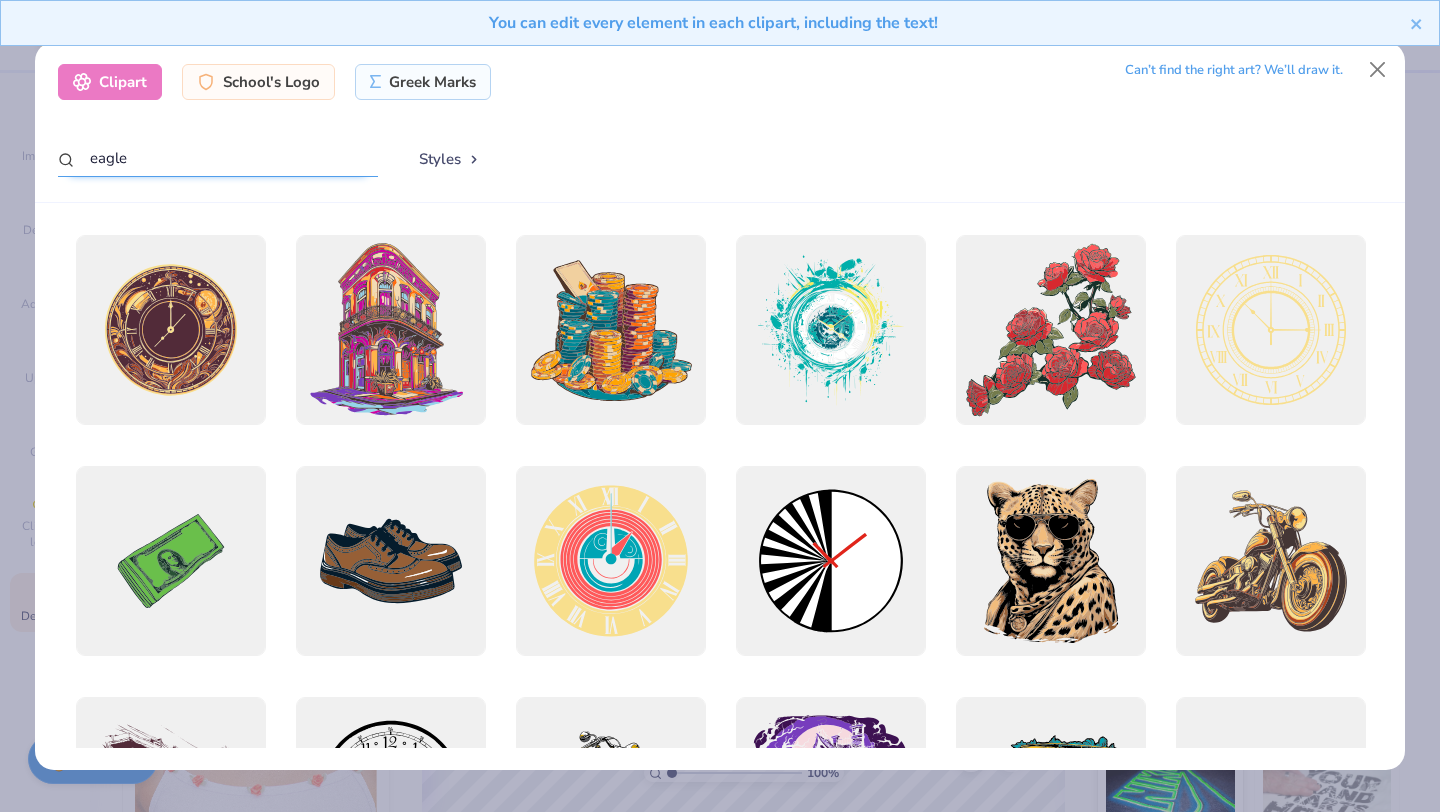 type on "eagle" 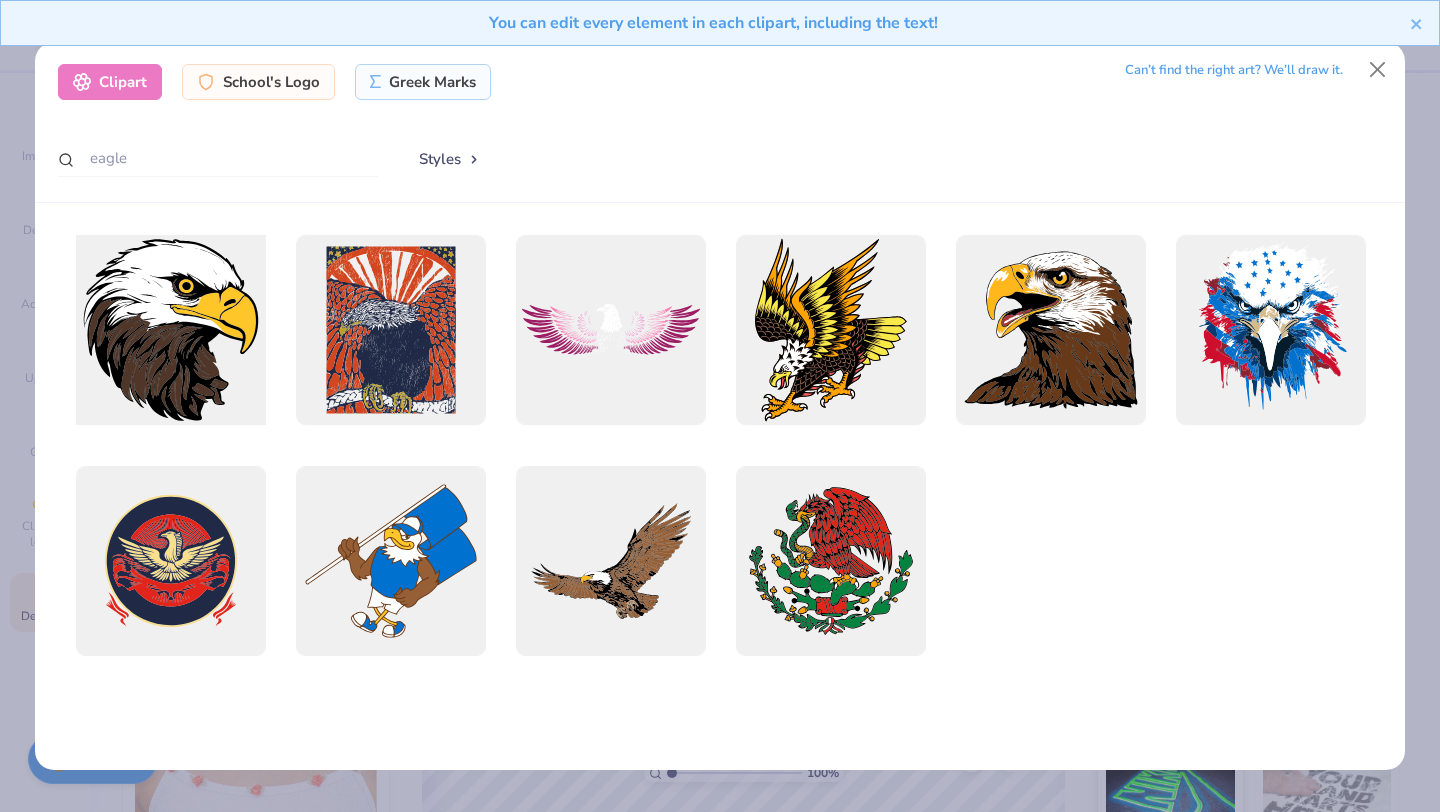 click at bounding box center [170, 330] 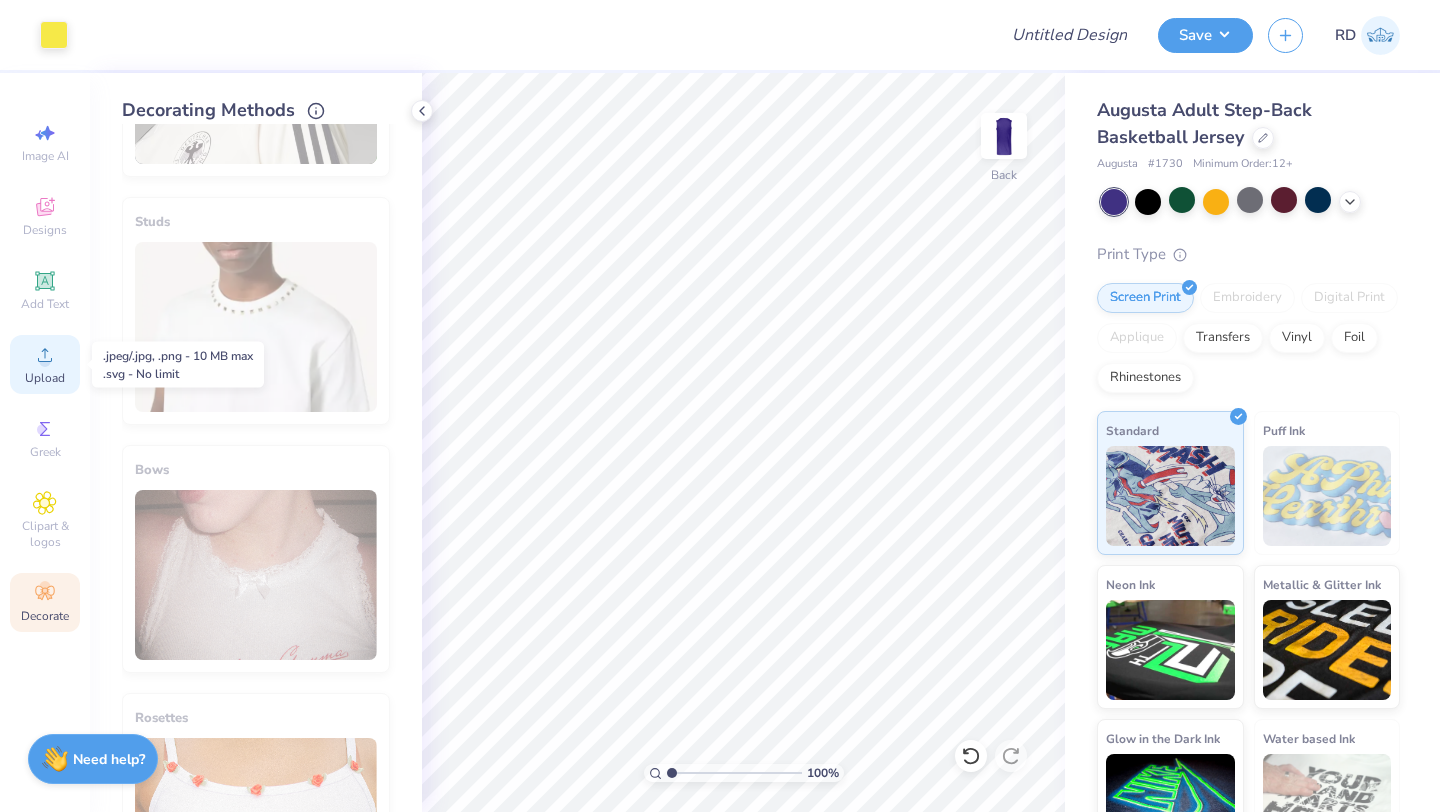 click on "Upload" at bounding box center (45, 378) 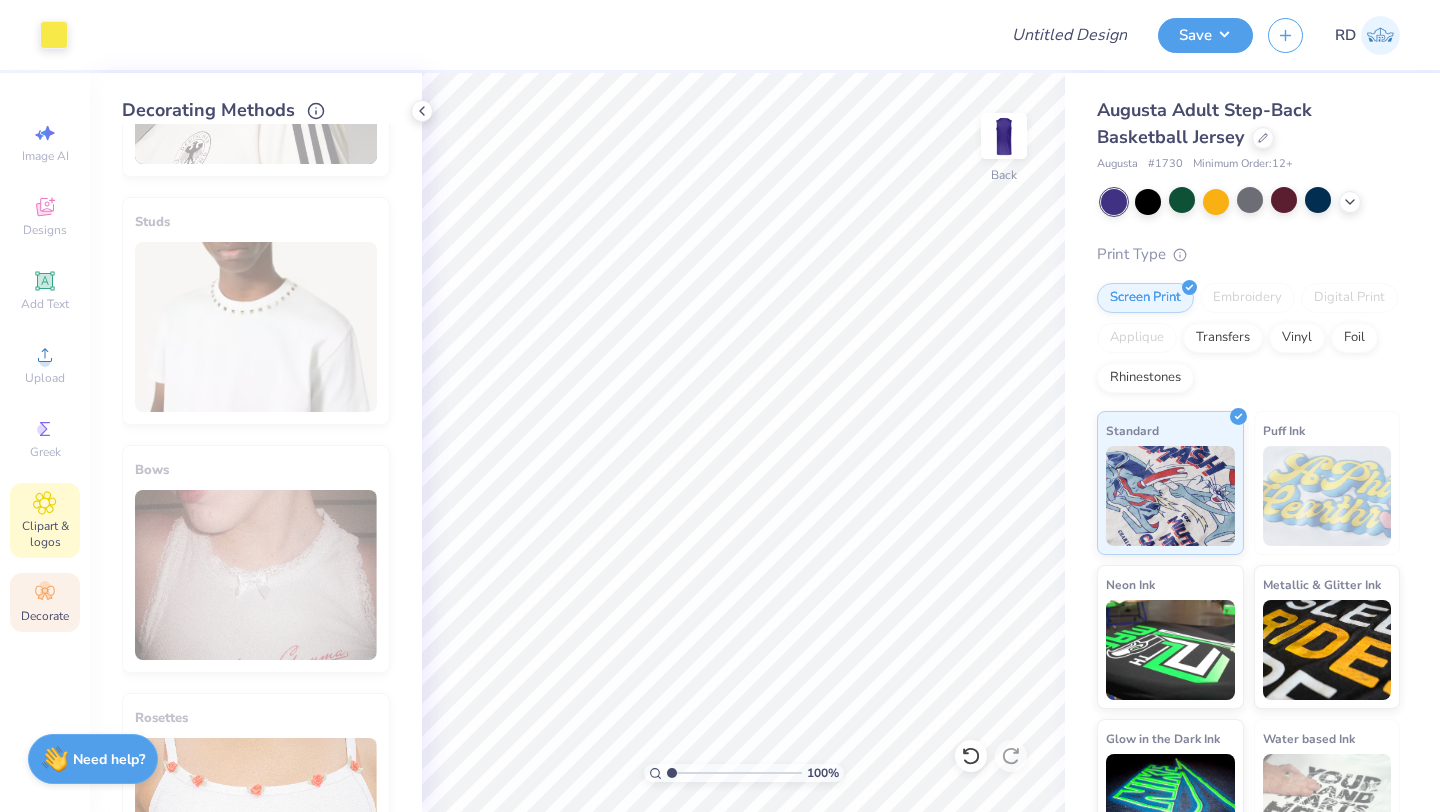 click on "Clipart & logos" at bounding box center [45, 520] 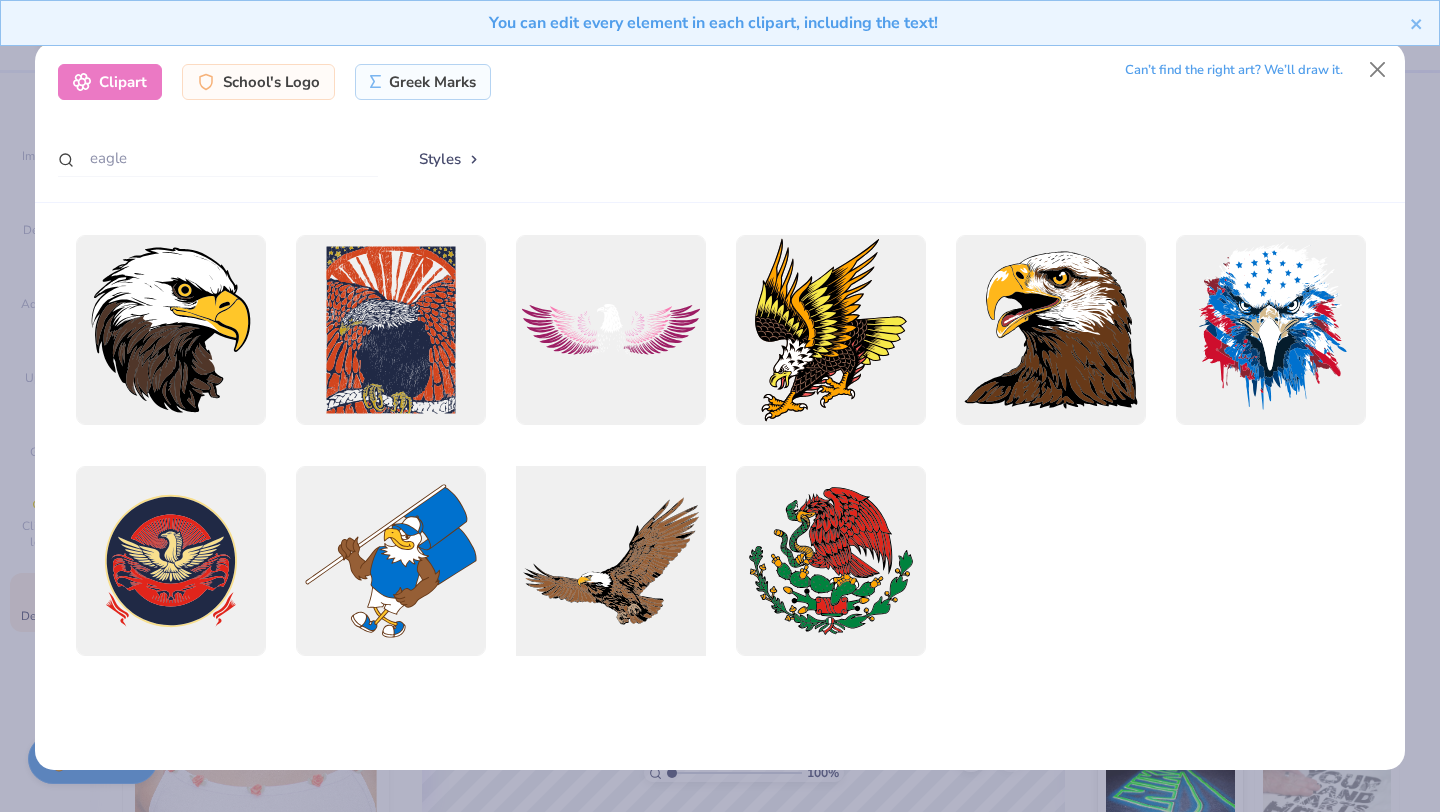 click at bounding box center [610, 561] 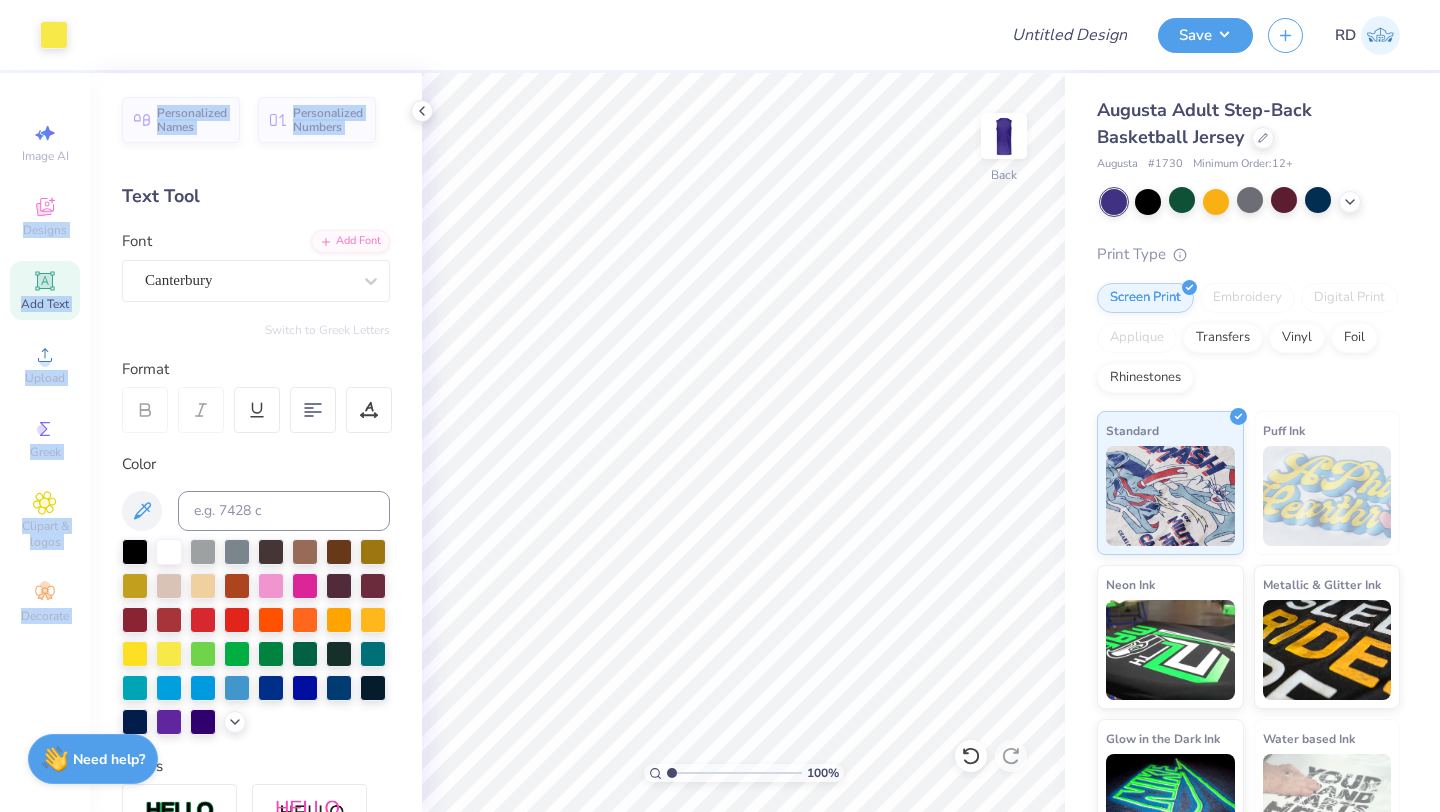 drag, startPoint x: 87, startPoint y: 212, endPoint x: 25, endPoint y: 287, distance: 97.308784 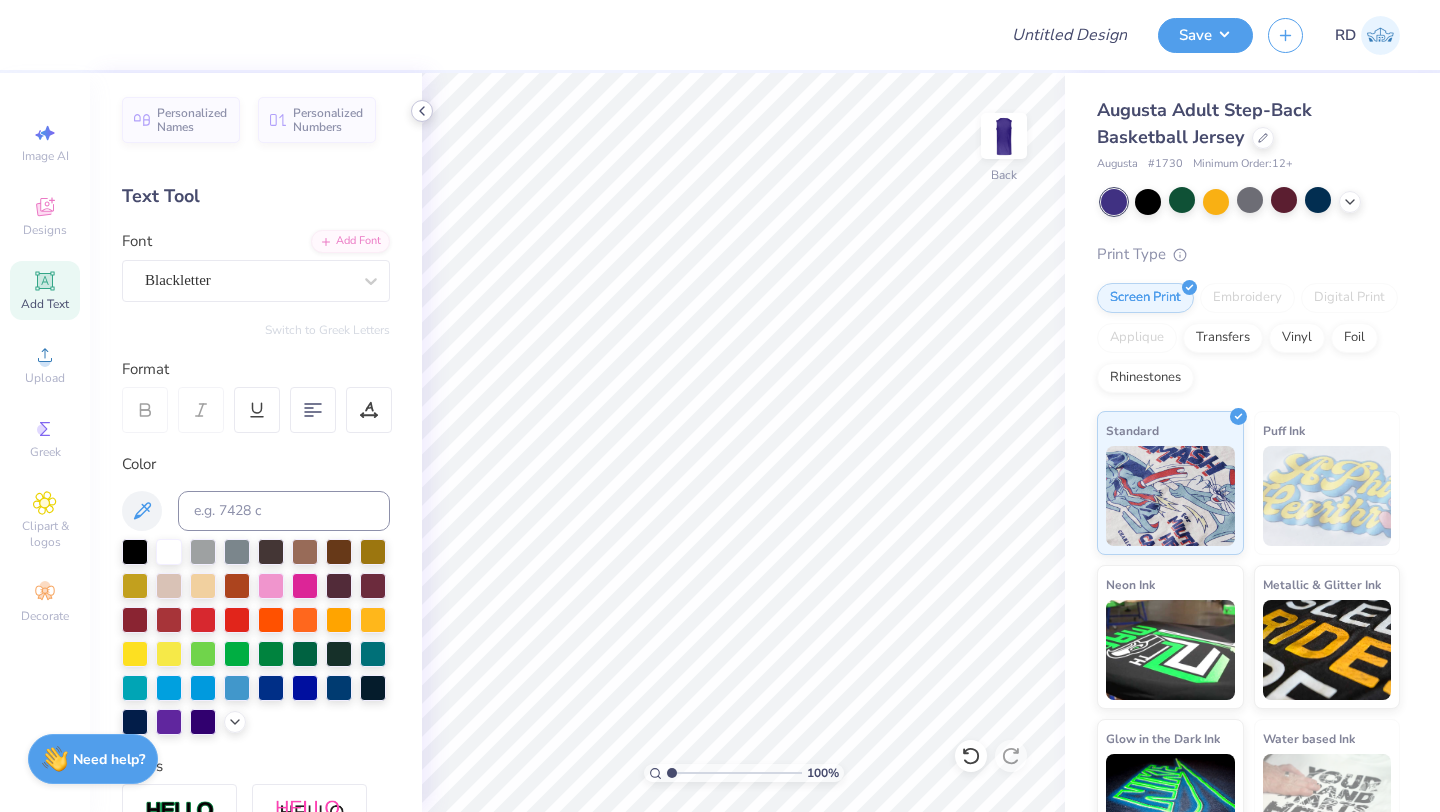 click 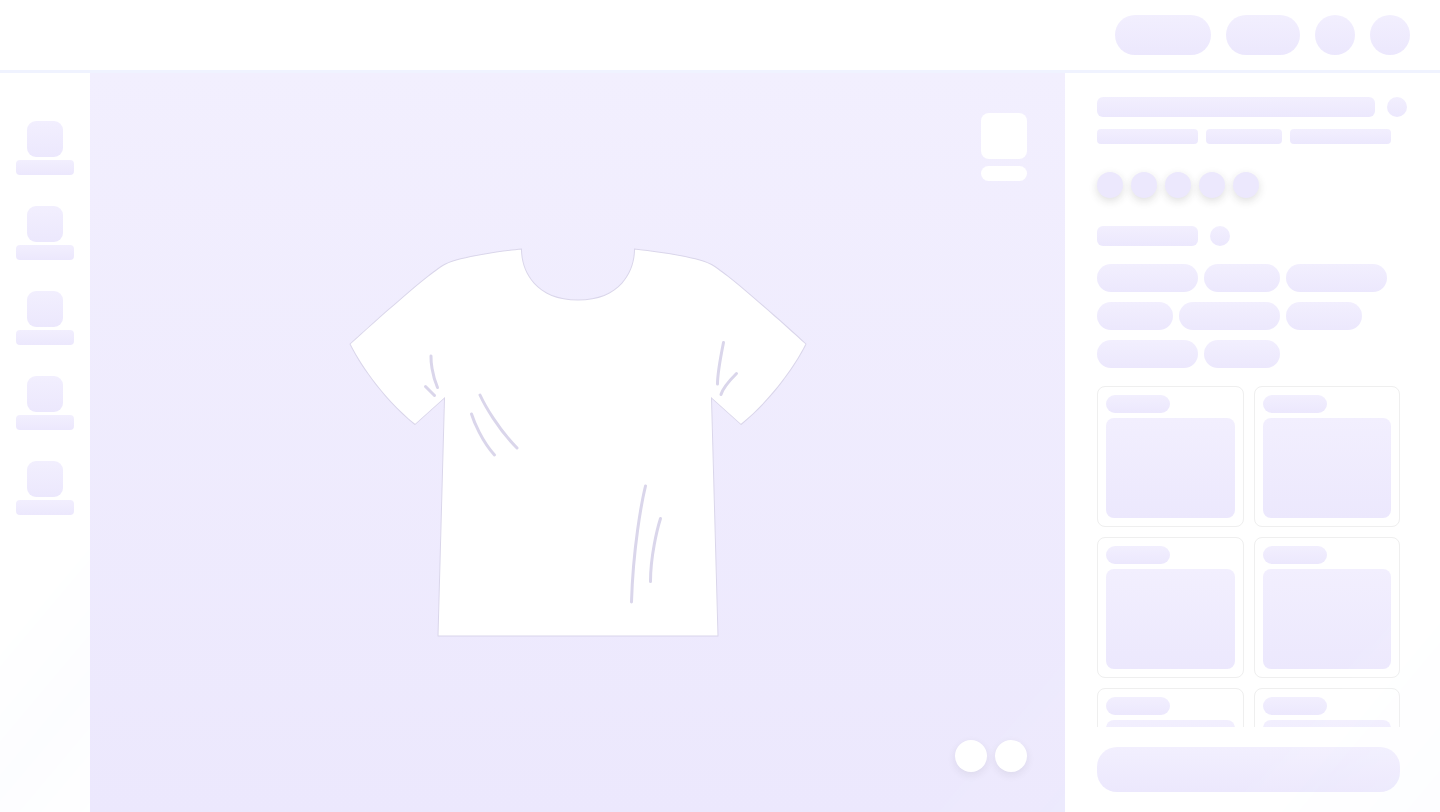 scroll, scrollTop: 0, scrollLeft: 0, axis: both 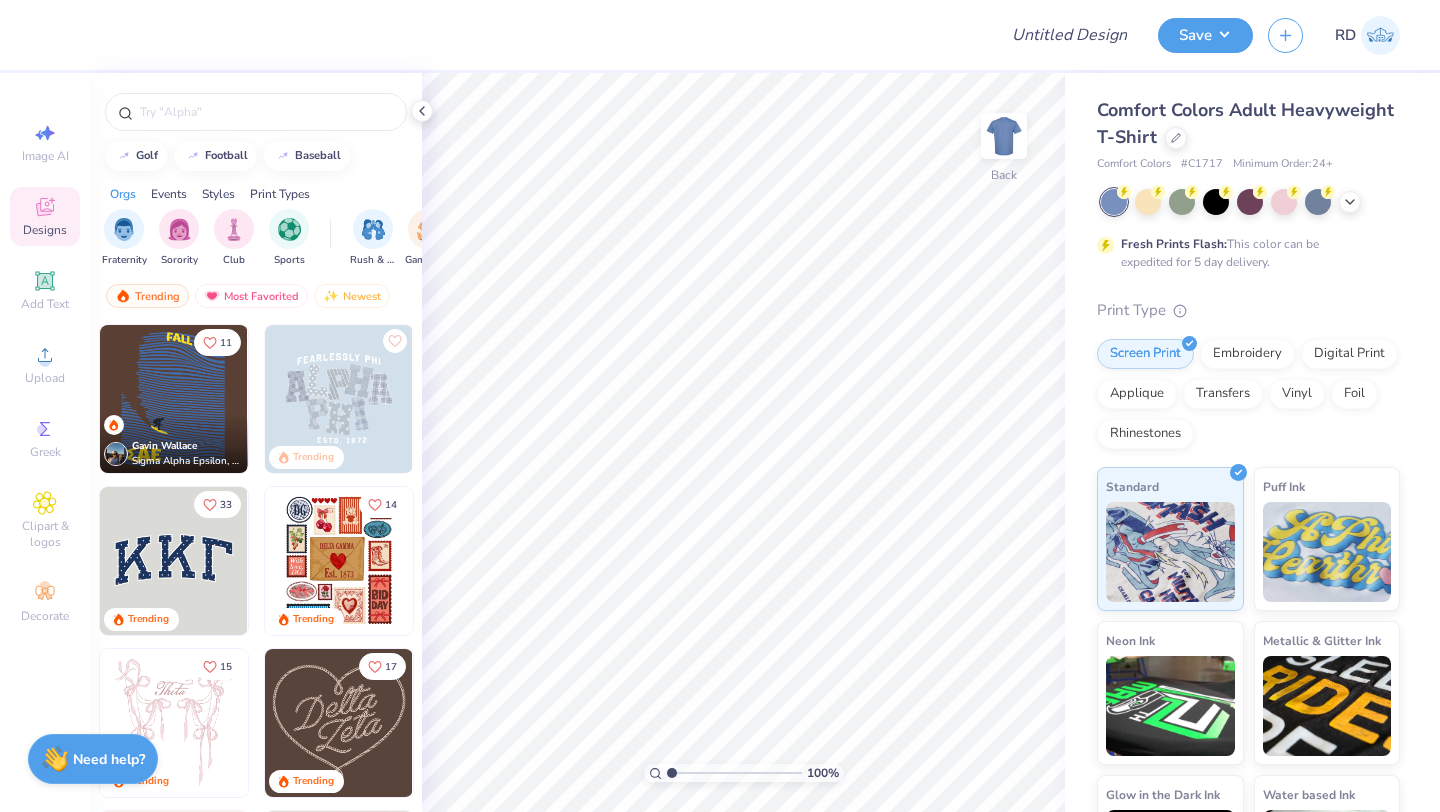 click on "Comfort Colors Adult Heavyweight T-Shirt" at bounding box center [1245, 123] 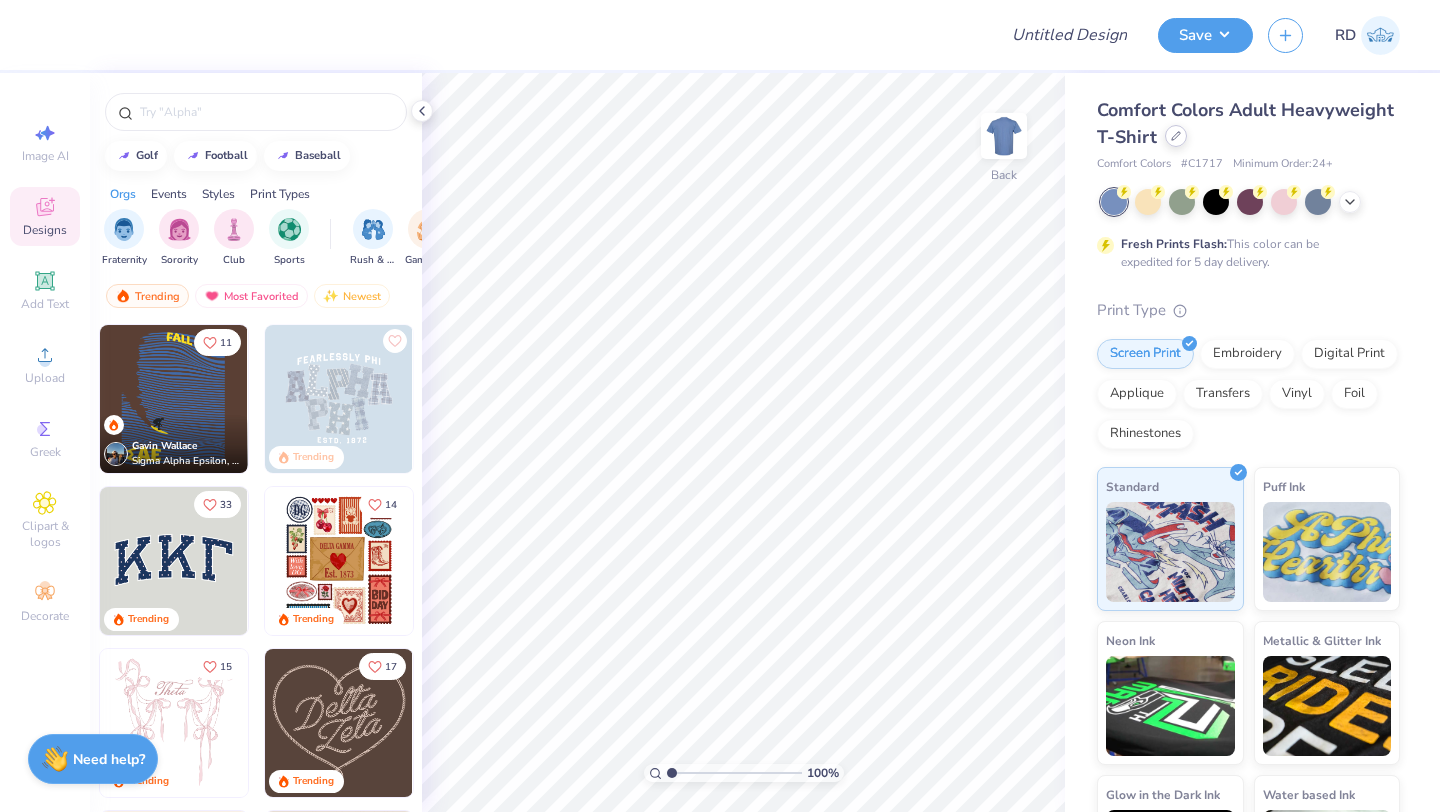 click on "Comfort Colors Adult Heavyweight T-Shirt" at bounding box center [1248, 124] 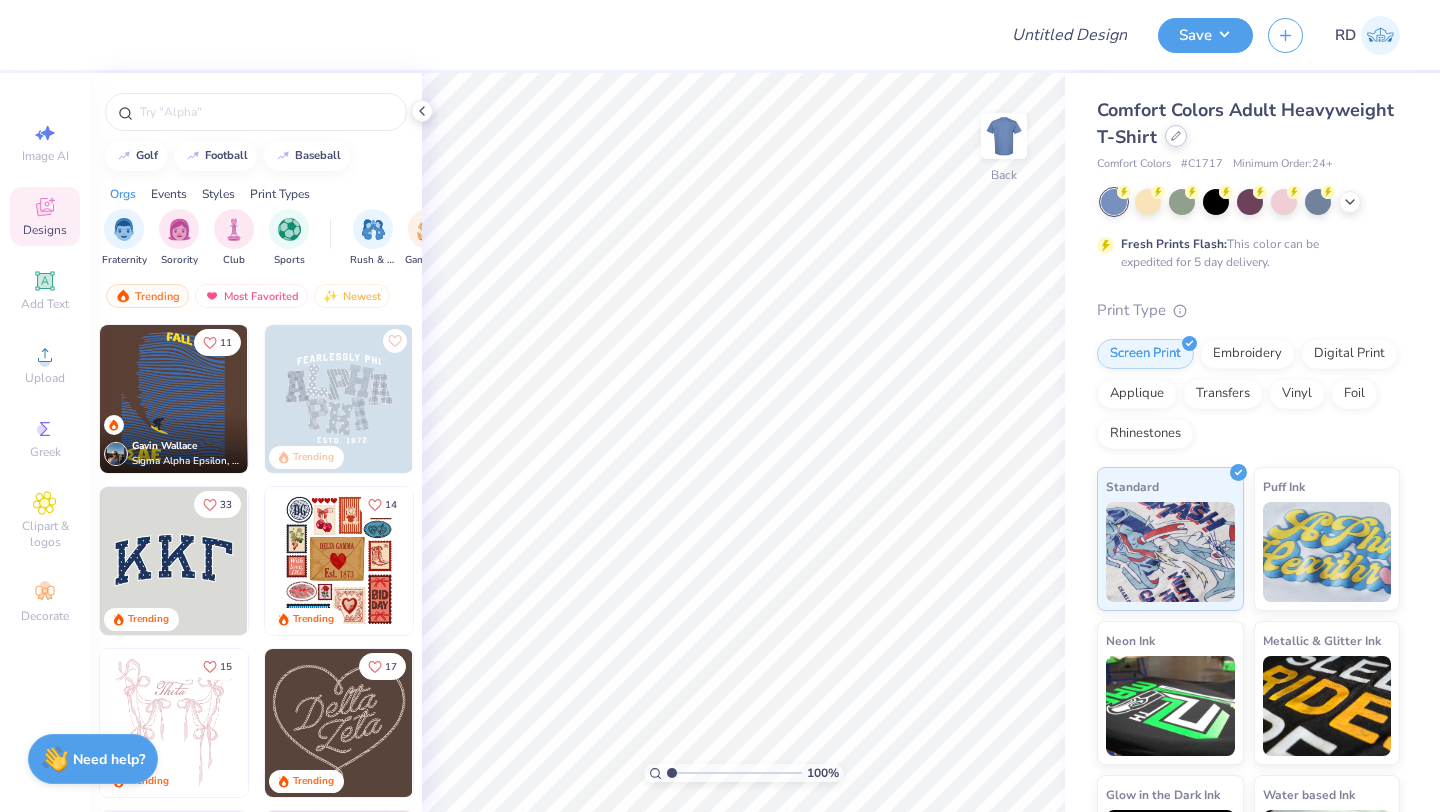 click 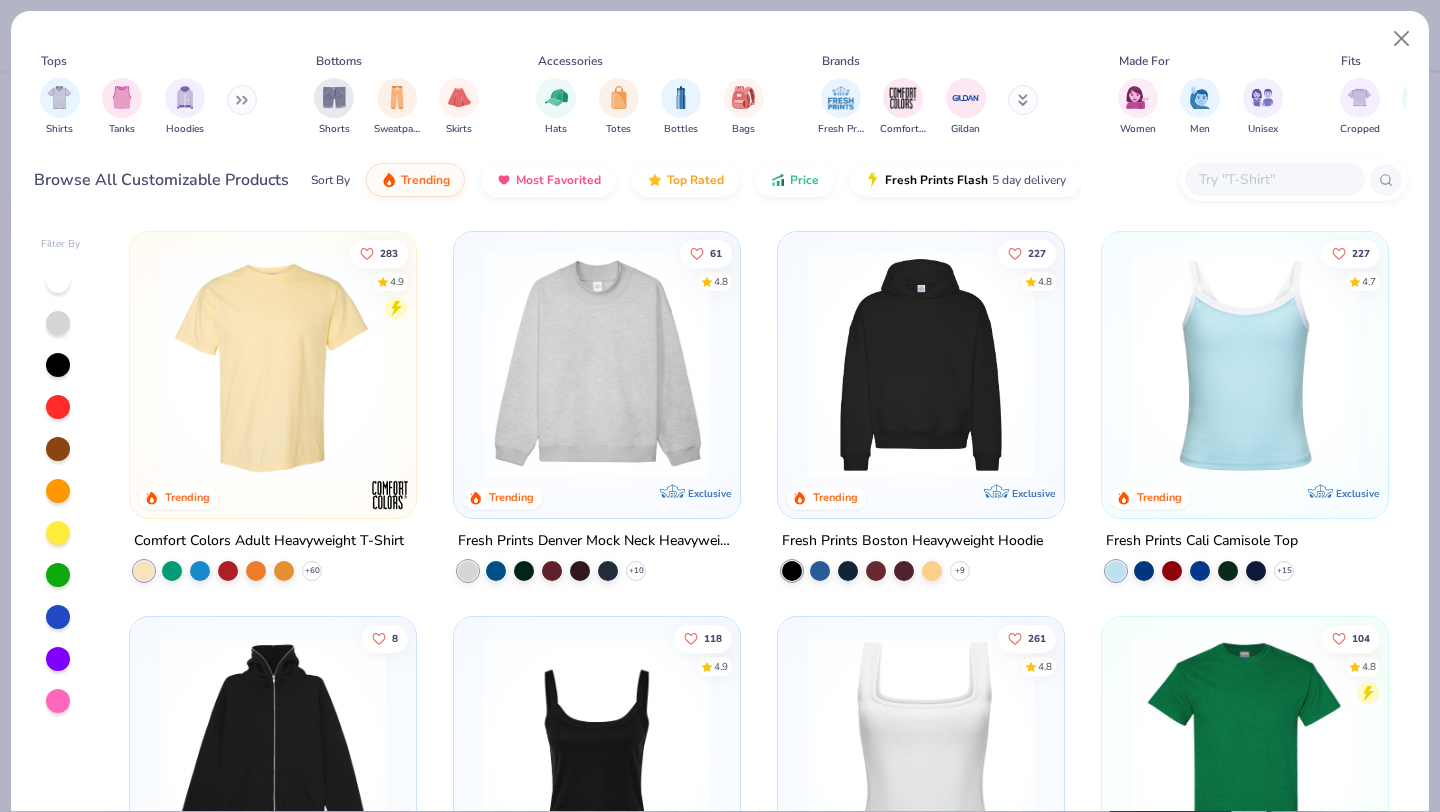 click at bounding box center [1274, 179] 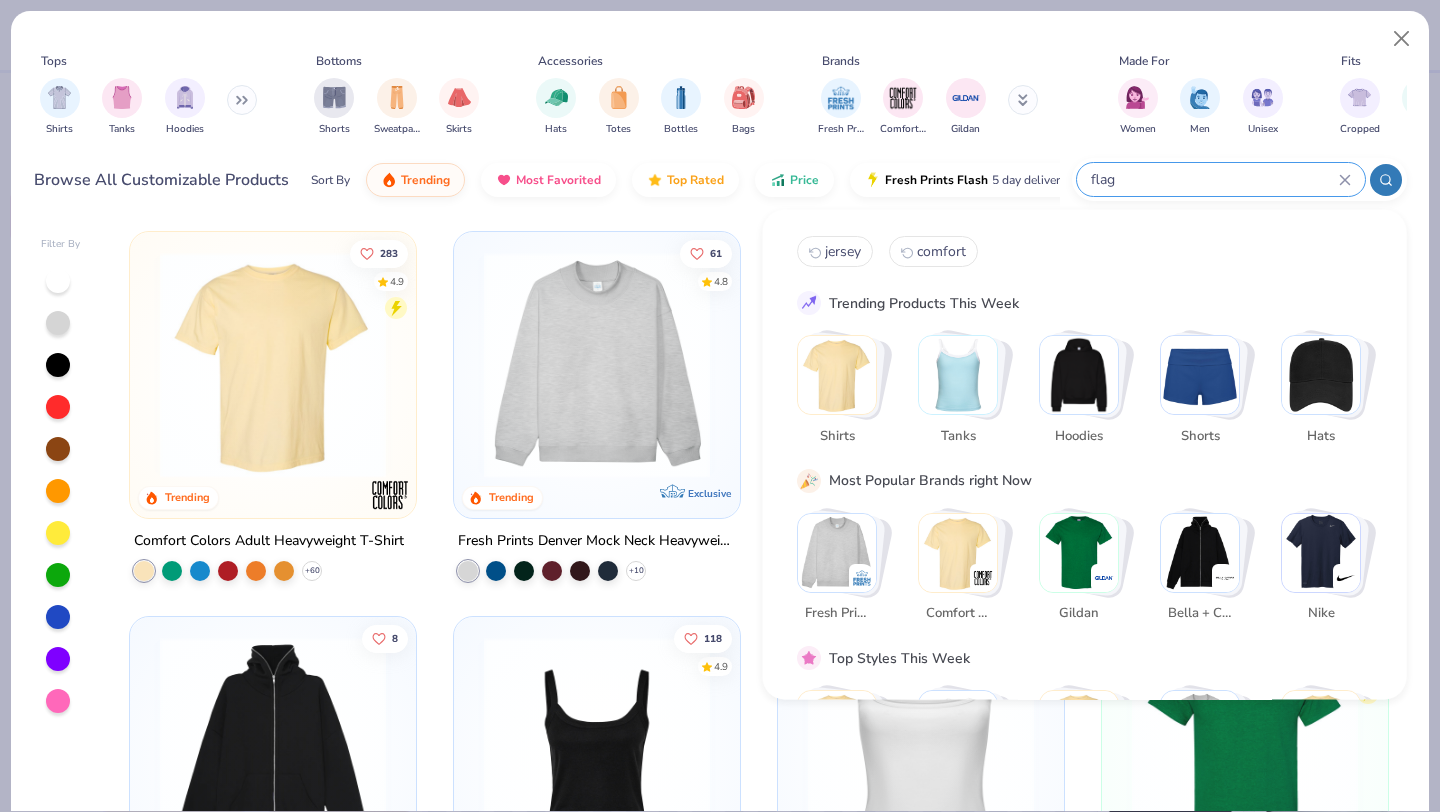 type on "flag" 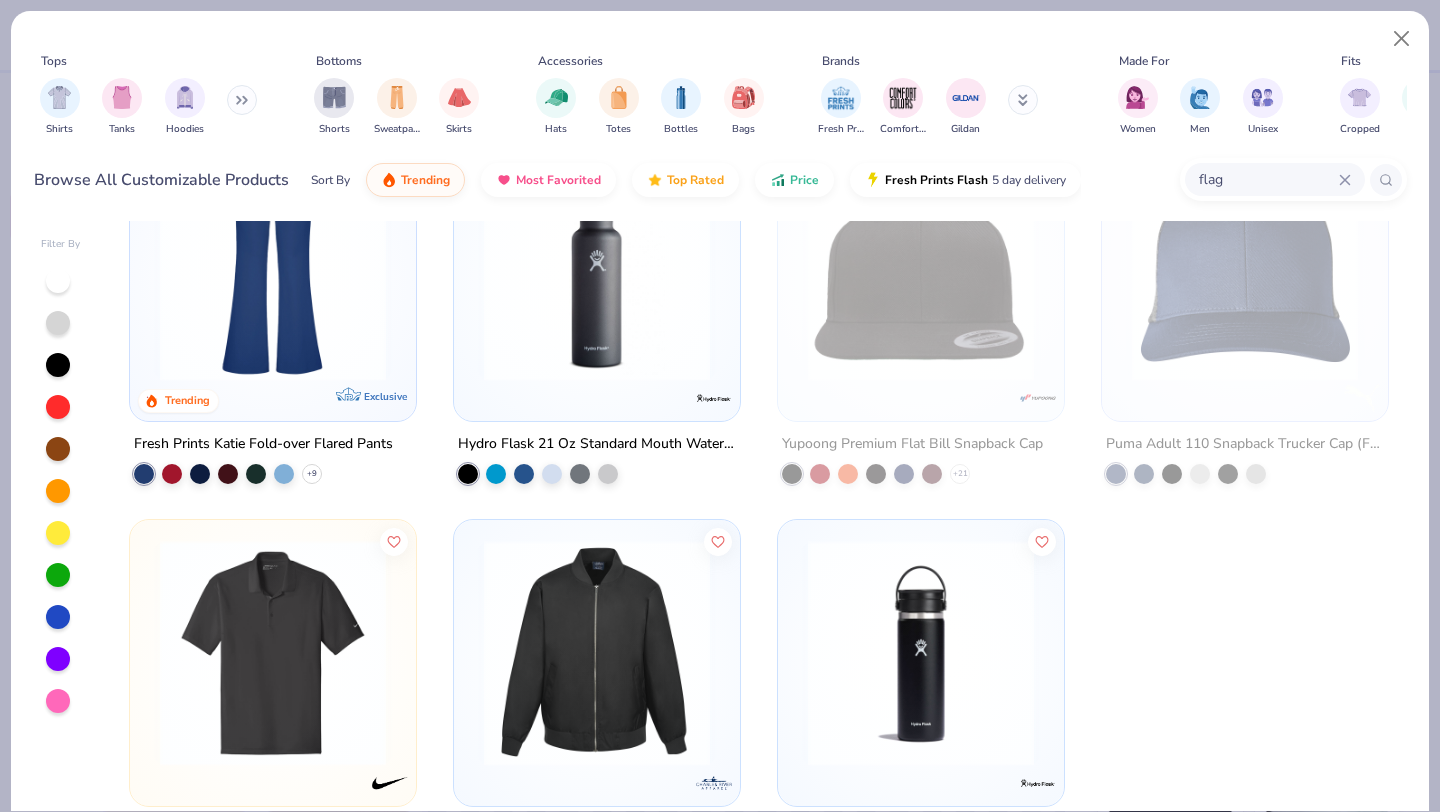 scroll, scrollTop: 0, scrollLeft: 0, axis: both 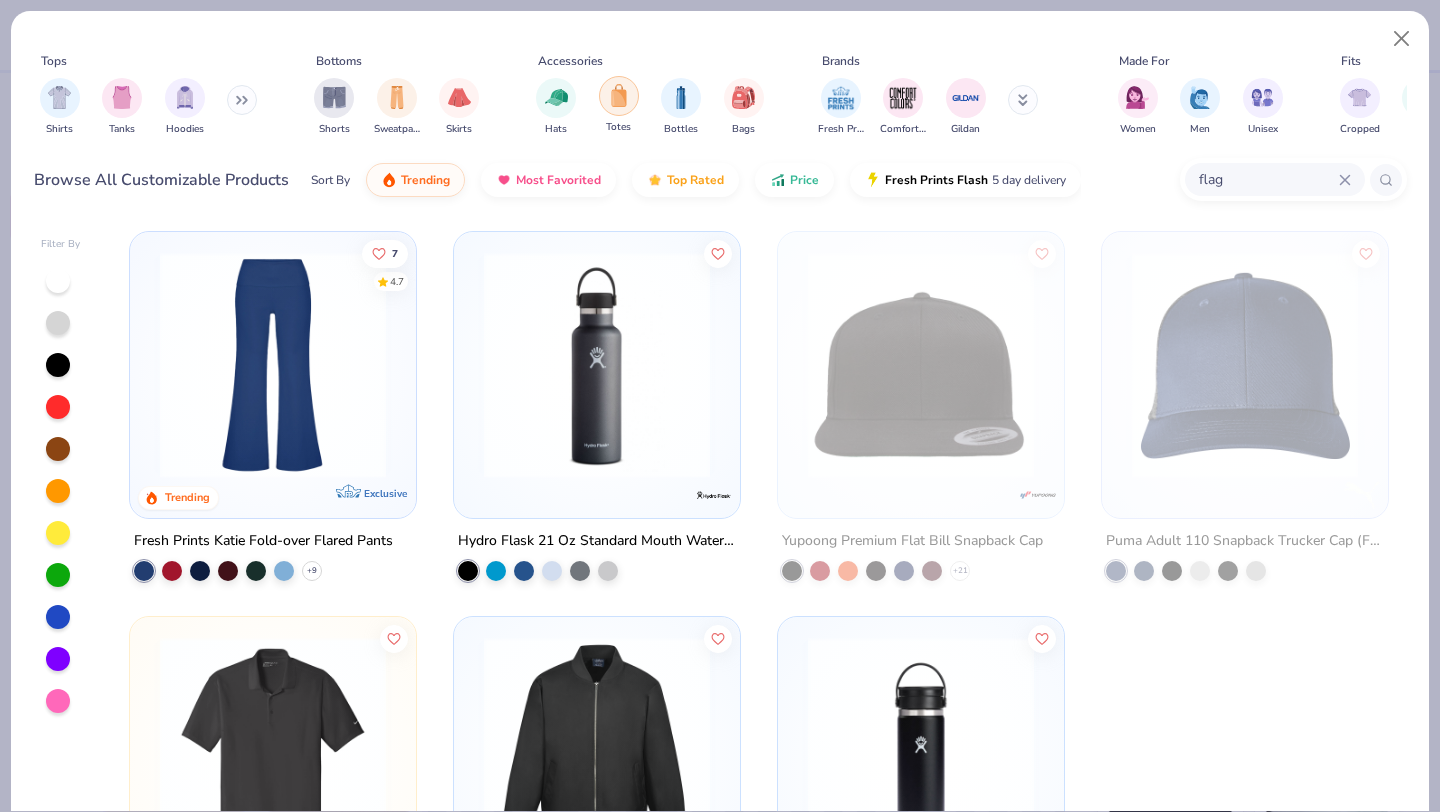 click at bounding box center (619, 96) 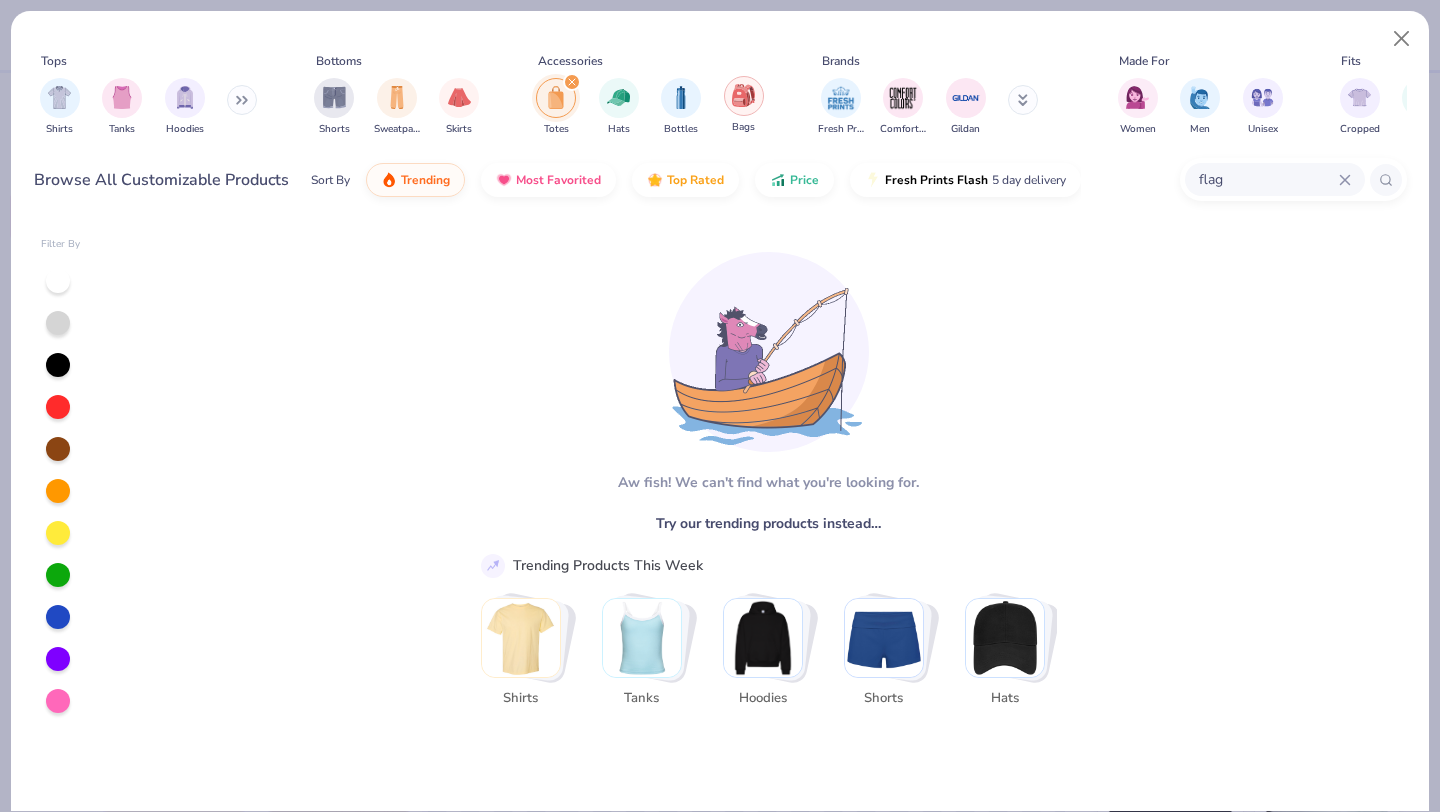 click at bounding box center [744, 96] 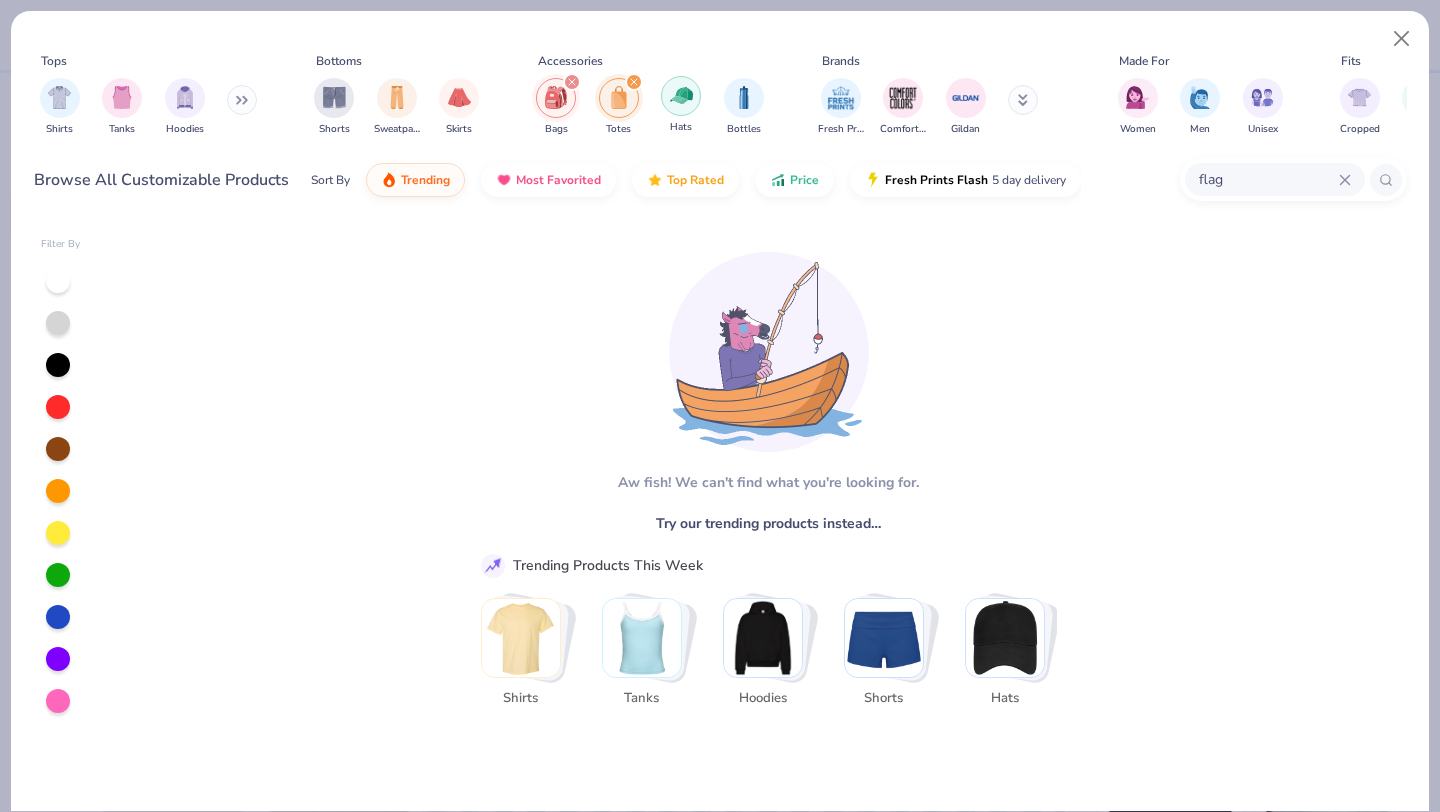 click at bounding box center [681, 96] 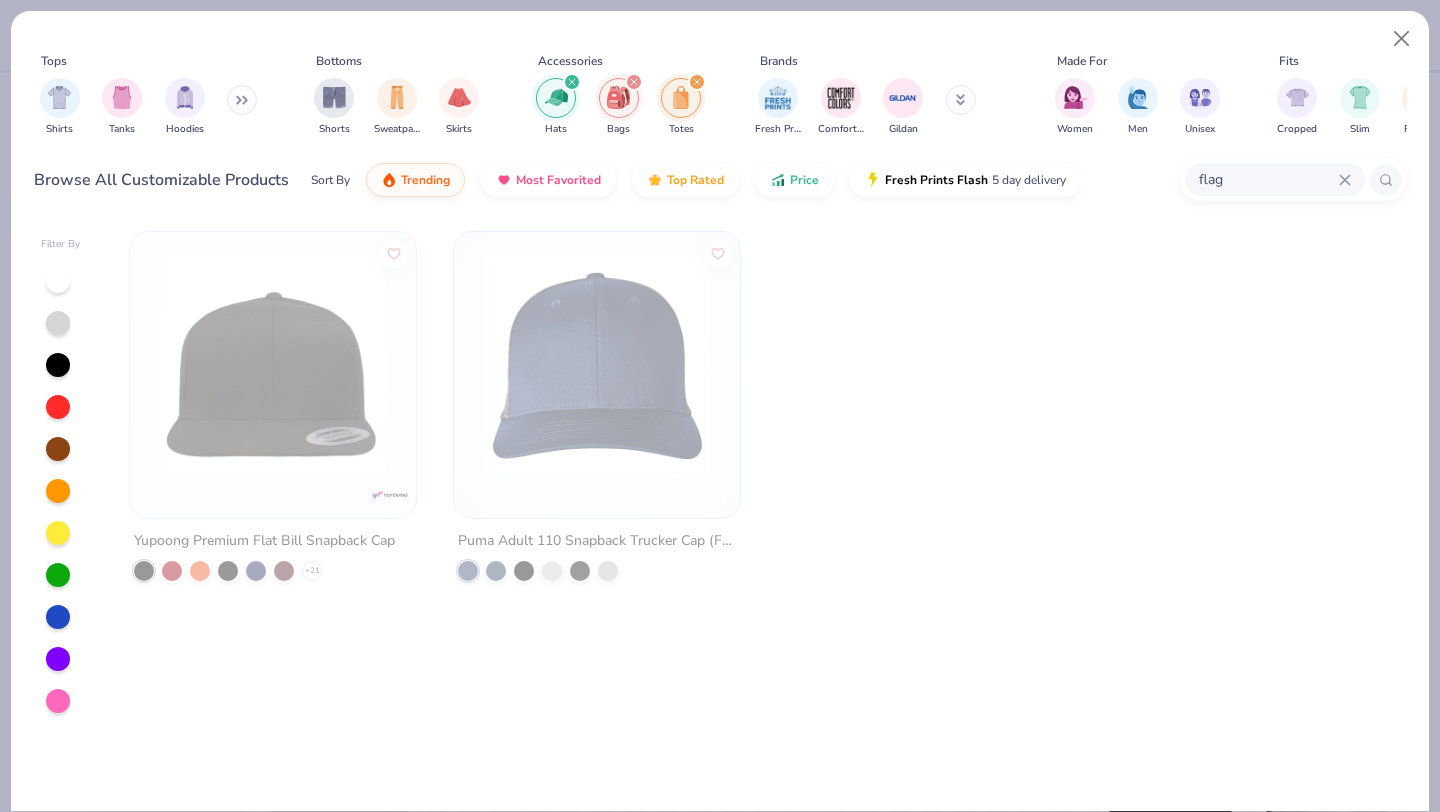 click 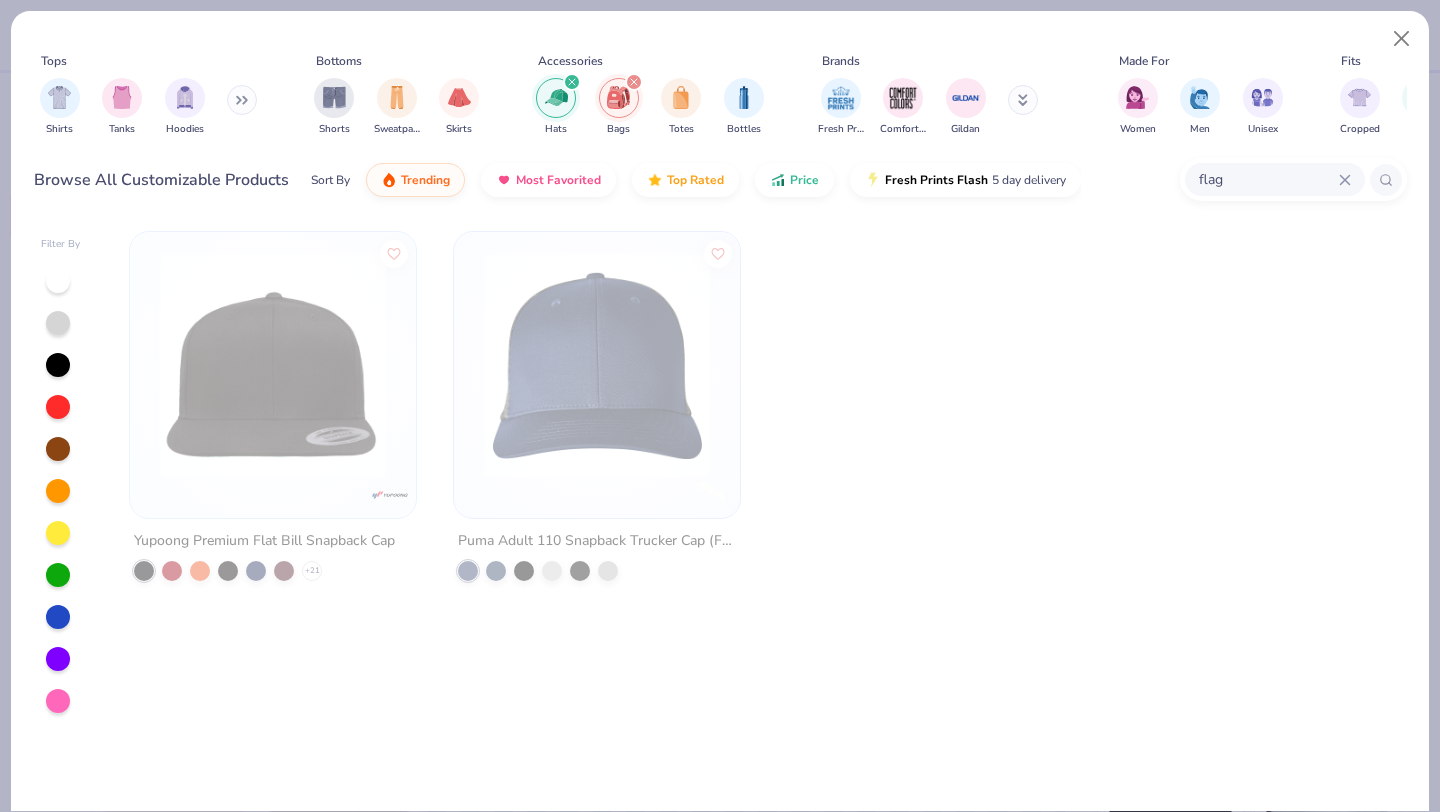 click 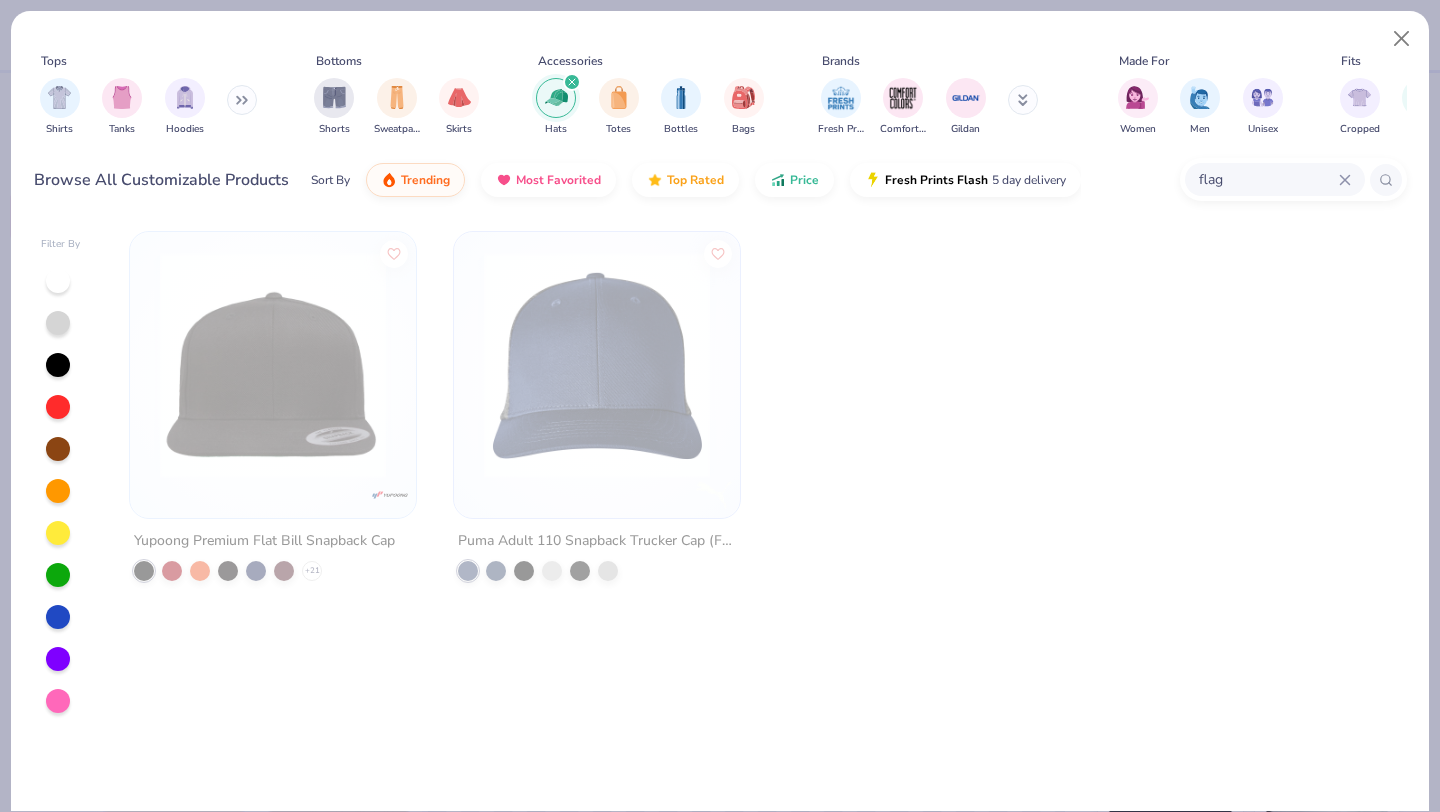 click at bounding box center (572, 82) 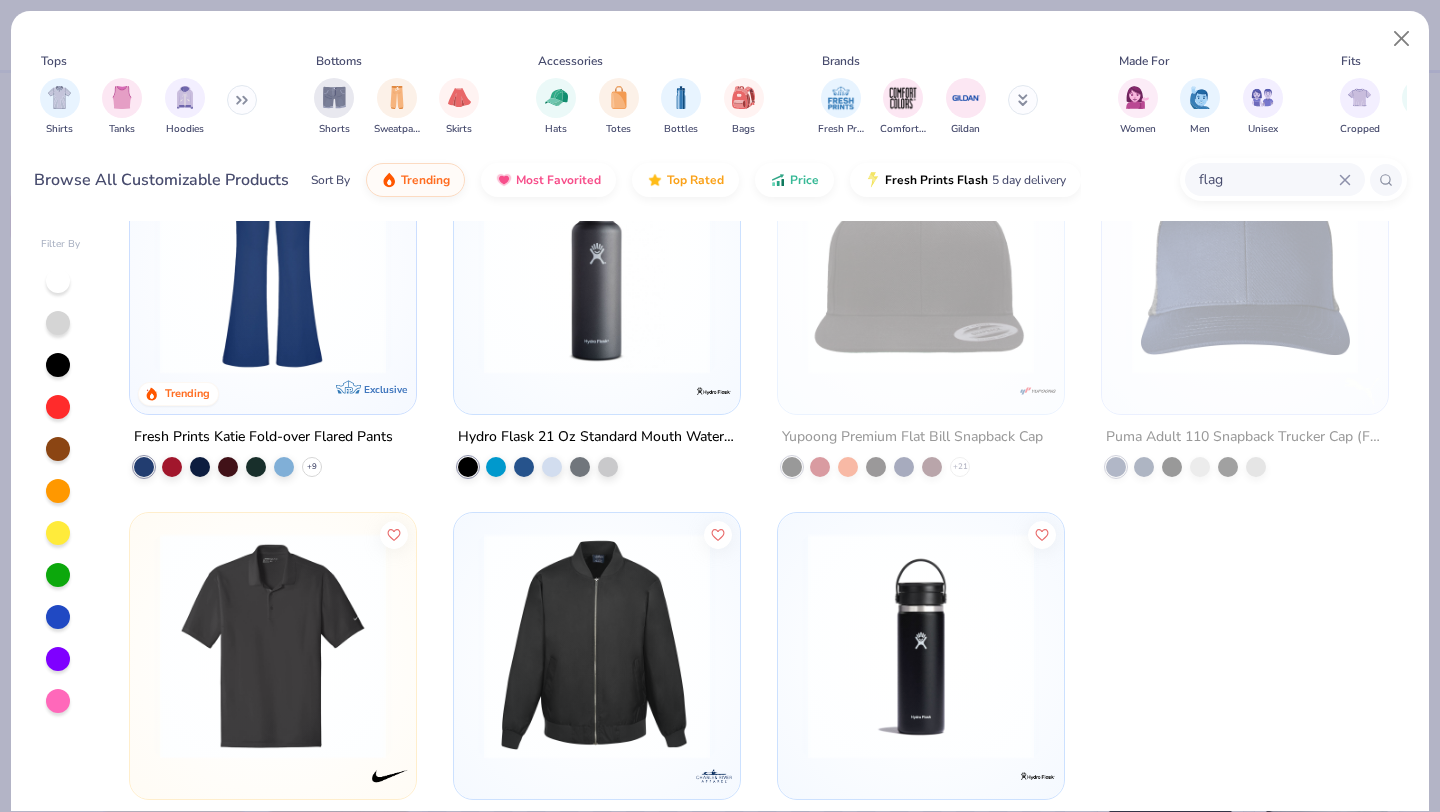 scroll, scrollTop: 0, scrollLeft: 0, axis: both 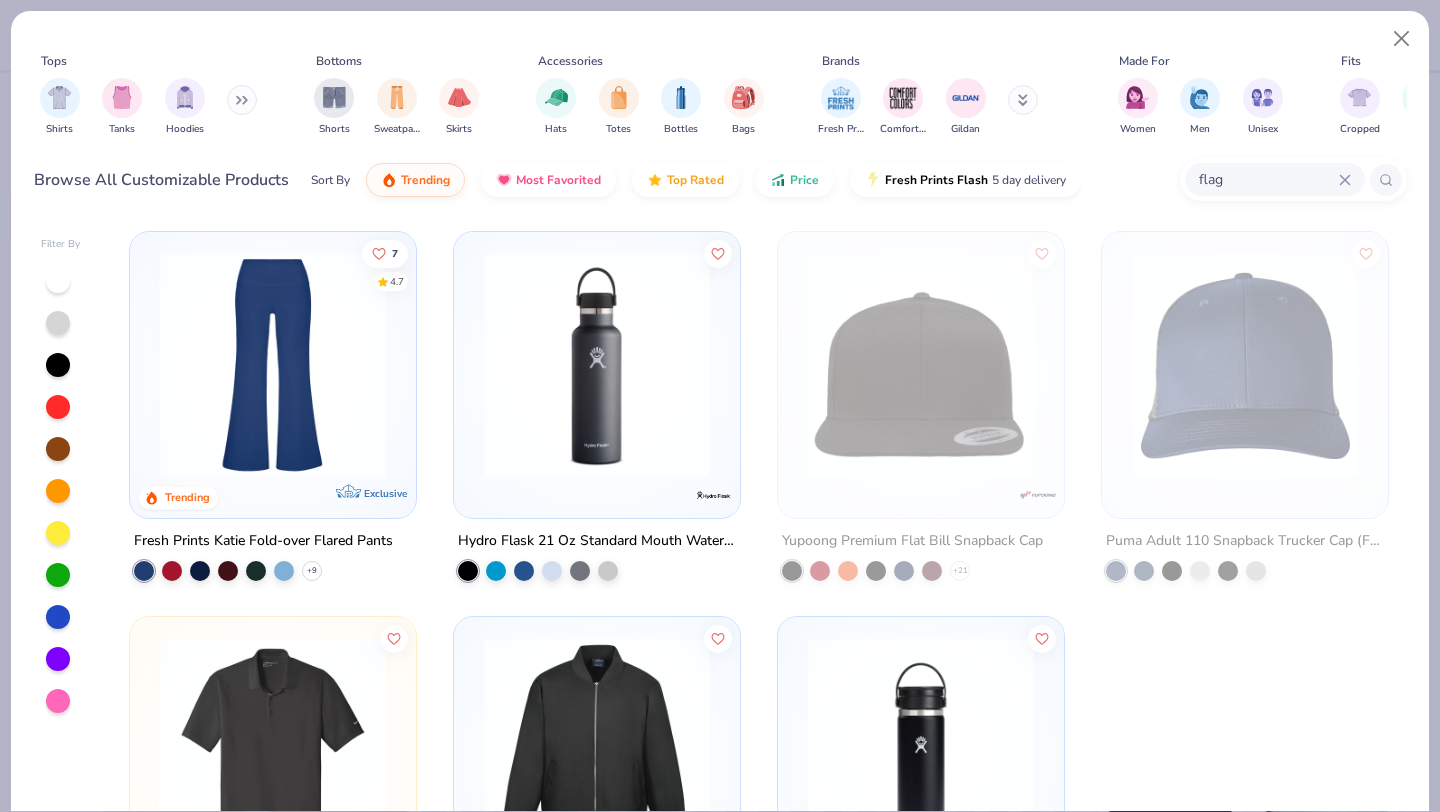 click on "flag" at bounding box center (1268, 179) 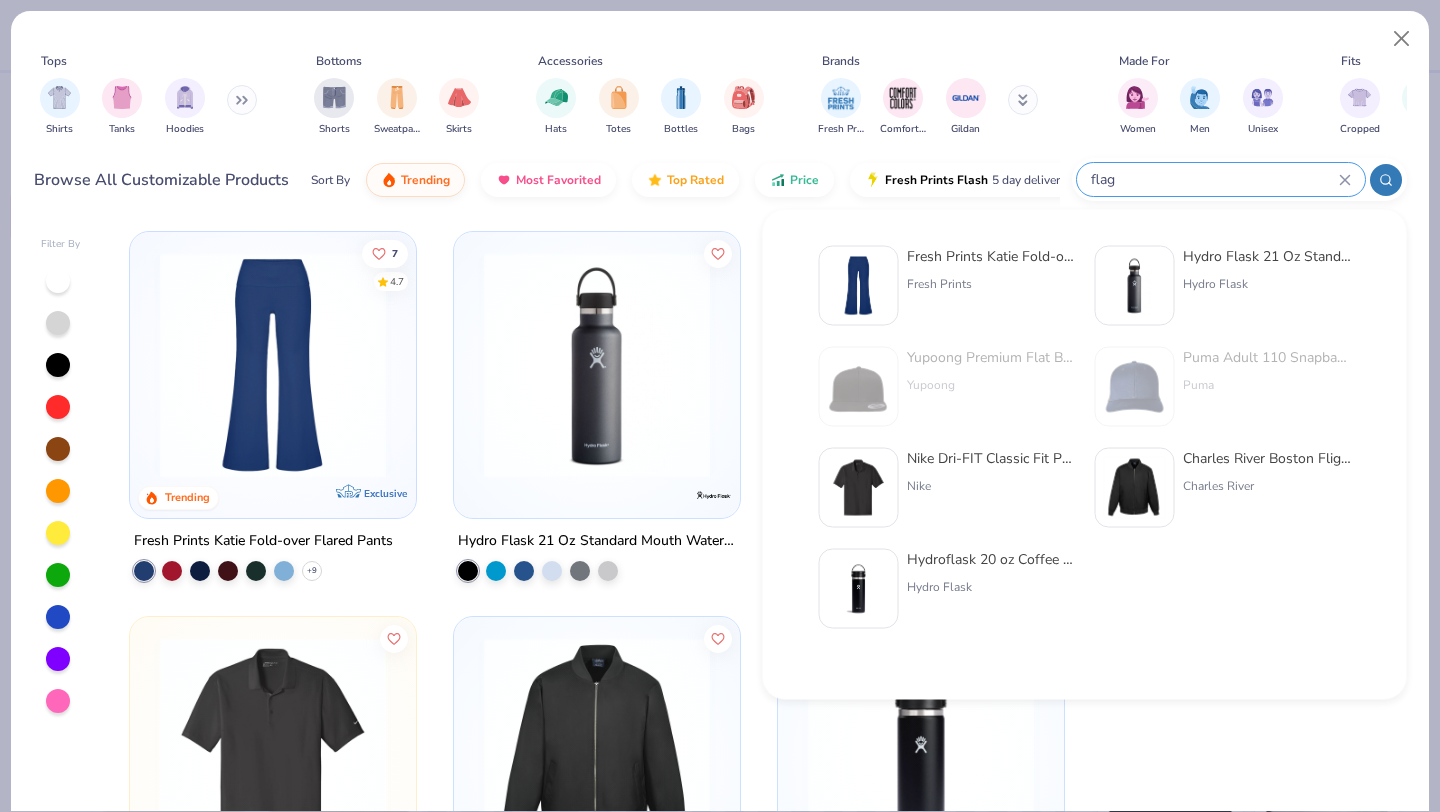 click 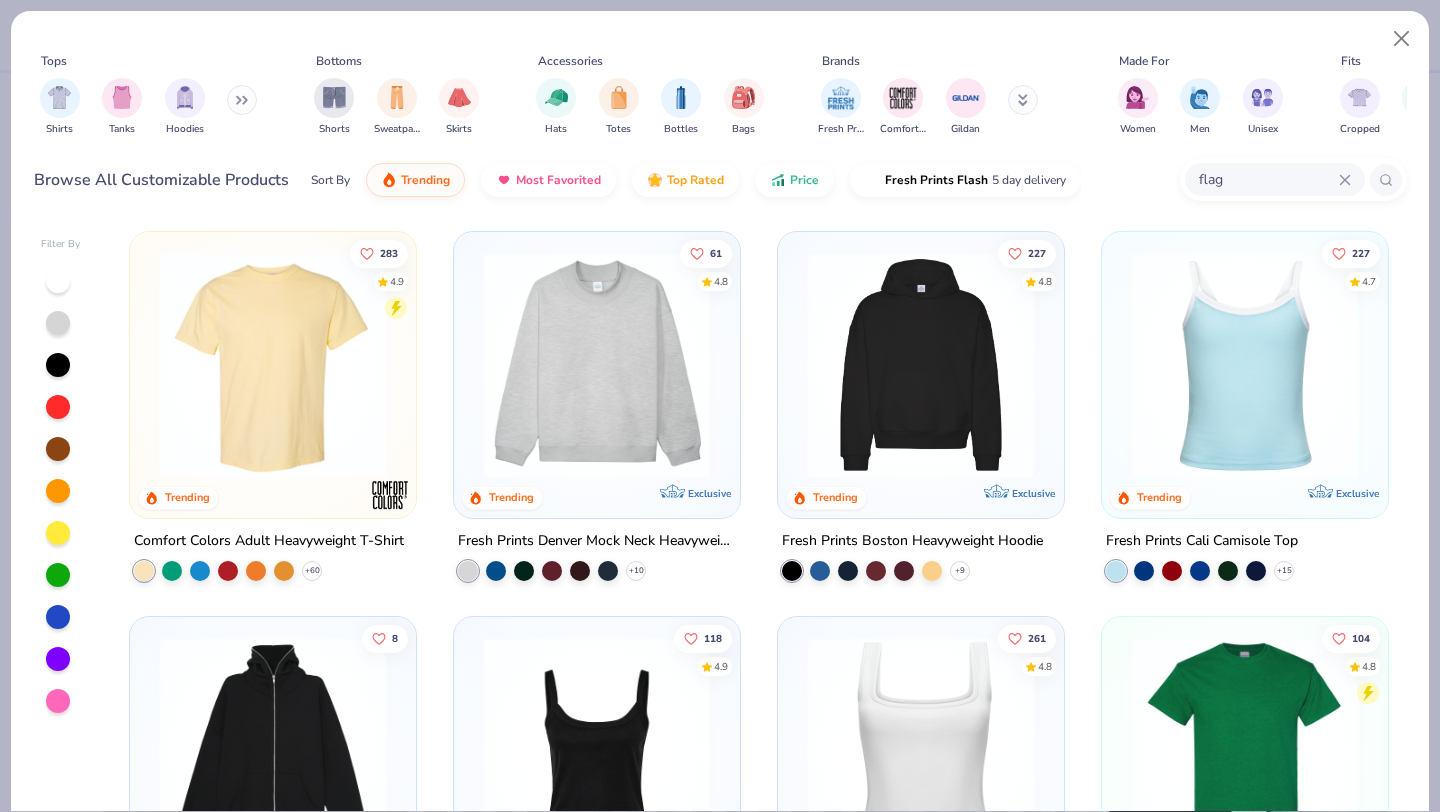 click on "flag" at bounding box center [1268, 179] 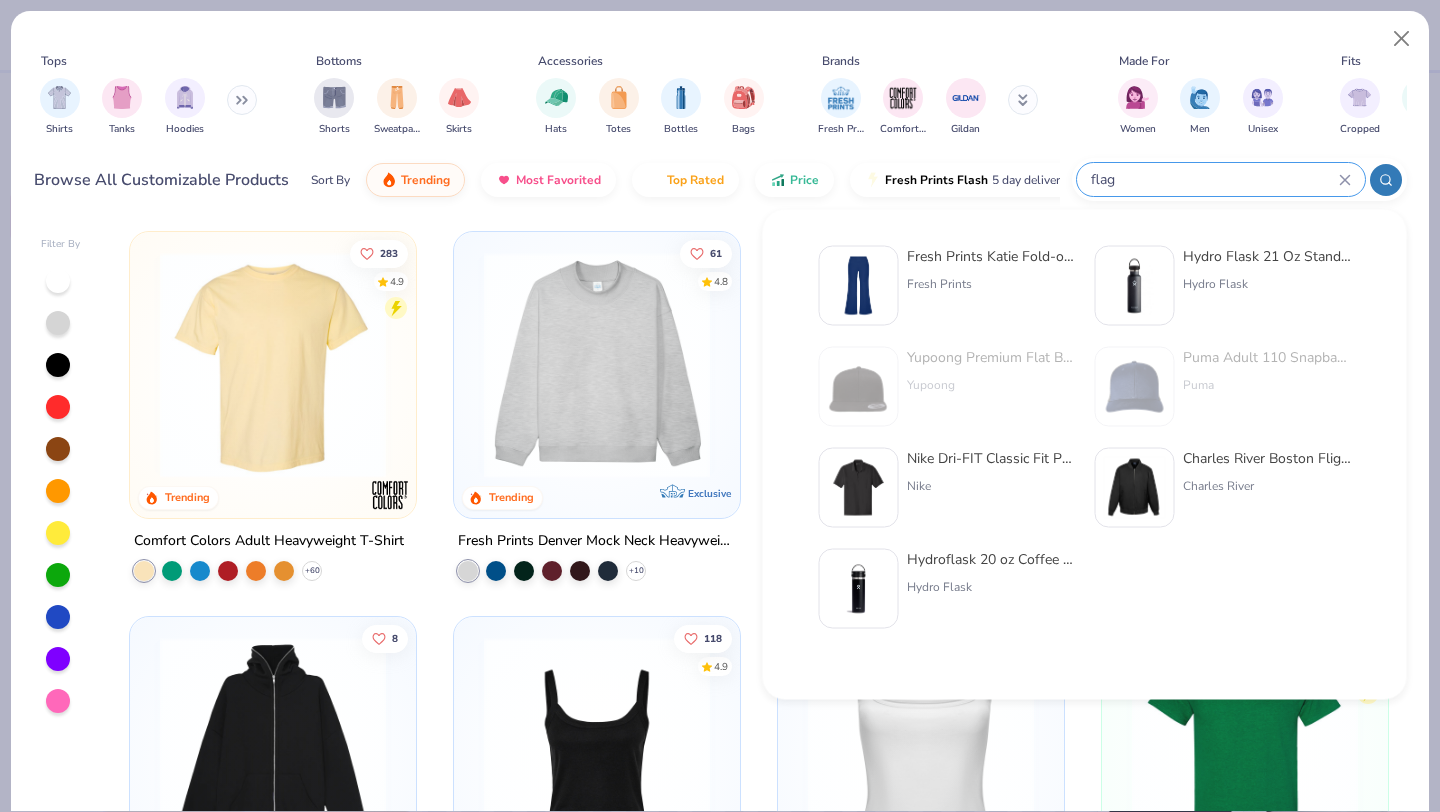 click on "flag" at bounding box center (1221, 179) 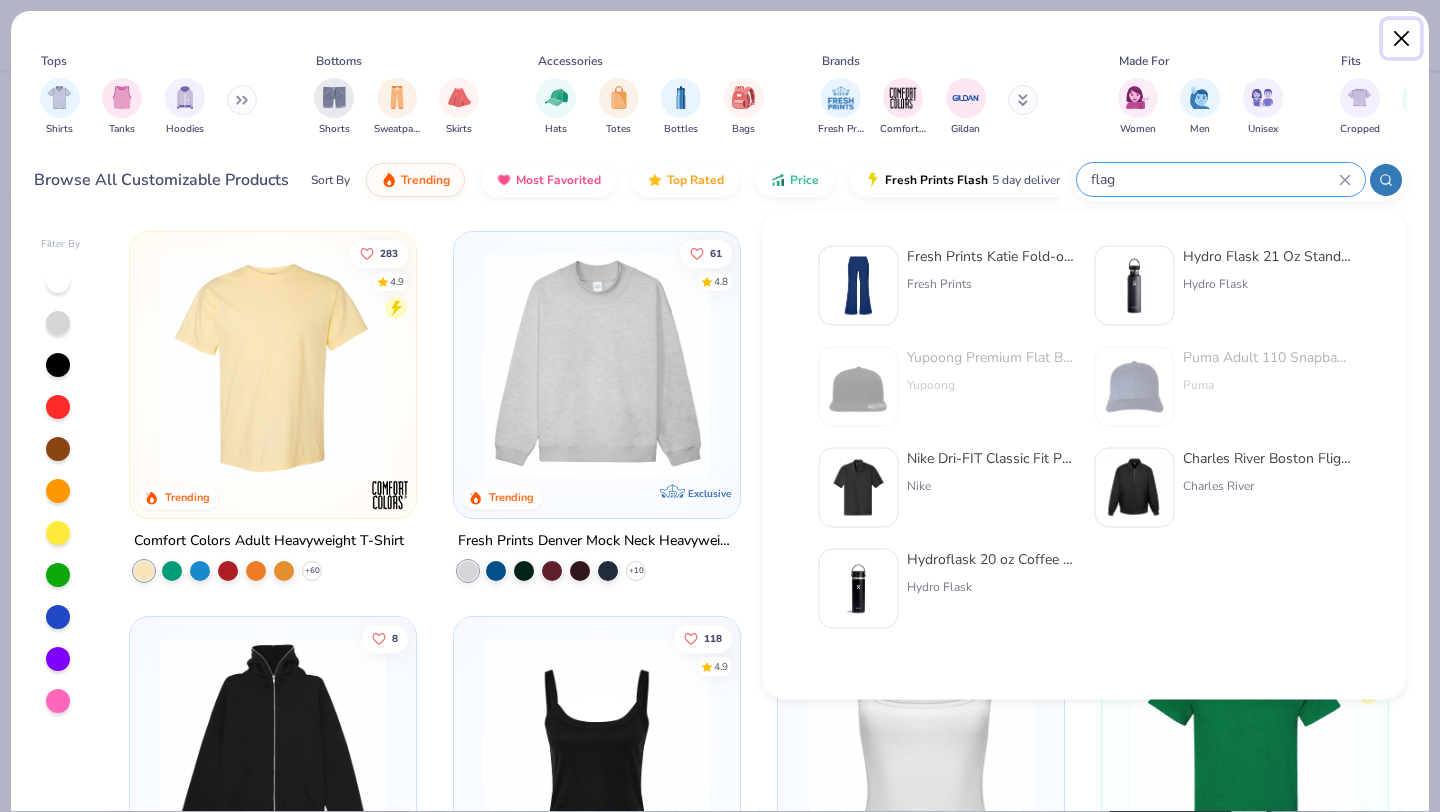 click at bounding box center (1402, 39) 